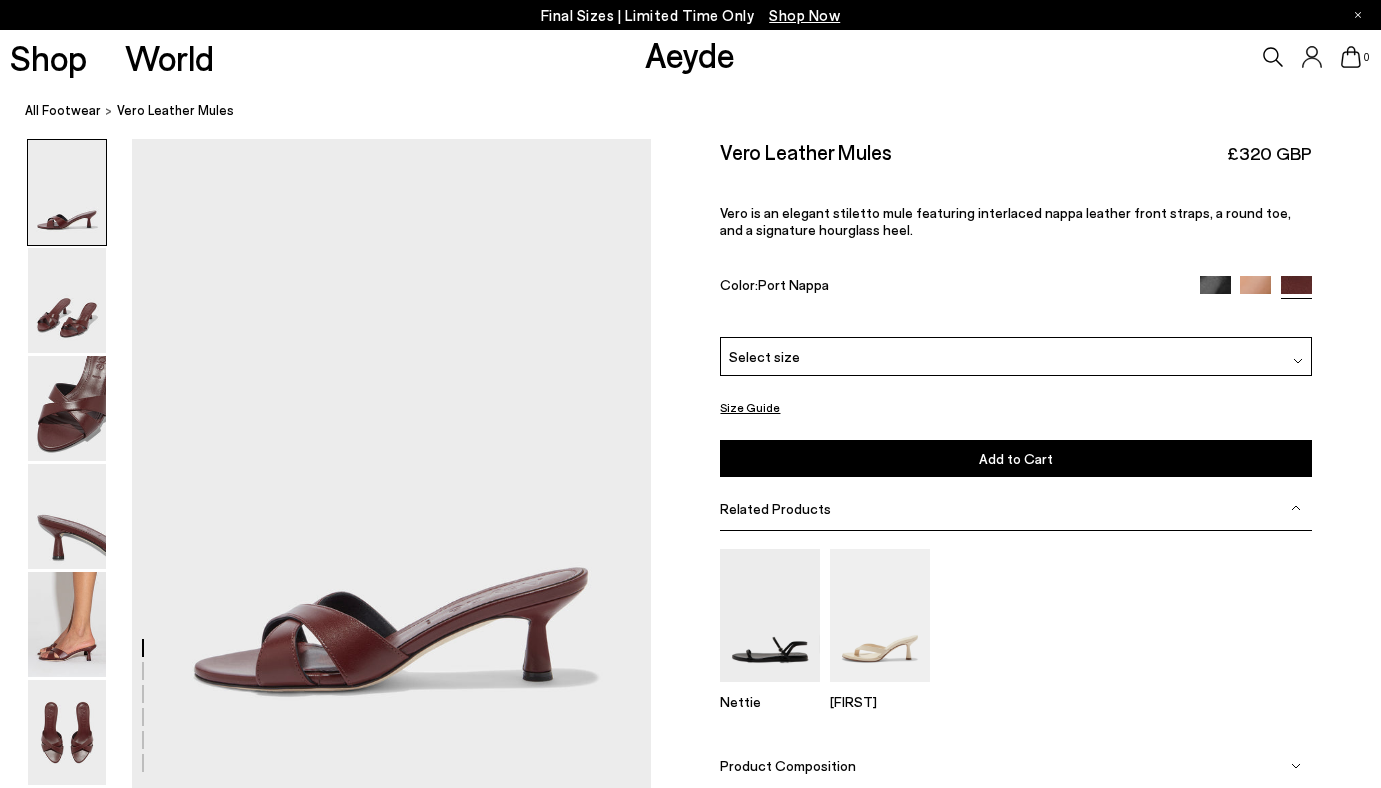 scroll, scrollTop: 0, scrollLeft: 0, axis: both 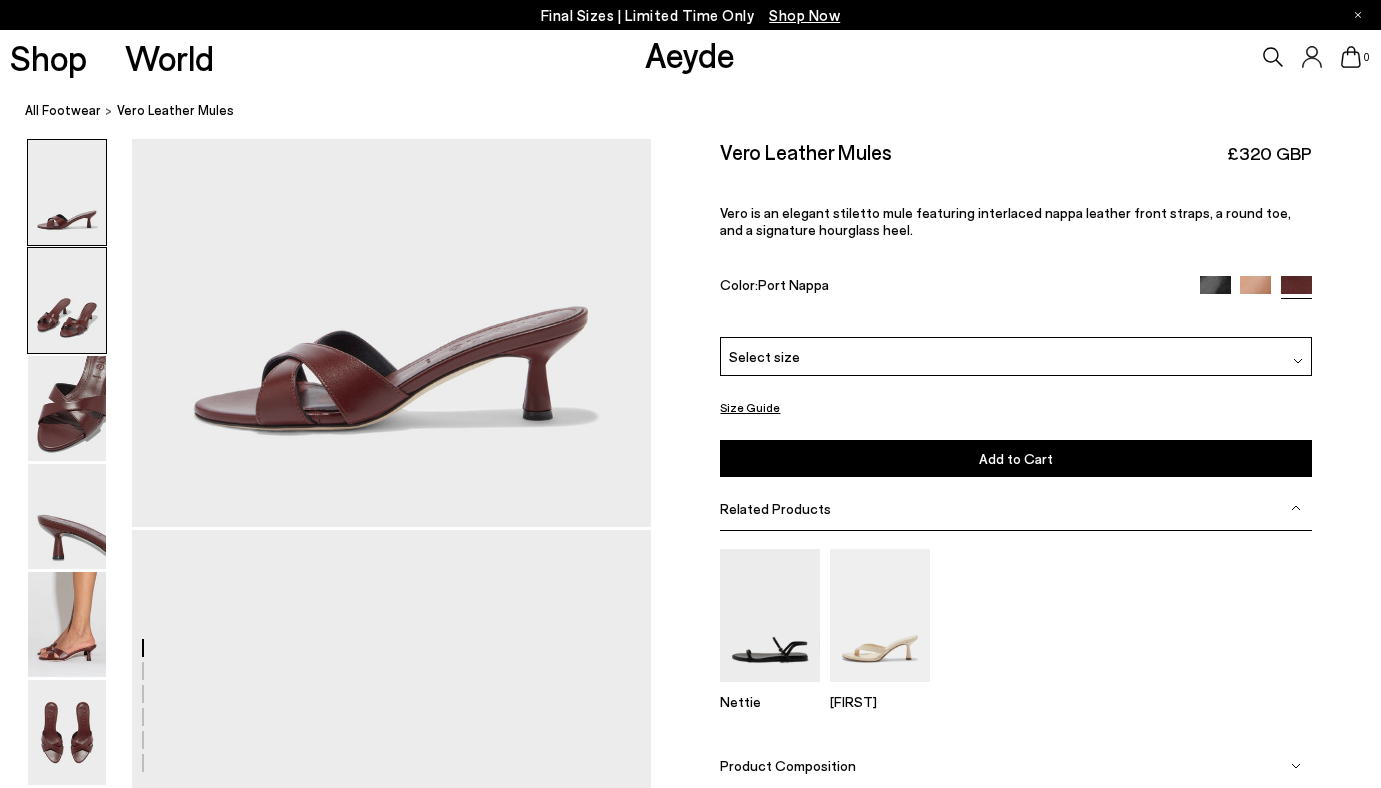 click at bounding box center [67, 300] 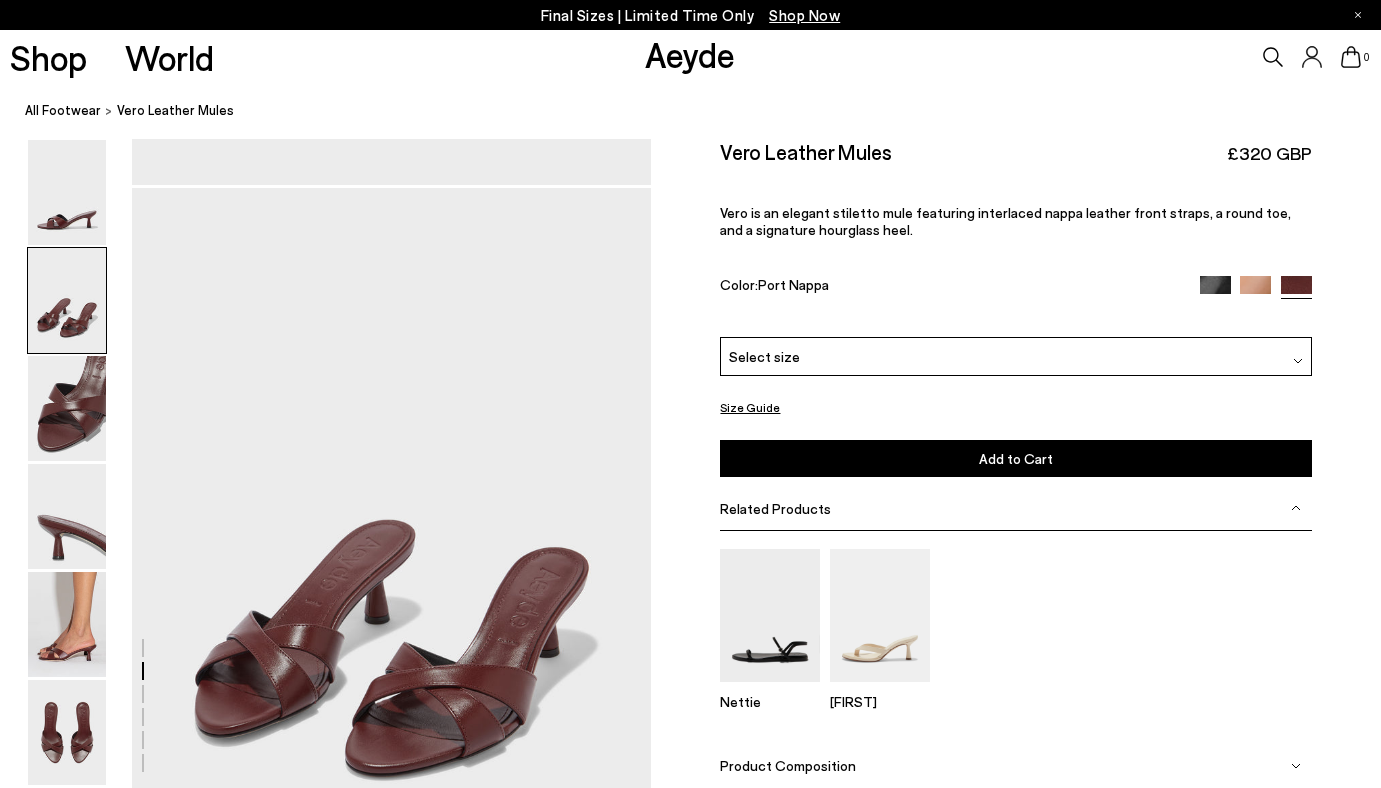 scroll, scrollTop: 654, scrollLeft: 0, axis: vertical 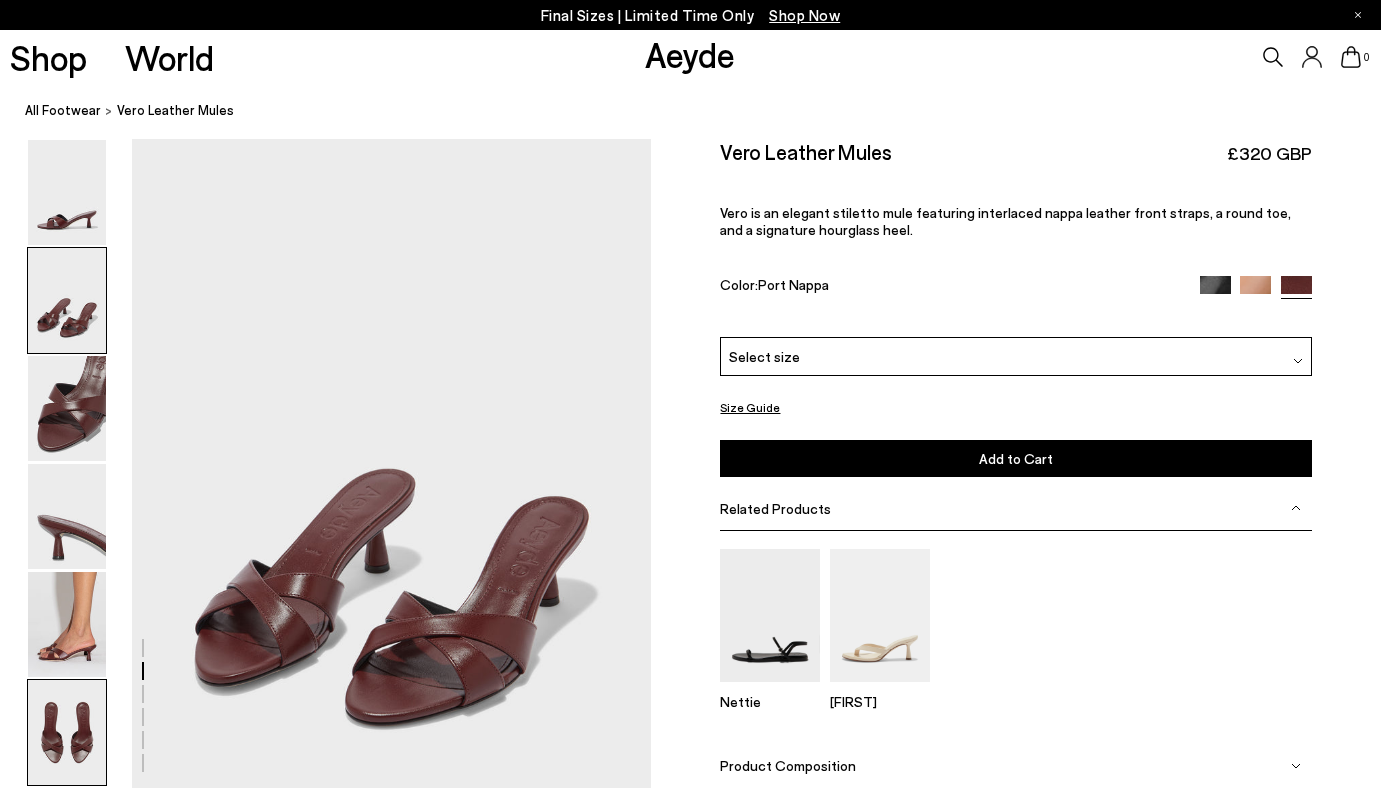 click at bounding box center (67, 732) 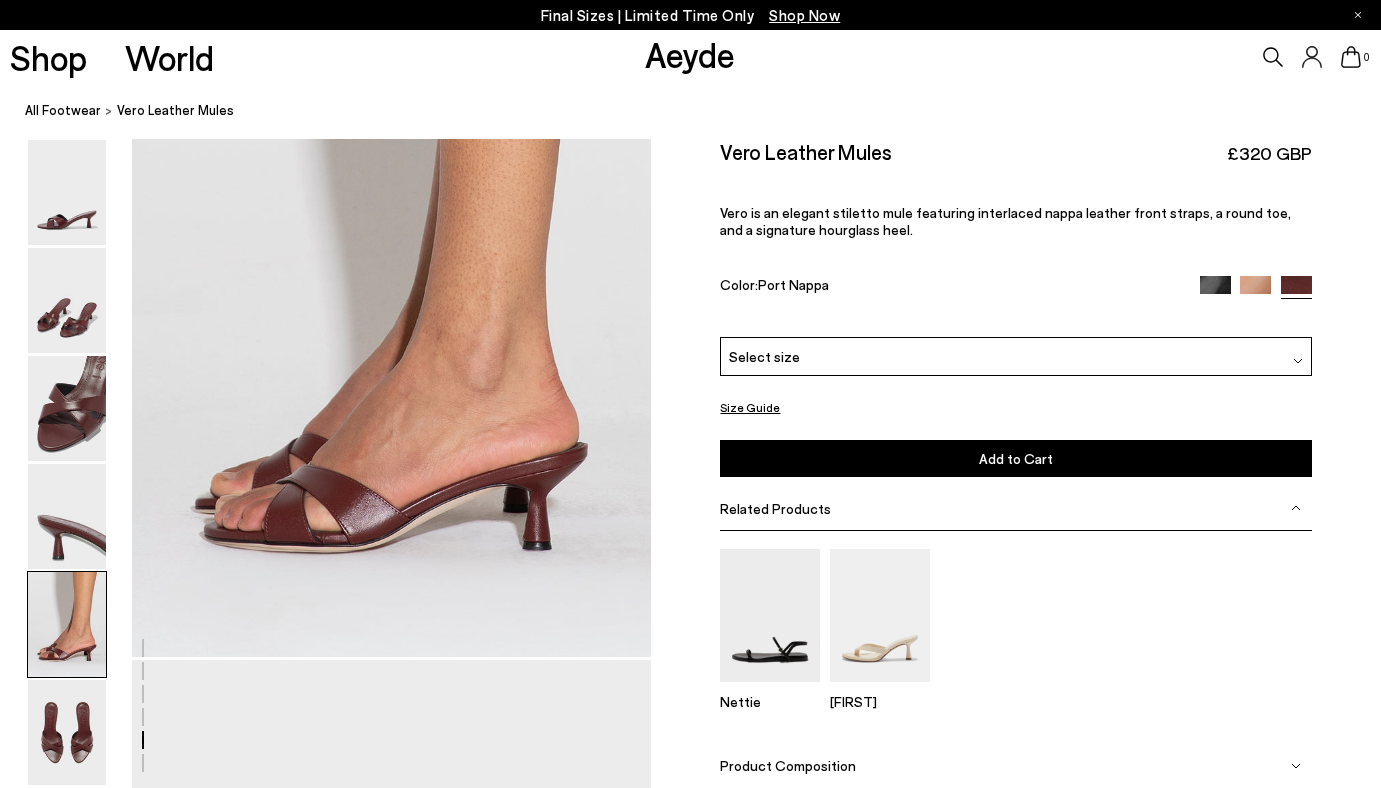 scroll, scrollTop: 2916, scrollLeft: 0, axis: vertical 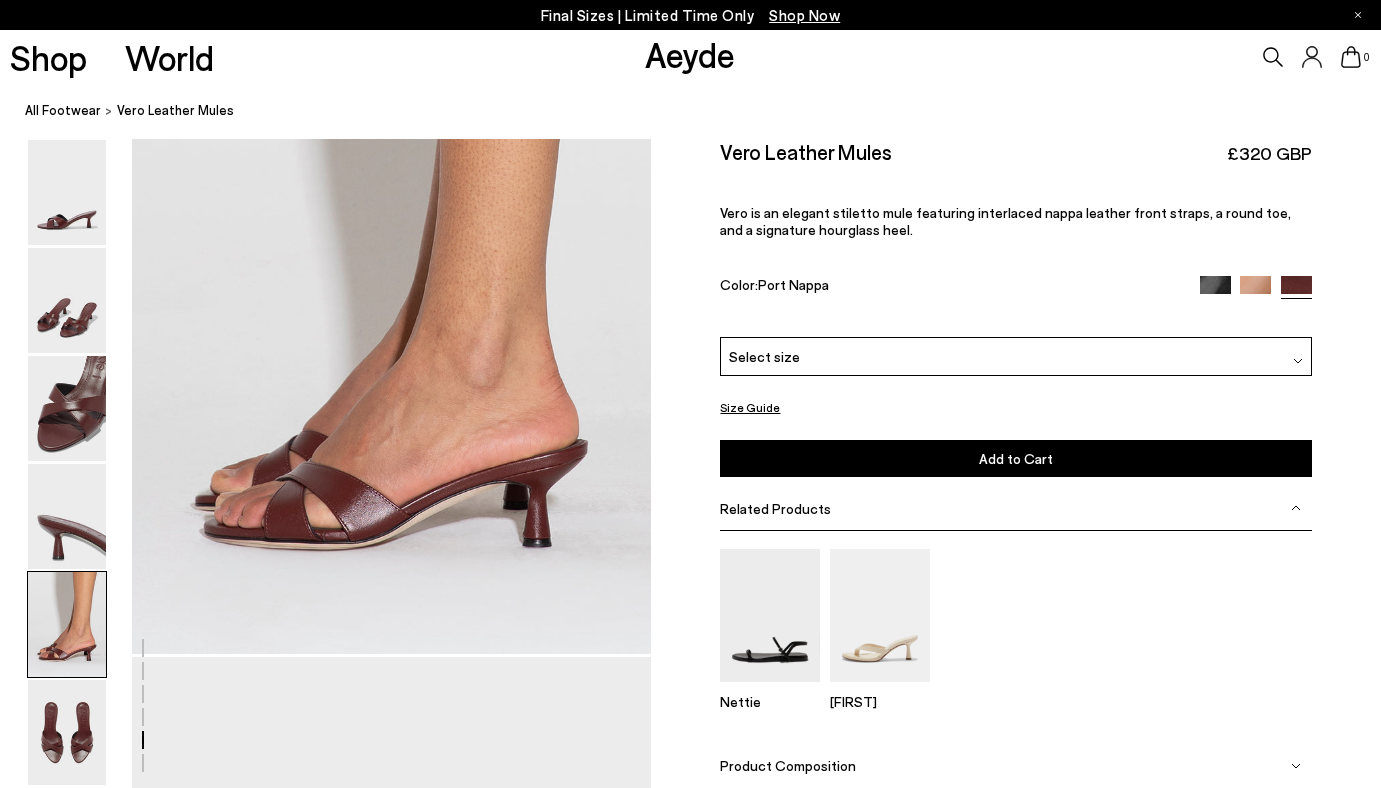 click on "Shop Now" at bounding box center [804, 15] 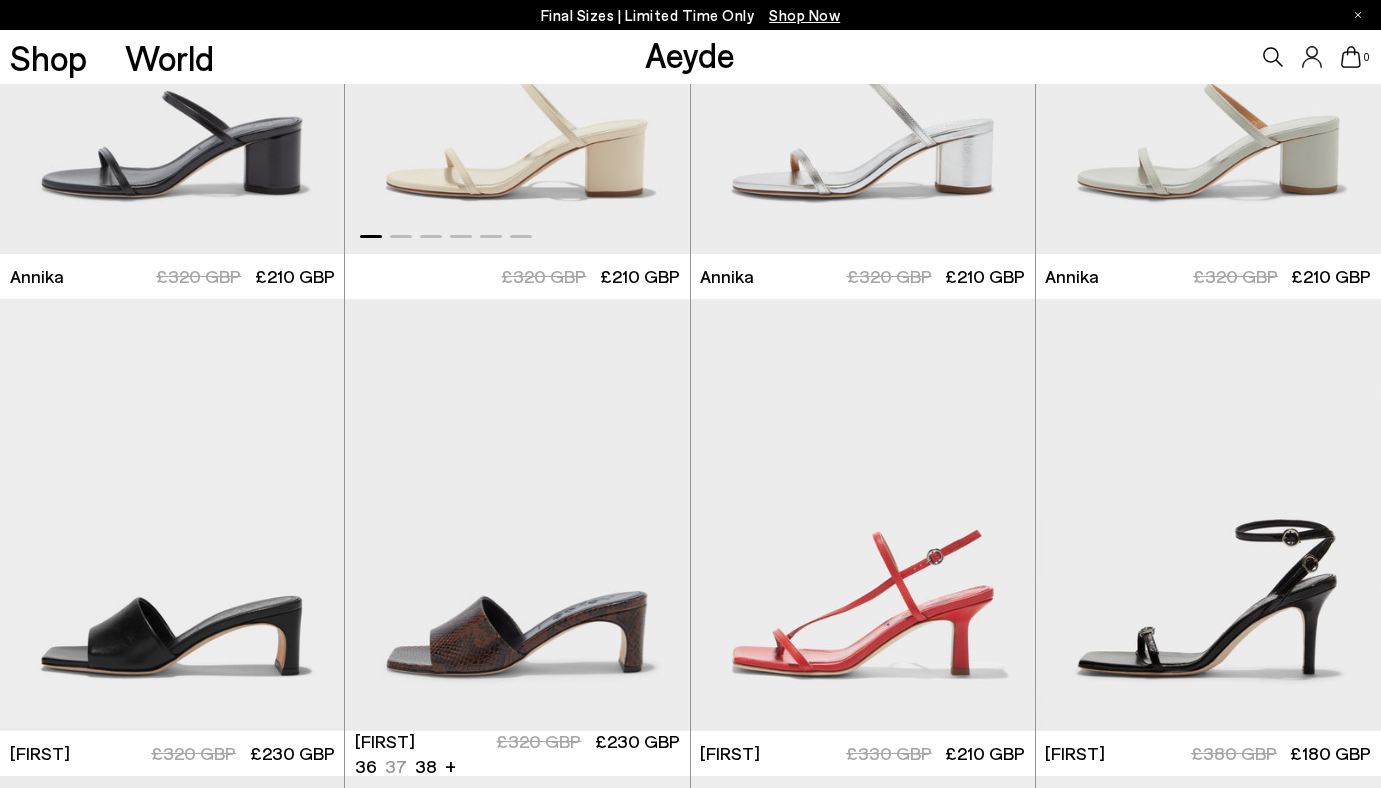 scroll, scrollTop: 1033, scrollLeft: 0, axis: vertical 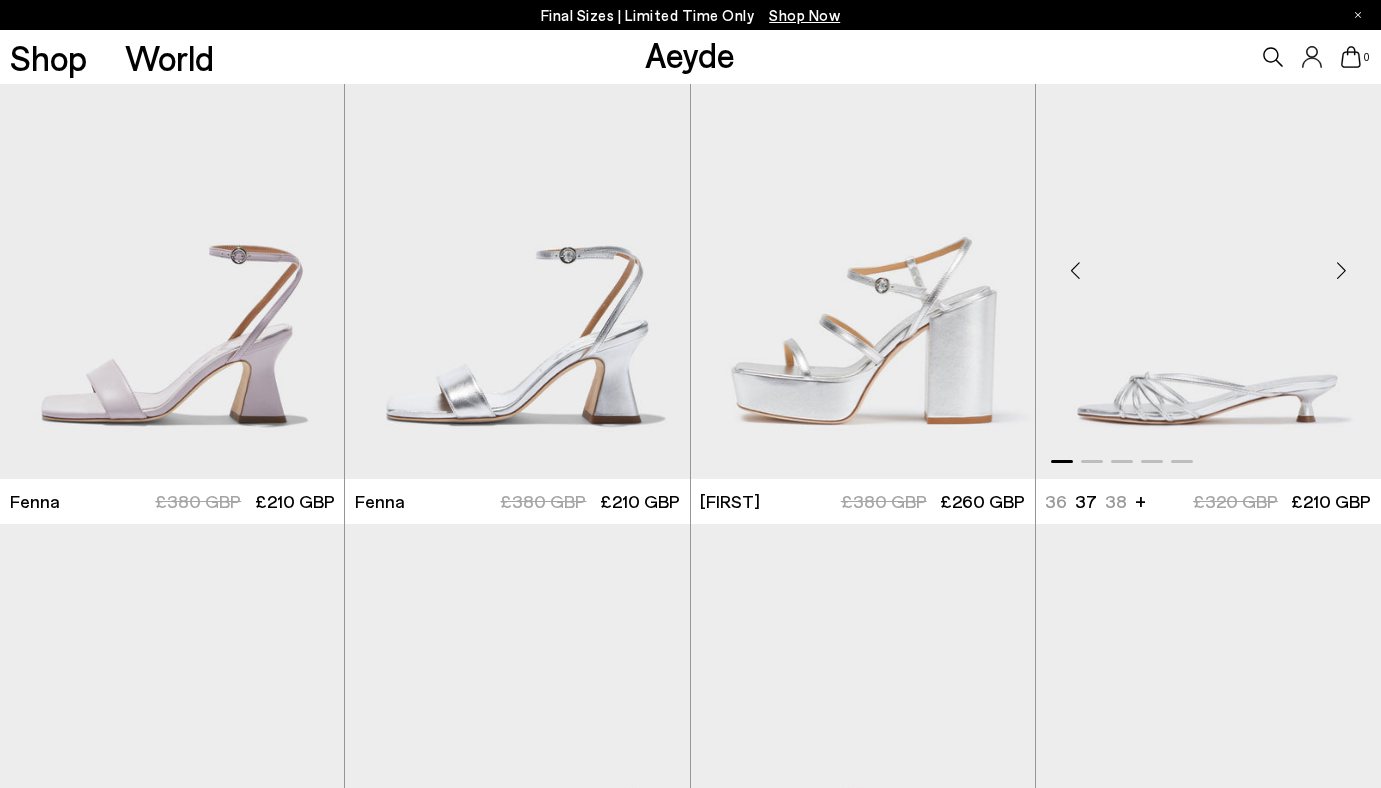 click at bounding box center [1341, 271] 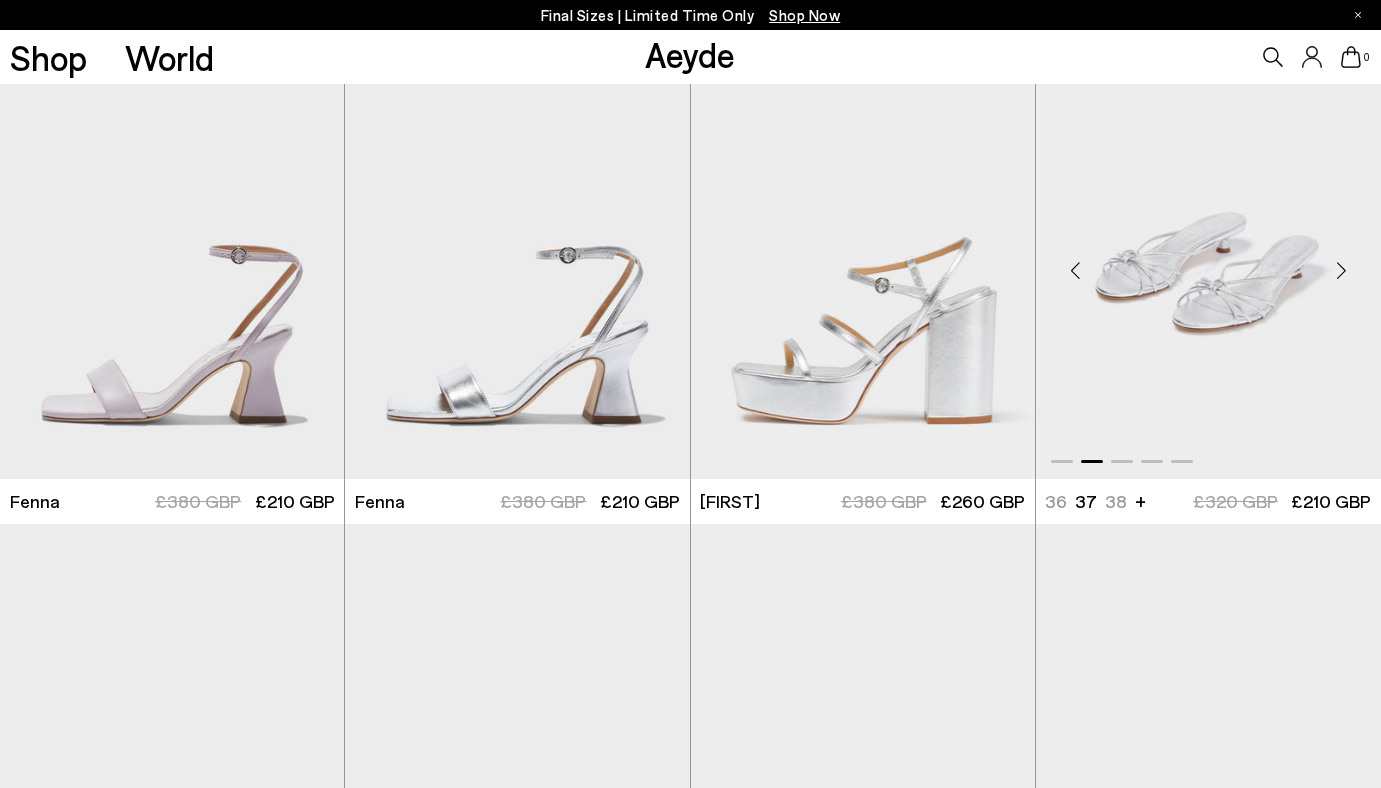 click at bounding box center [1341, 271] 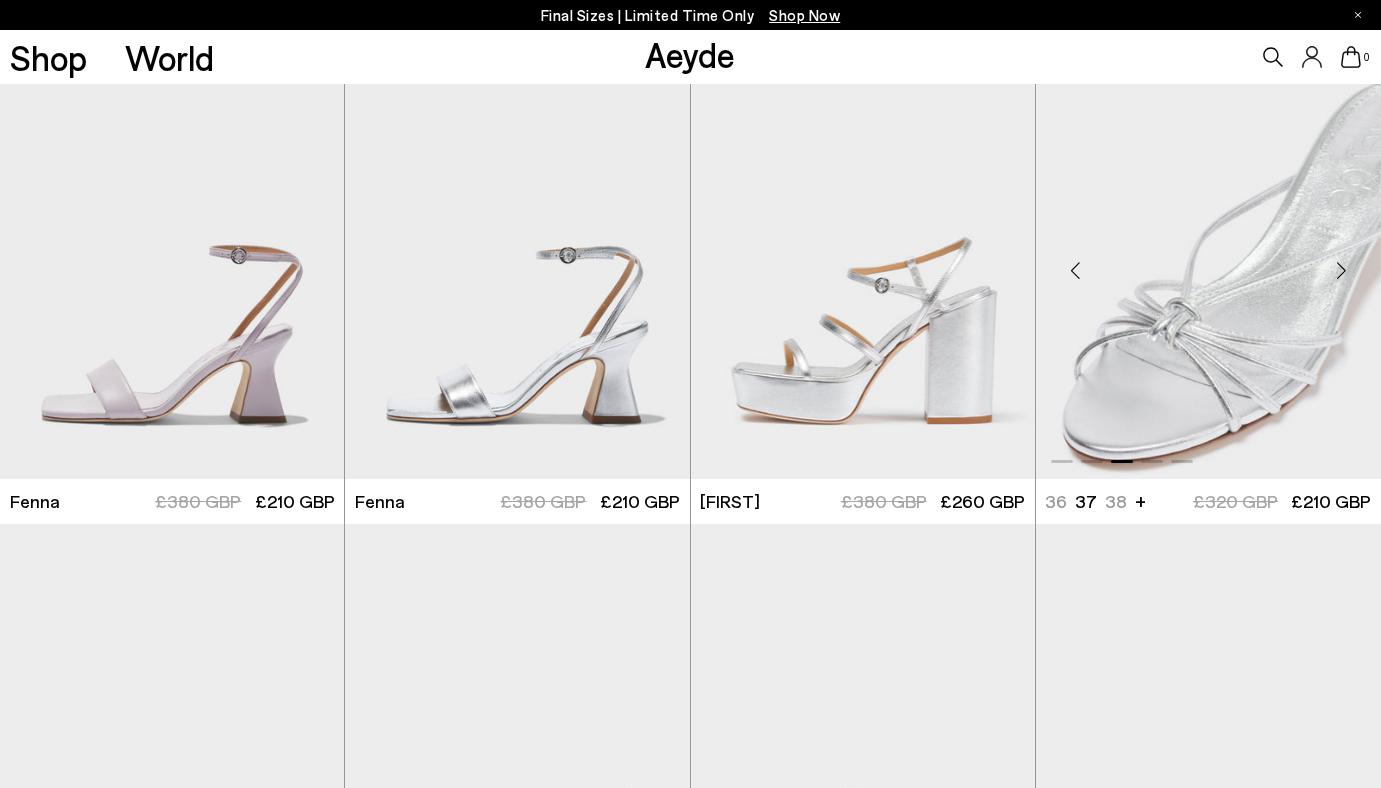 click at bounding box center [1341, 271] 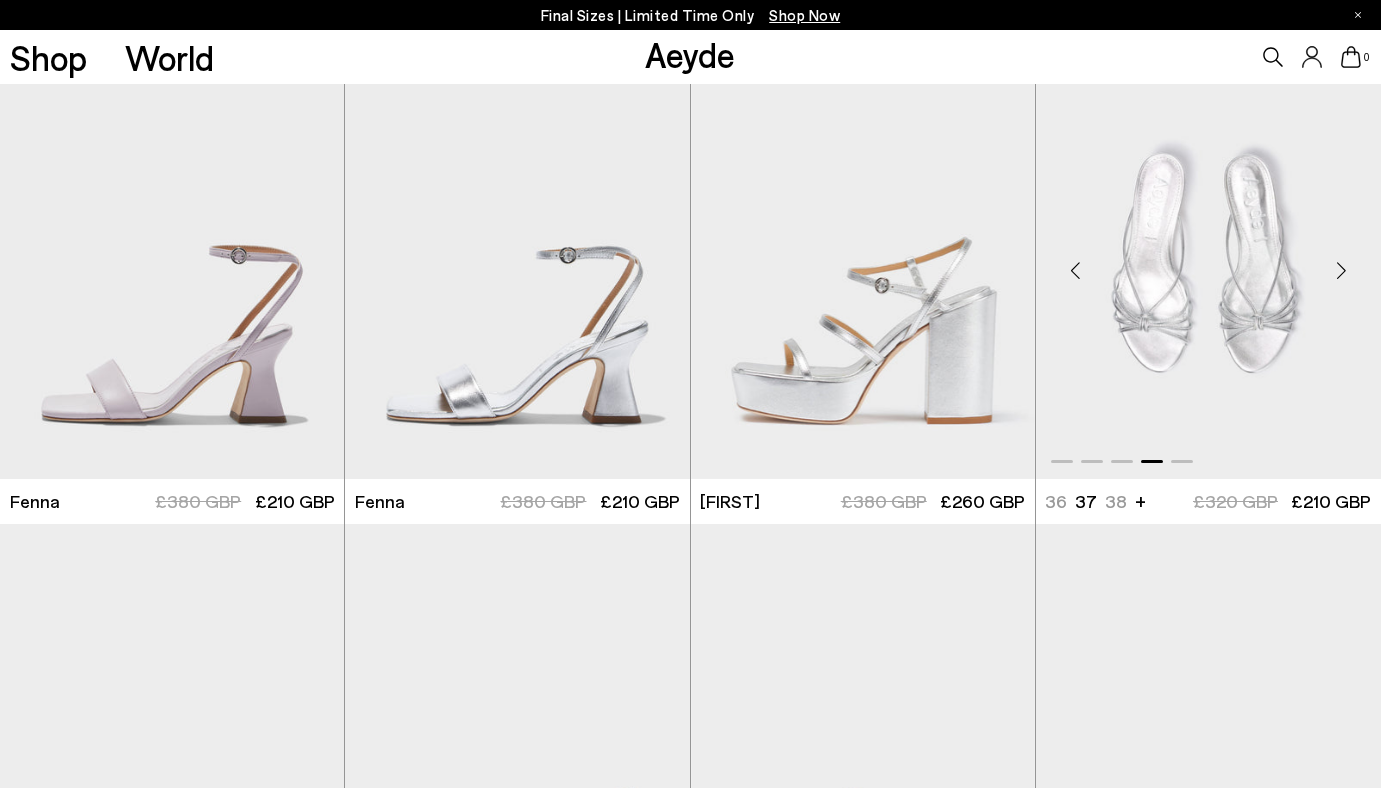 click at bounding box center [1341, 271] 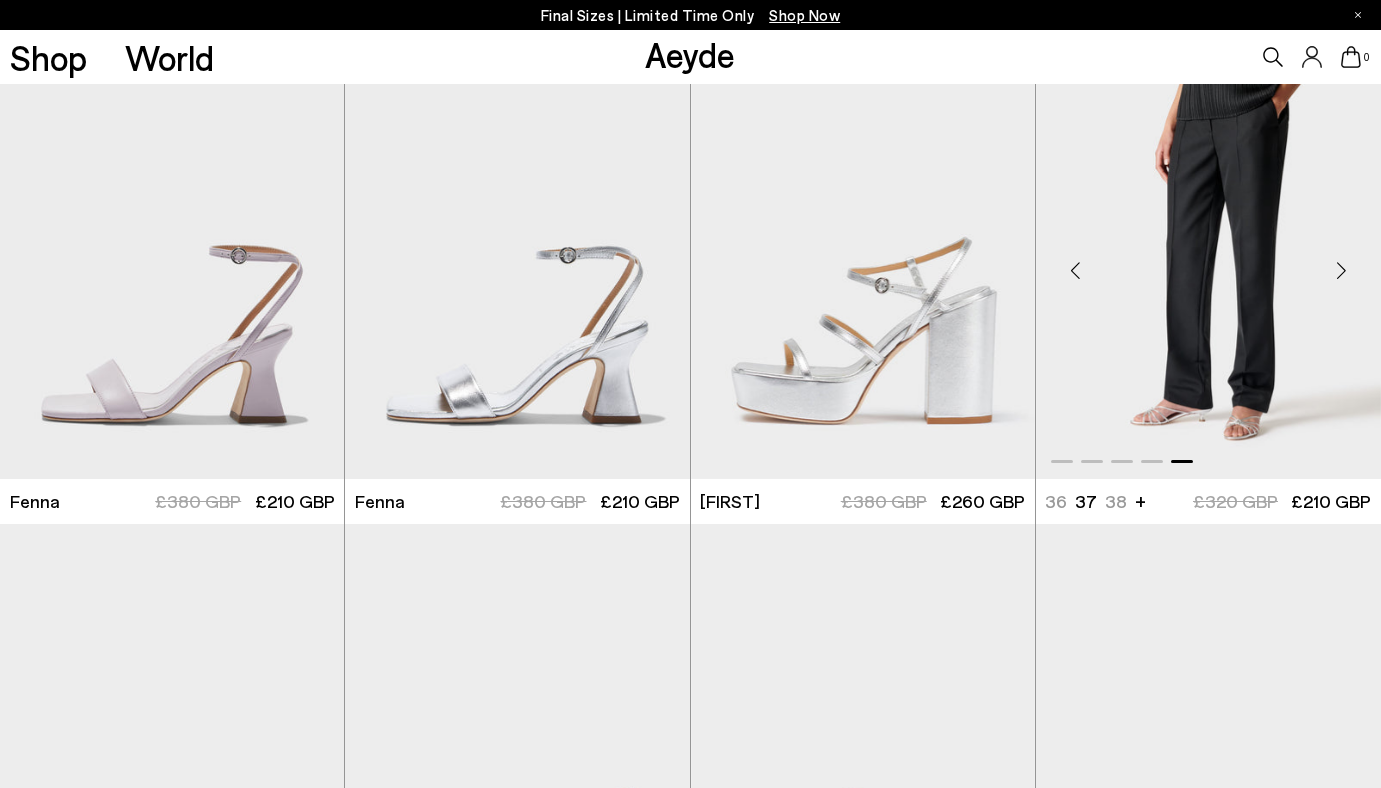 click at bounding box center (1341, 271) 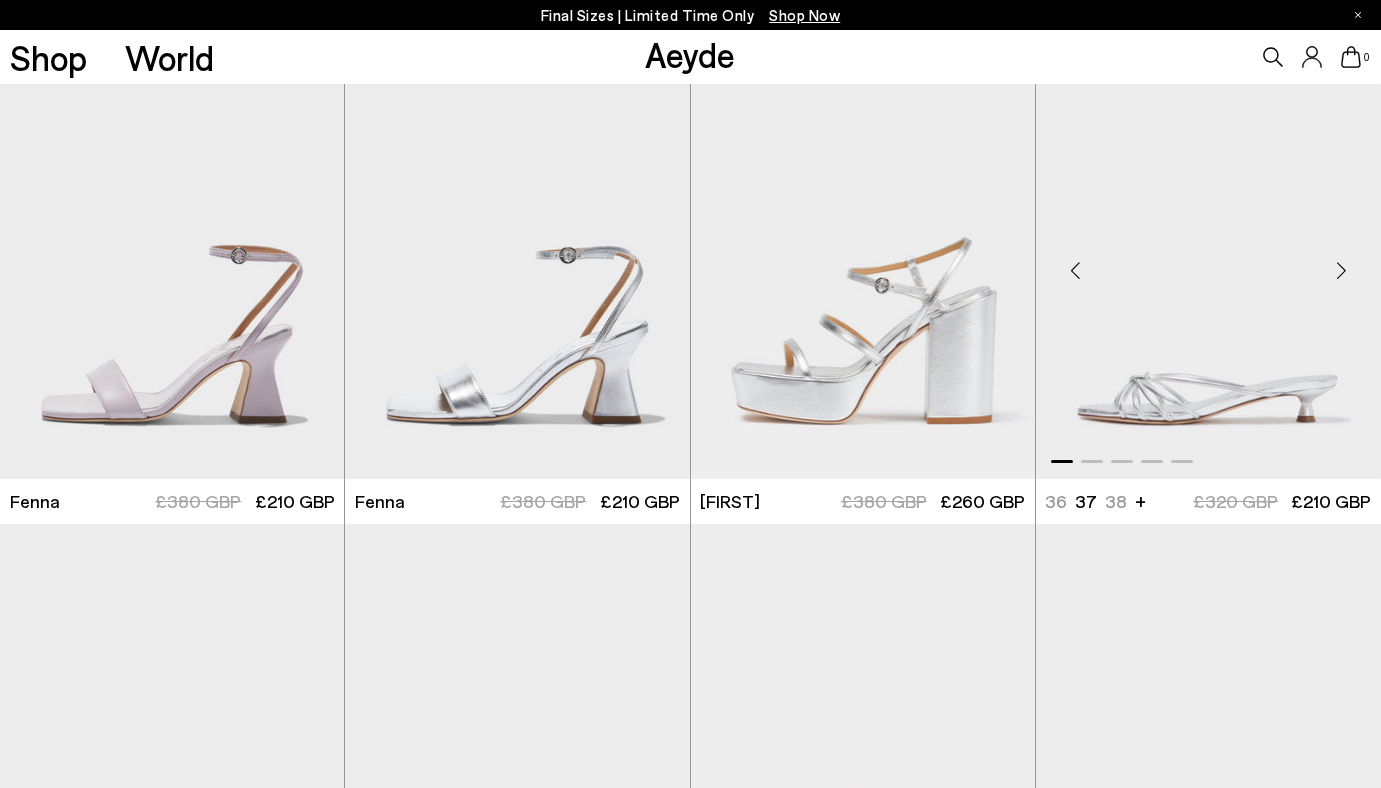 click at bounding box center (1341, 271) 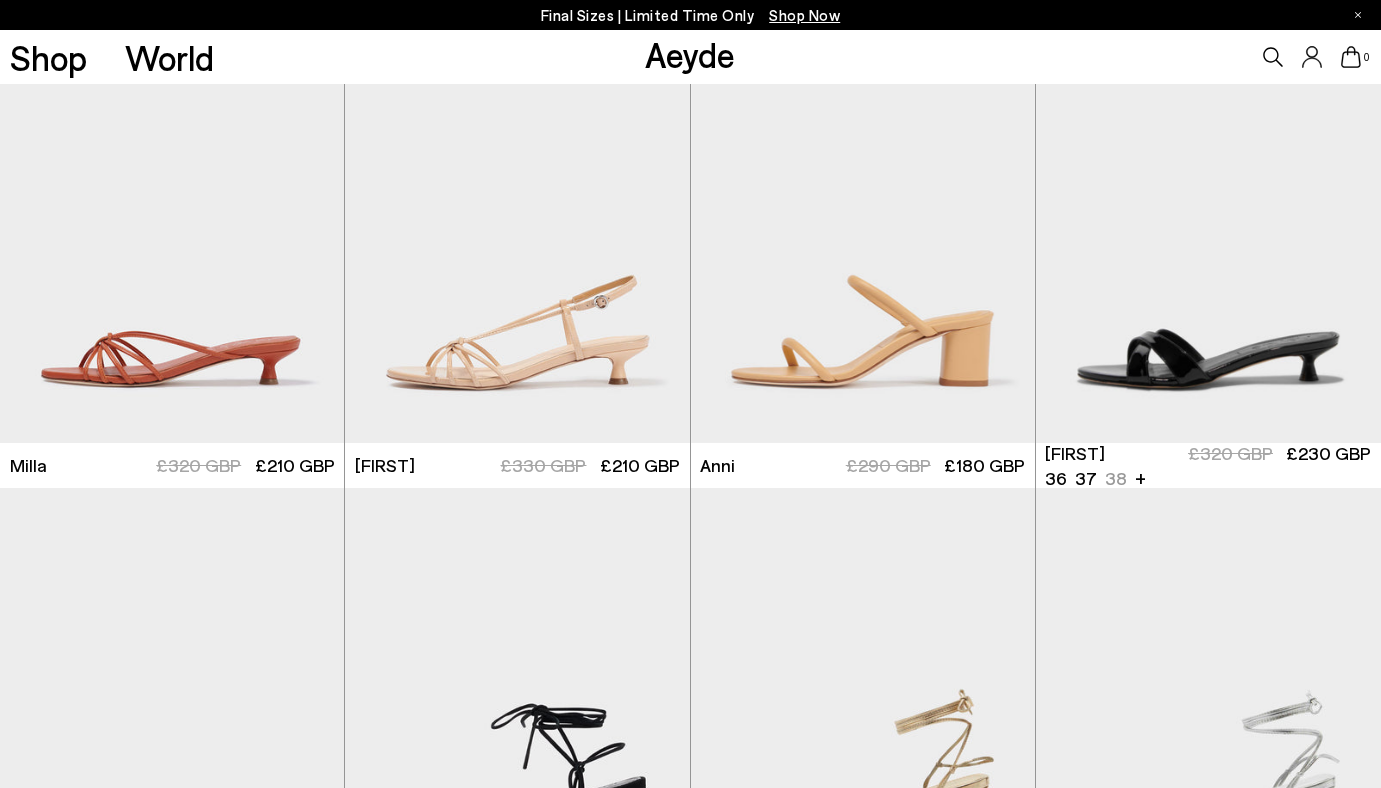 scroll, scrollTop: 7739, scrollLeft: 0, axis: vertical 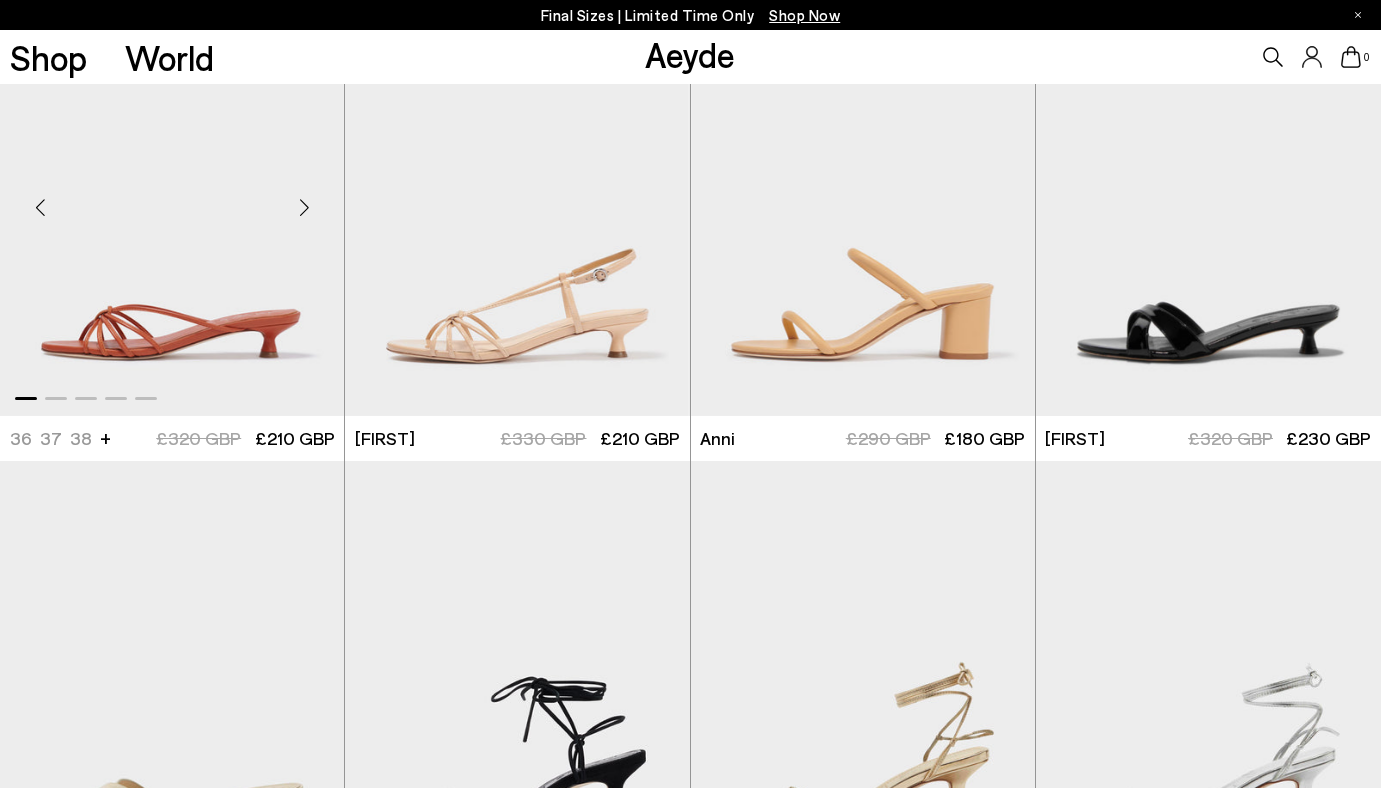click at bounding box center (304, 208) 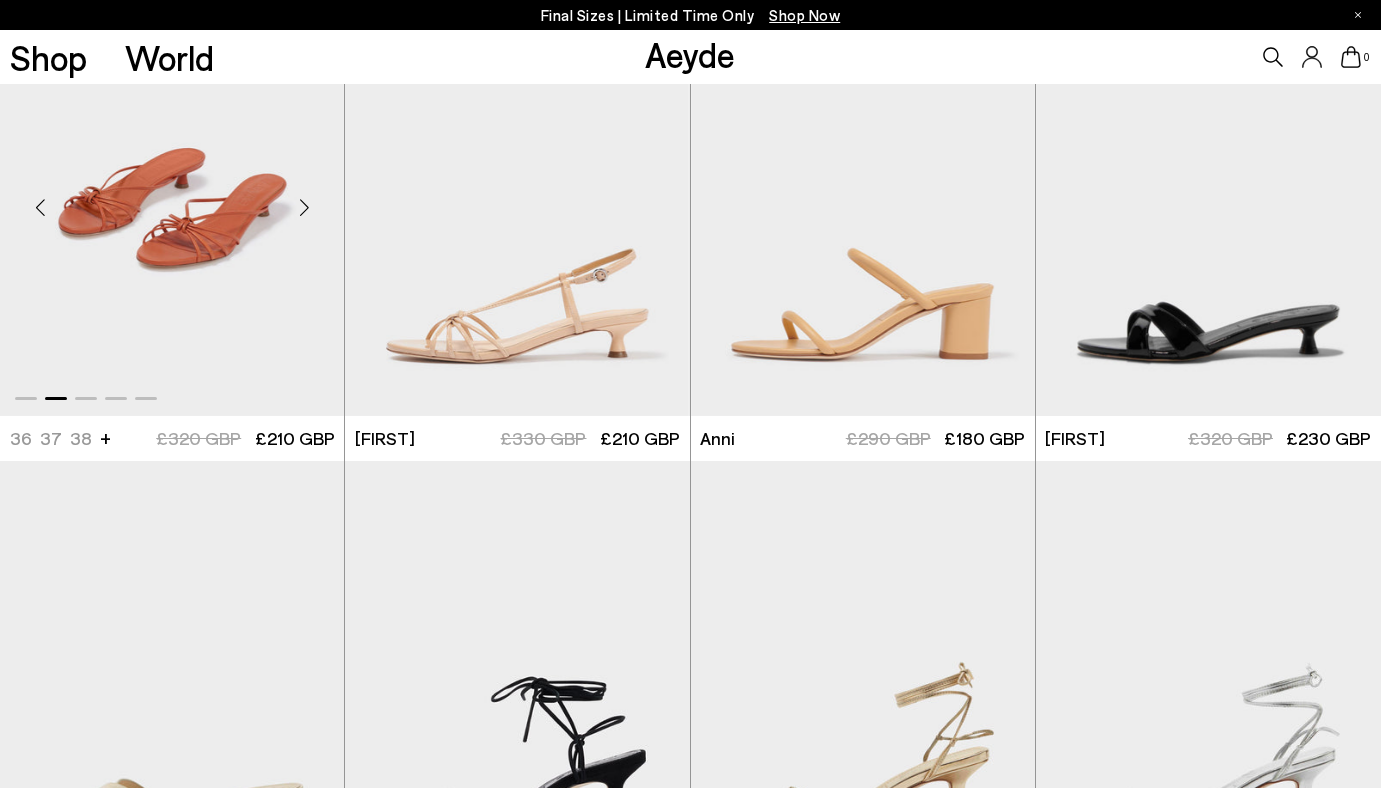 click at bounding box center [304, 208] 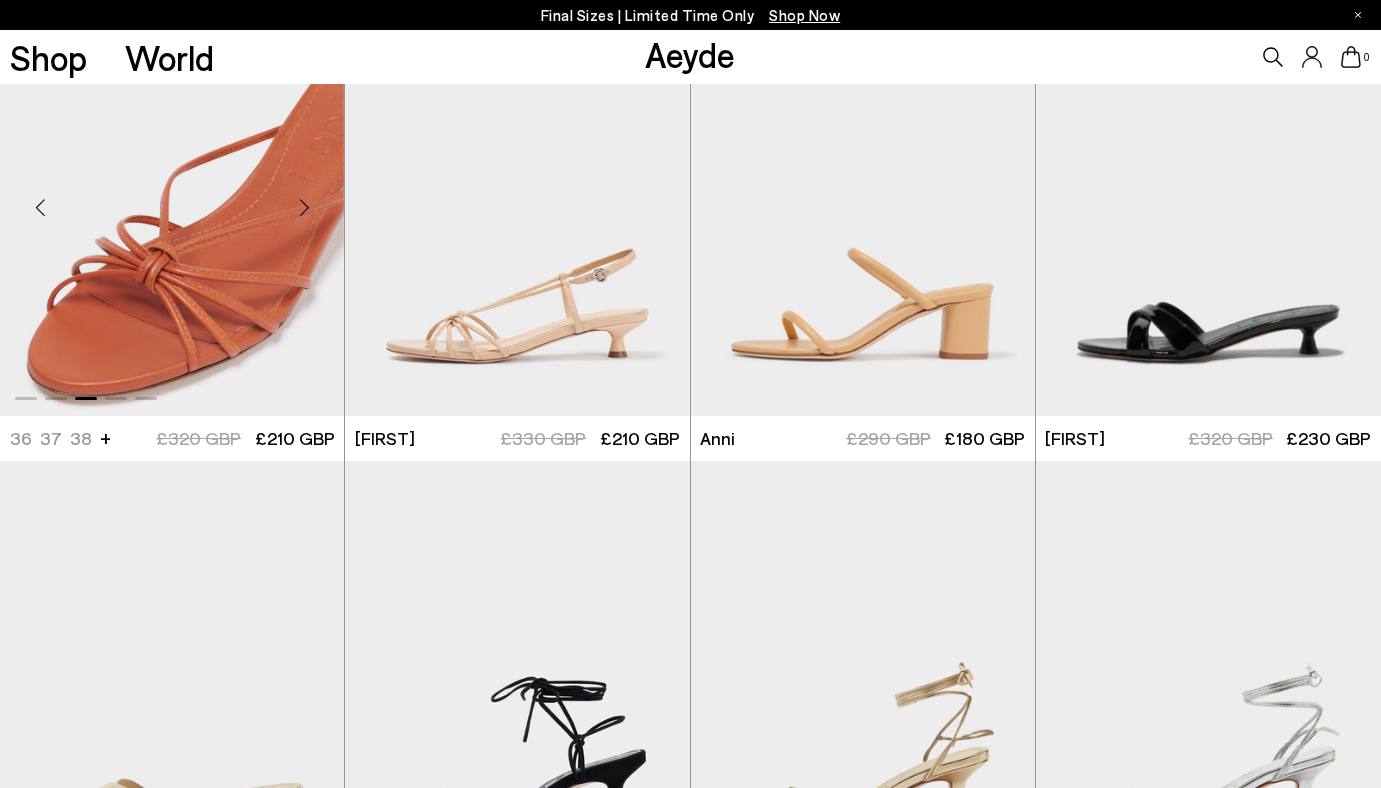 click at bounding box center [304, 208] 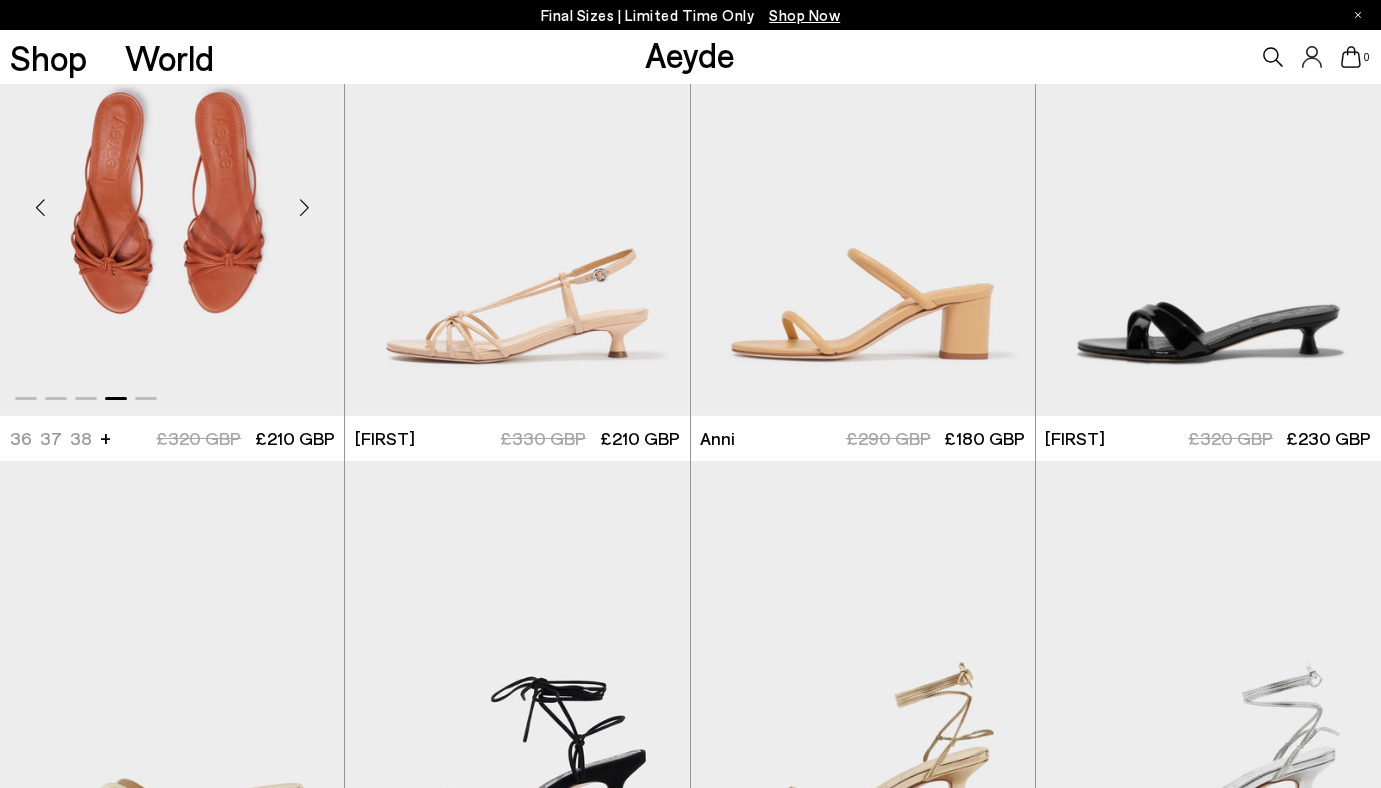 click at bounding box center (304, 208) 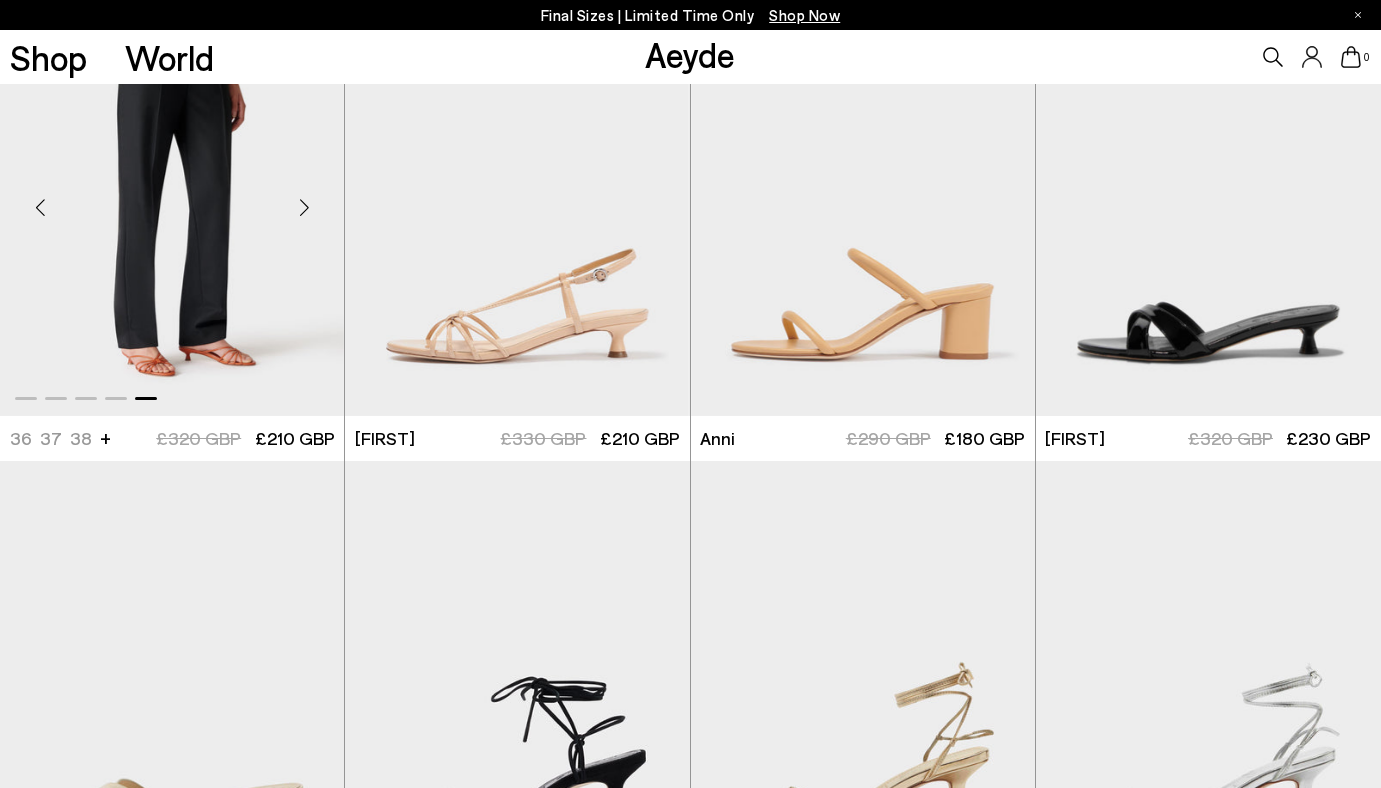 click at bounding box center [304, 208] 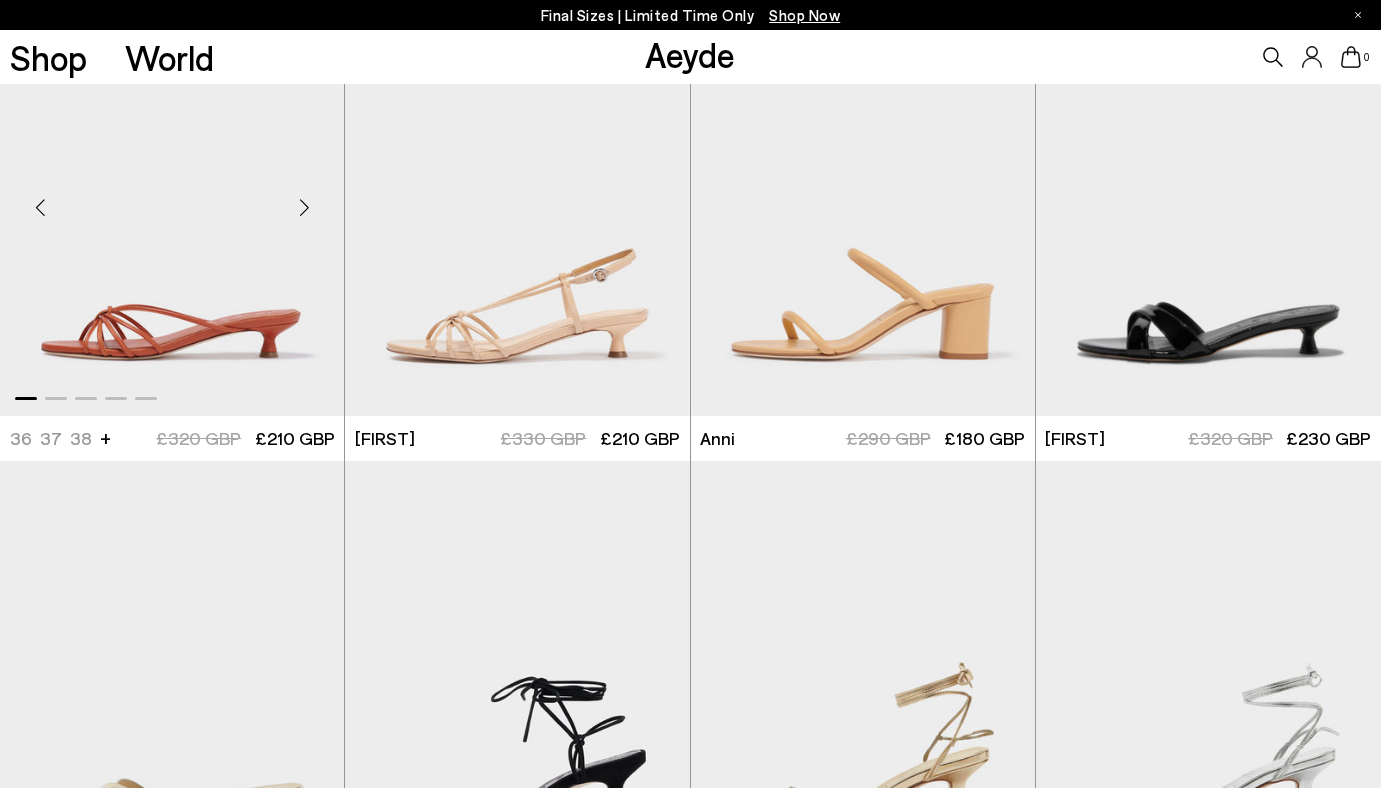 click at bounding box center (304, 208) 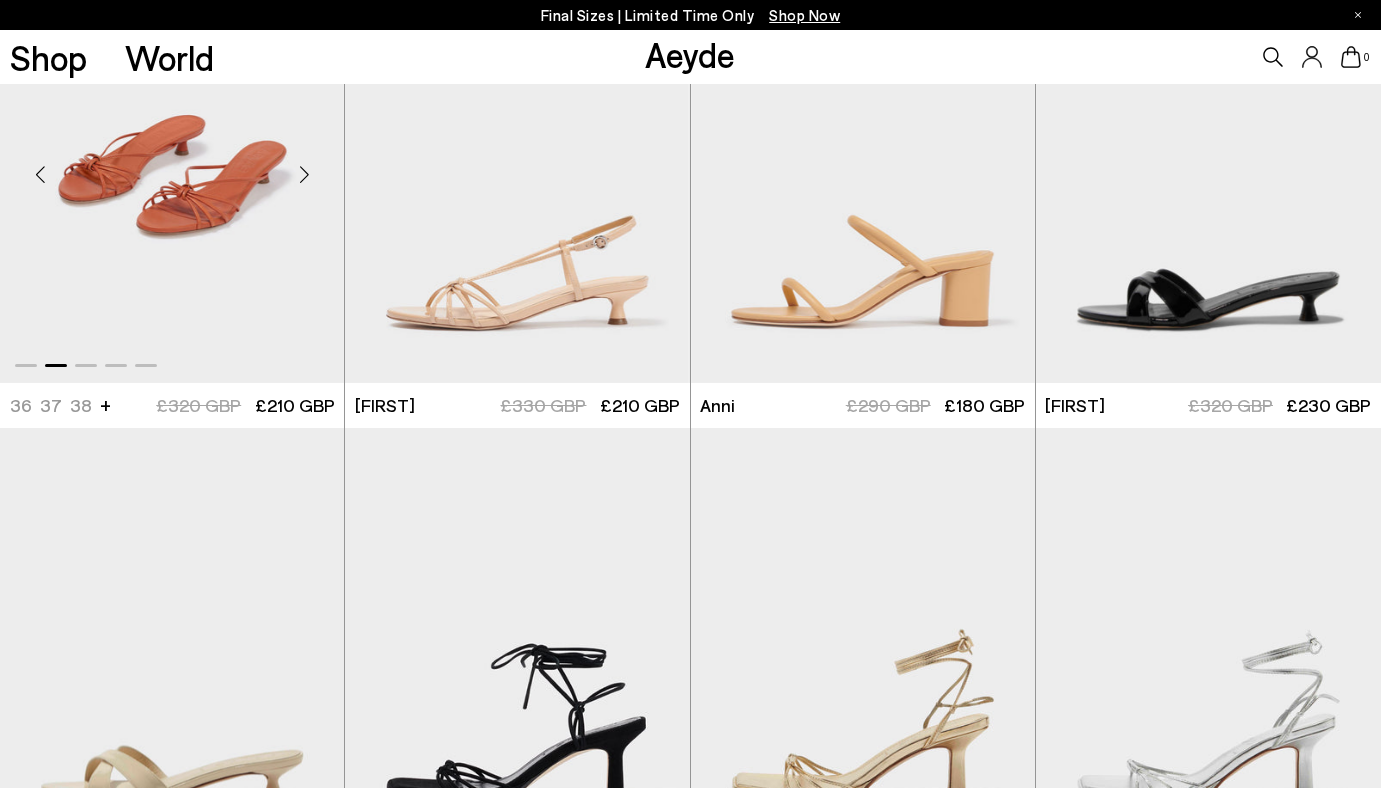 scroll, scrollTop: 7753, scrollLeft: 0, axis: vertical 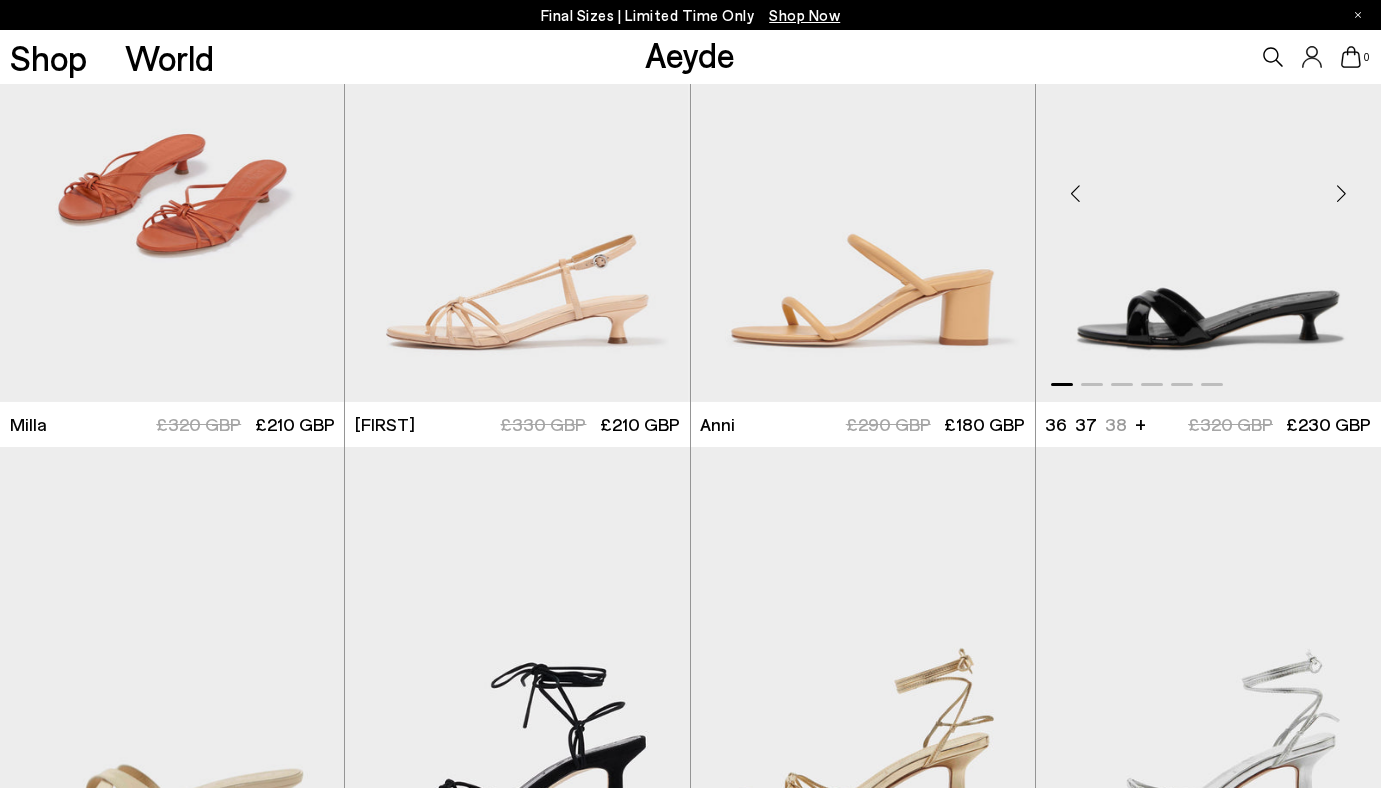 click at bounding box center (1341, 194) 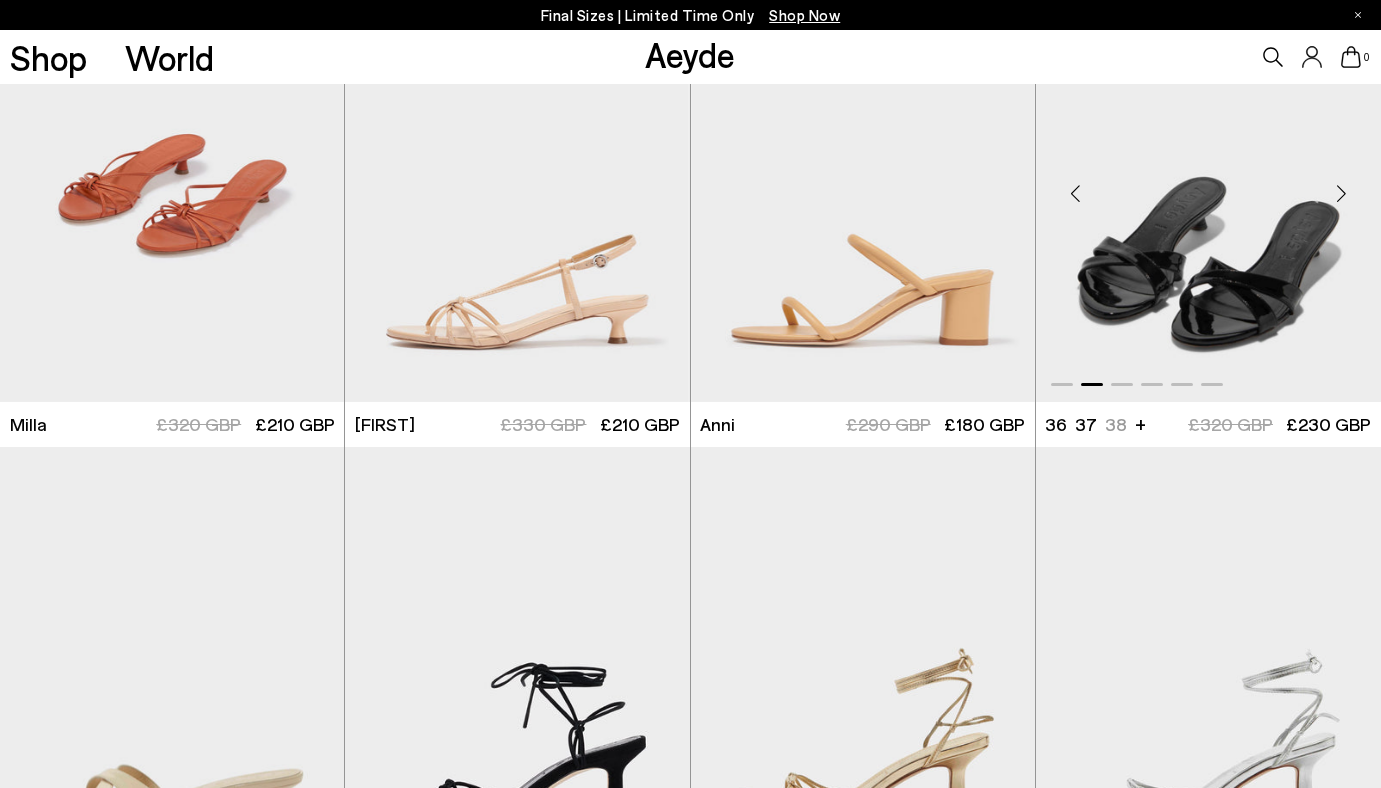 click at bounding box center [1341, 194] 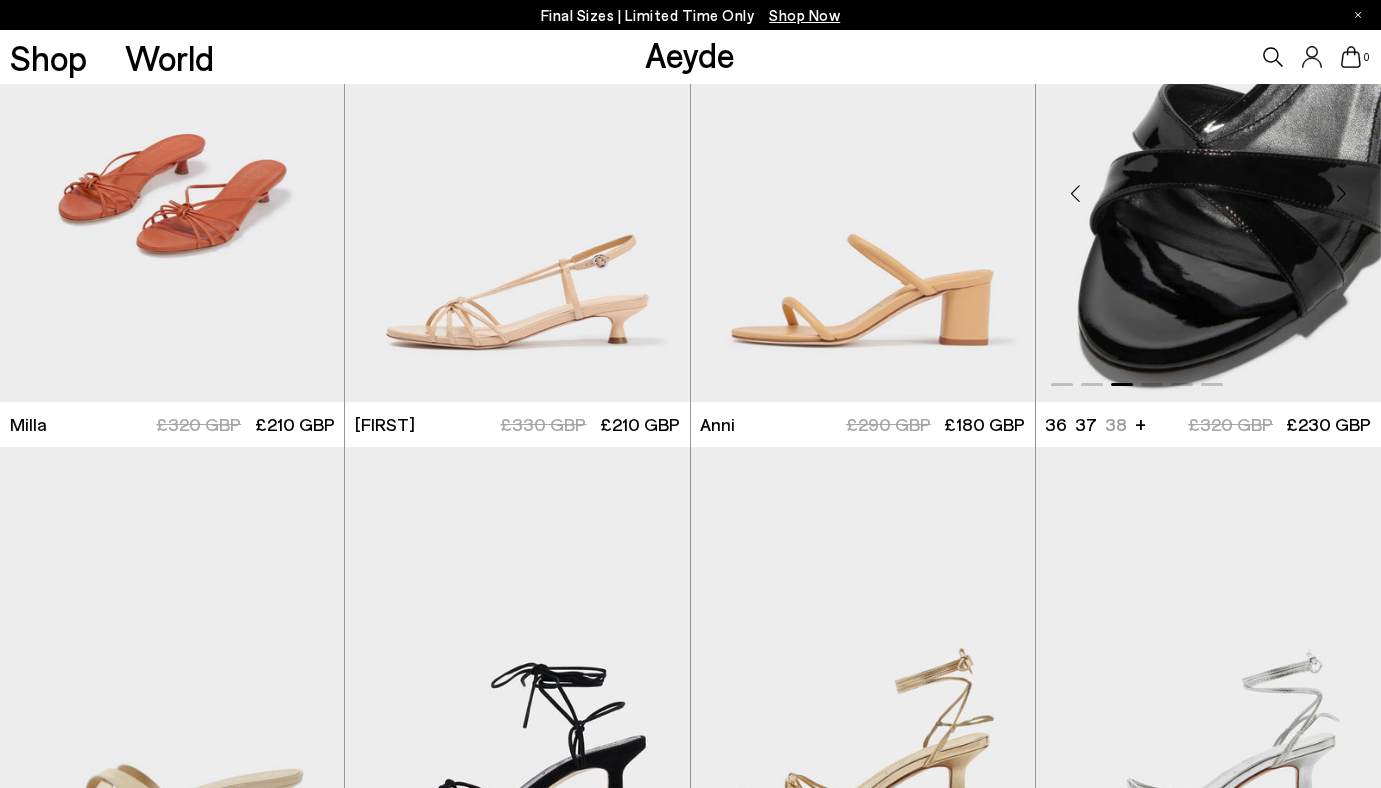 click at bounding box center (1341, 194) 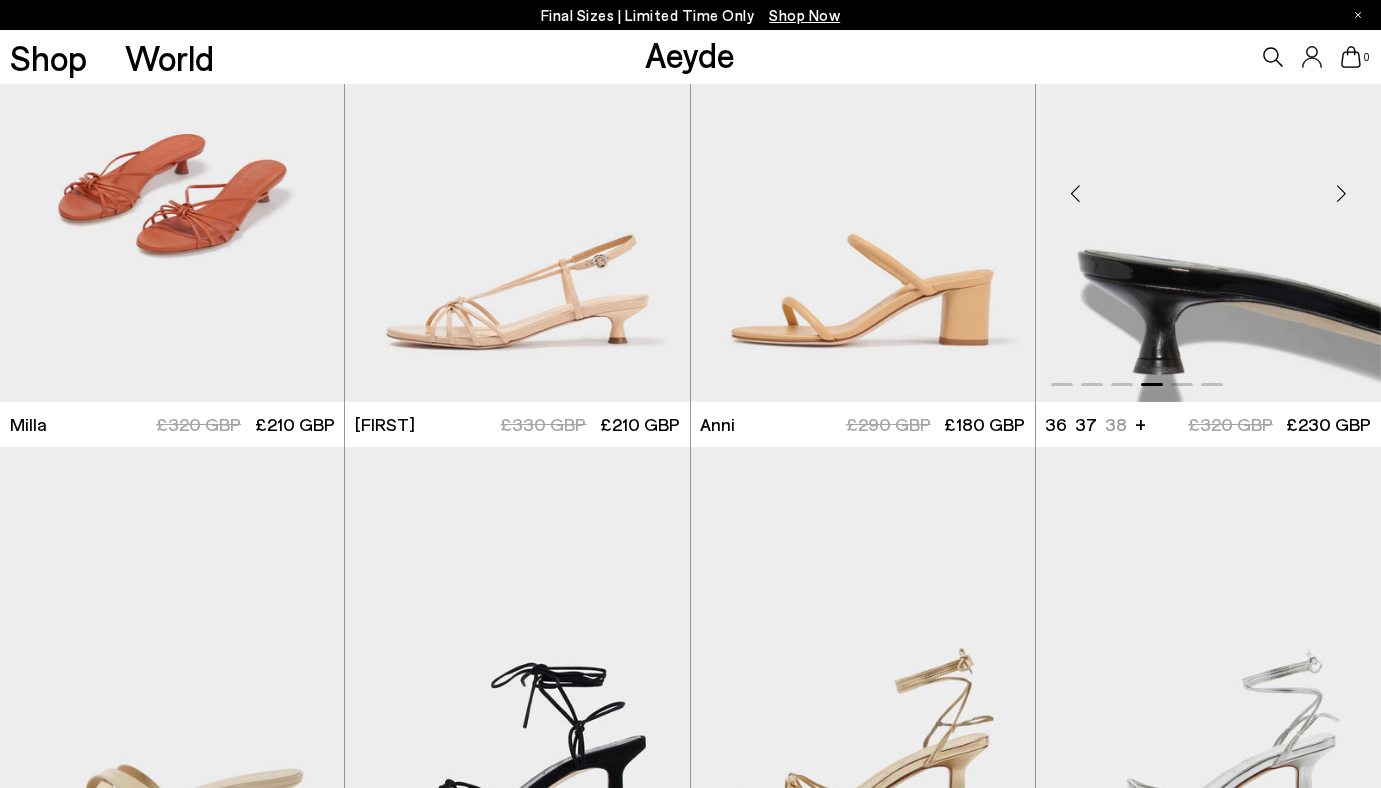 click at bounding box center [1341, 194] 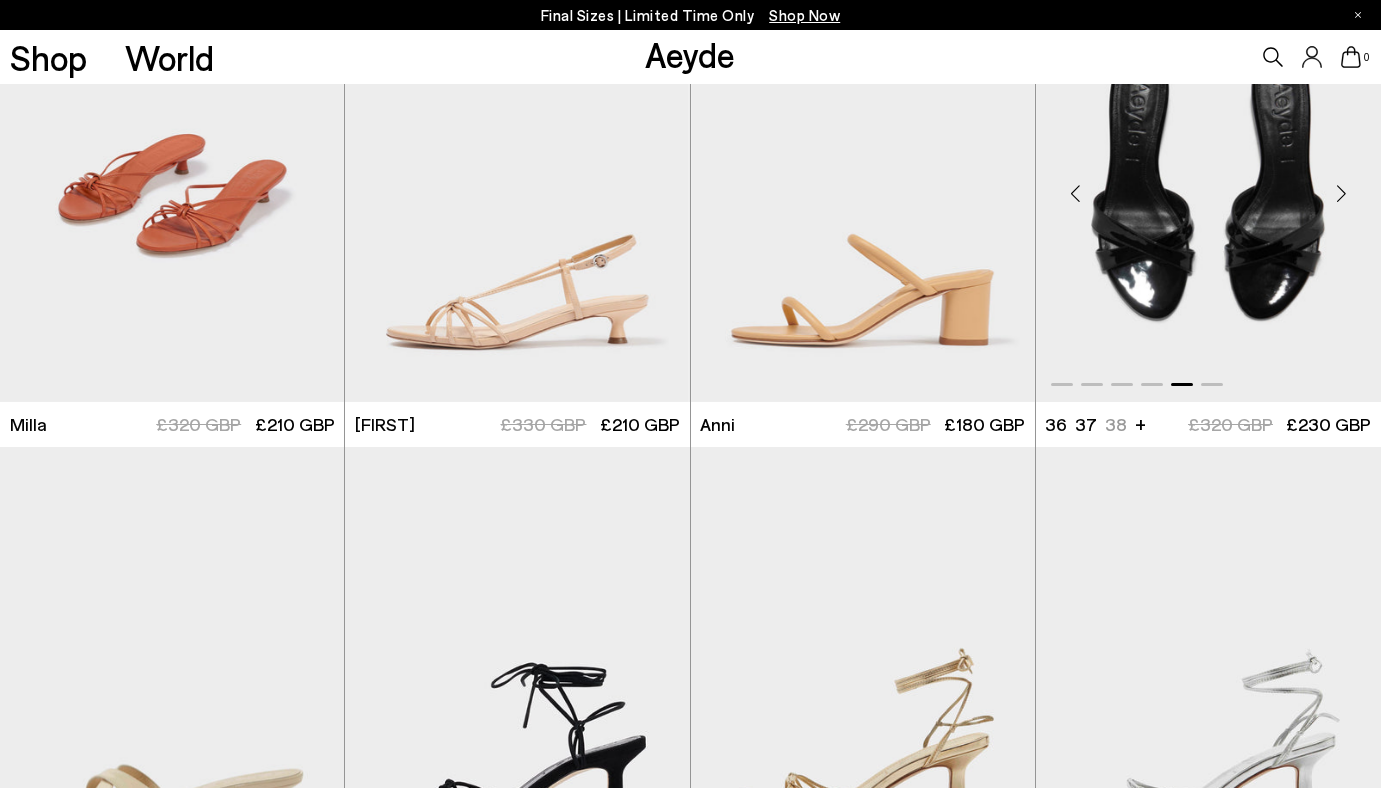 click at bounding box center (1341, 194) 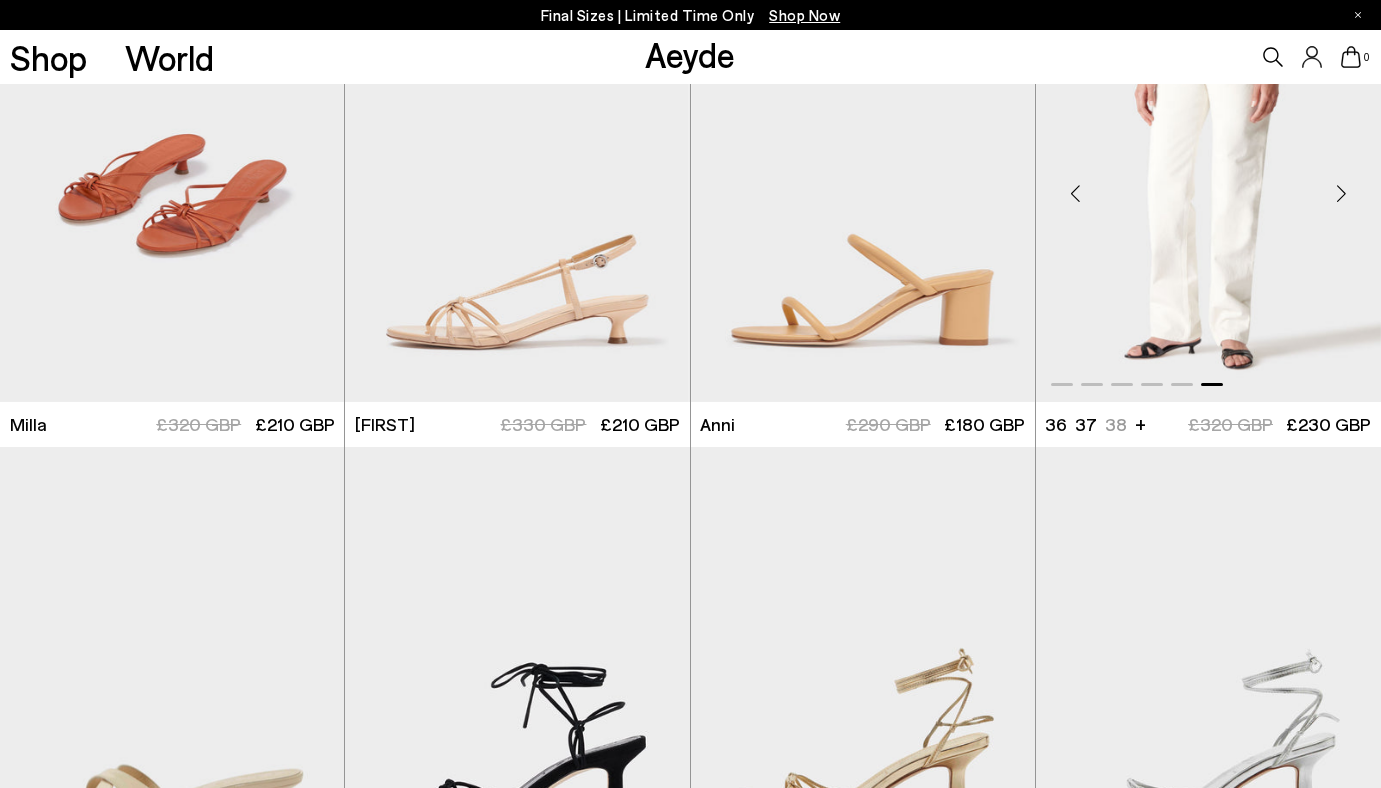 click at bounding box center (1341, 194) 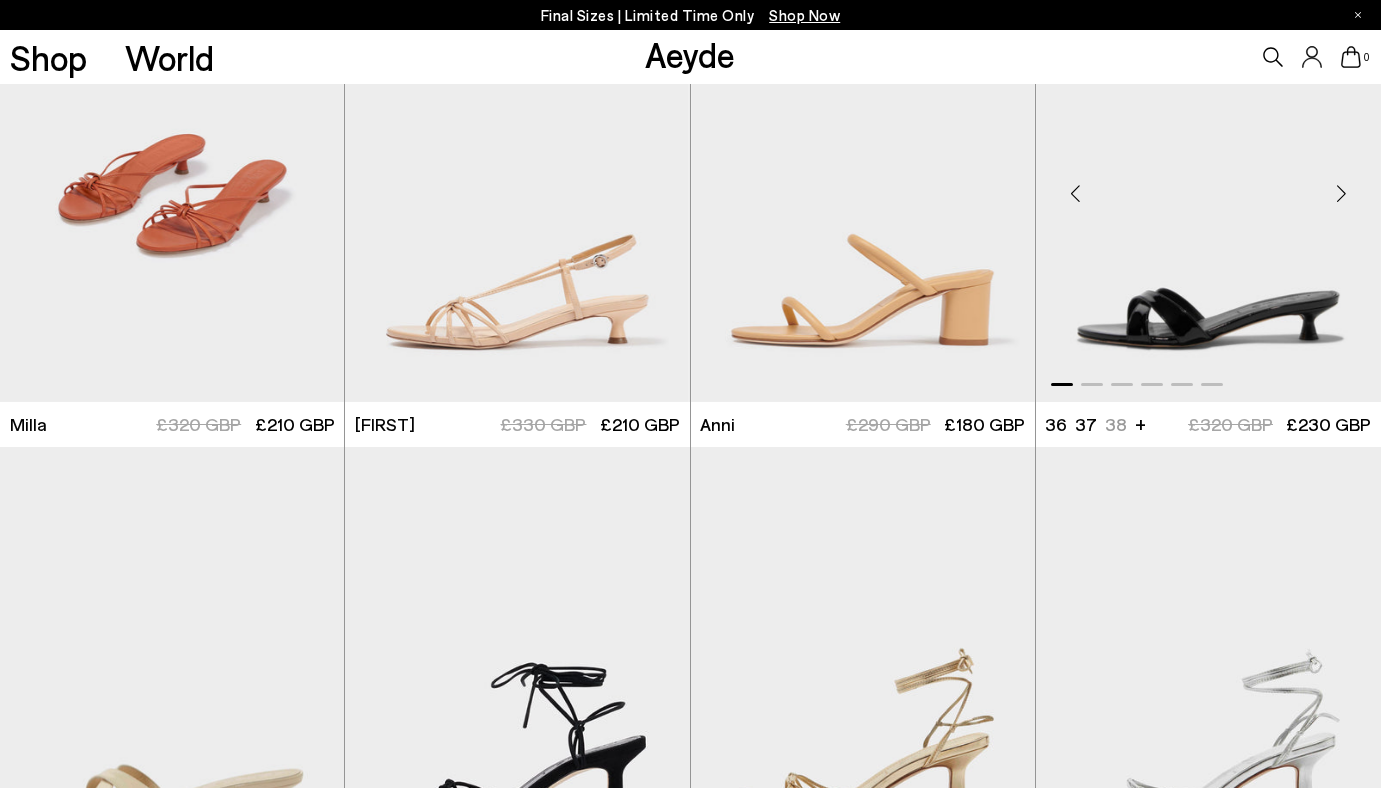 click at bounding box center [1341, 194] 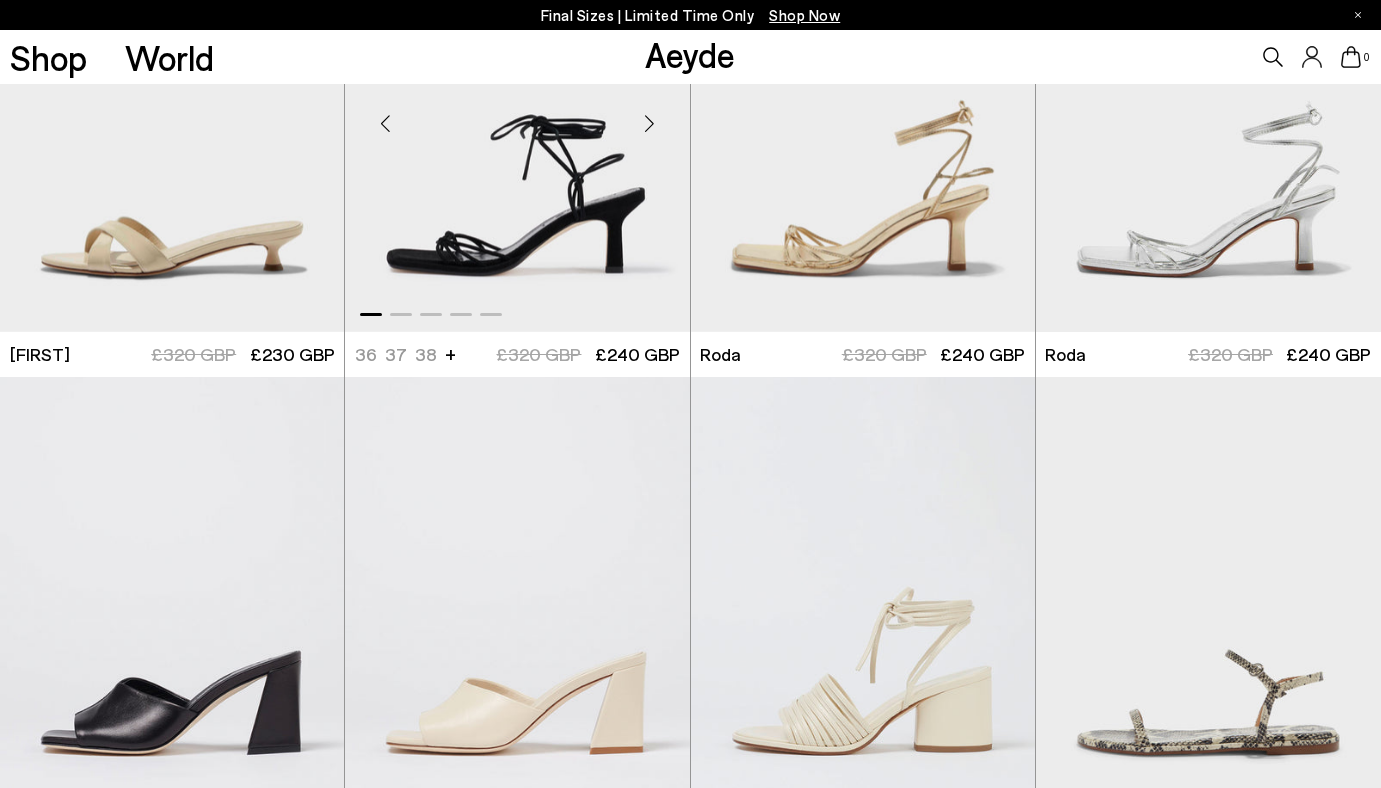 scroll, scrollTop: 8235, scrollLeft: 0, axis: vertical 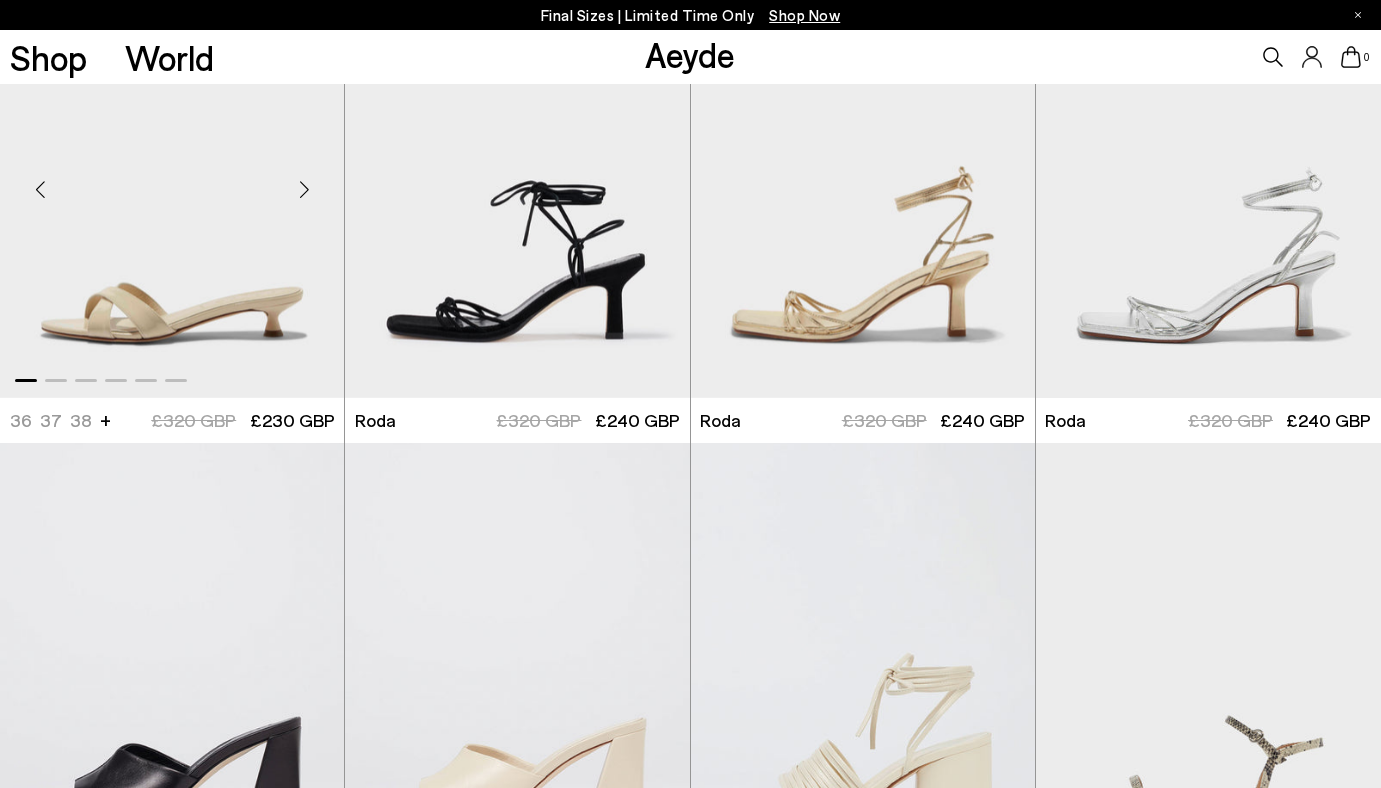click at bounding box center (304, 190) 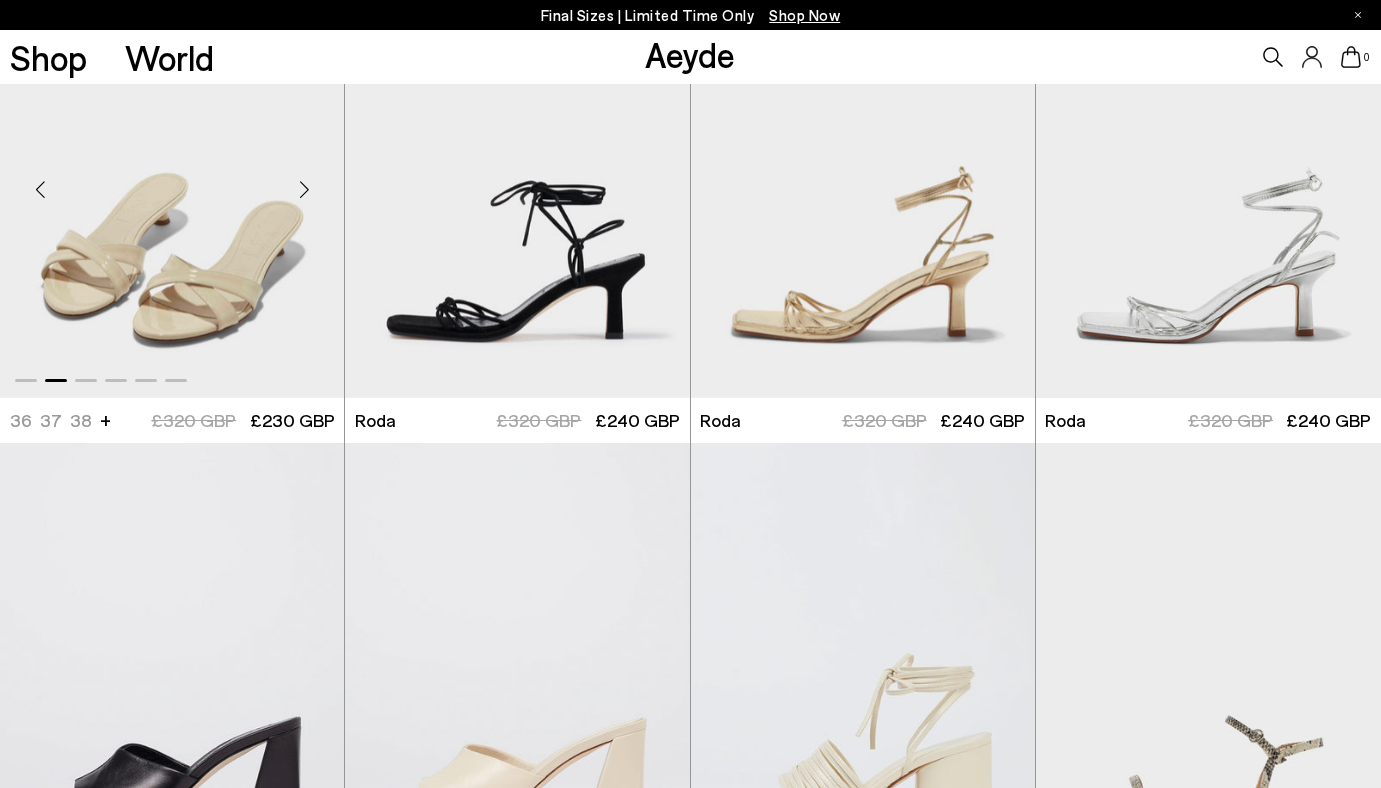 click at bounding box center (304, 190) 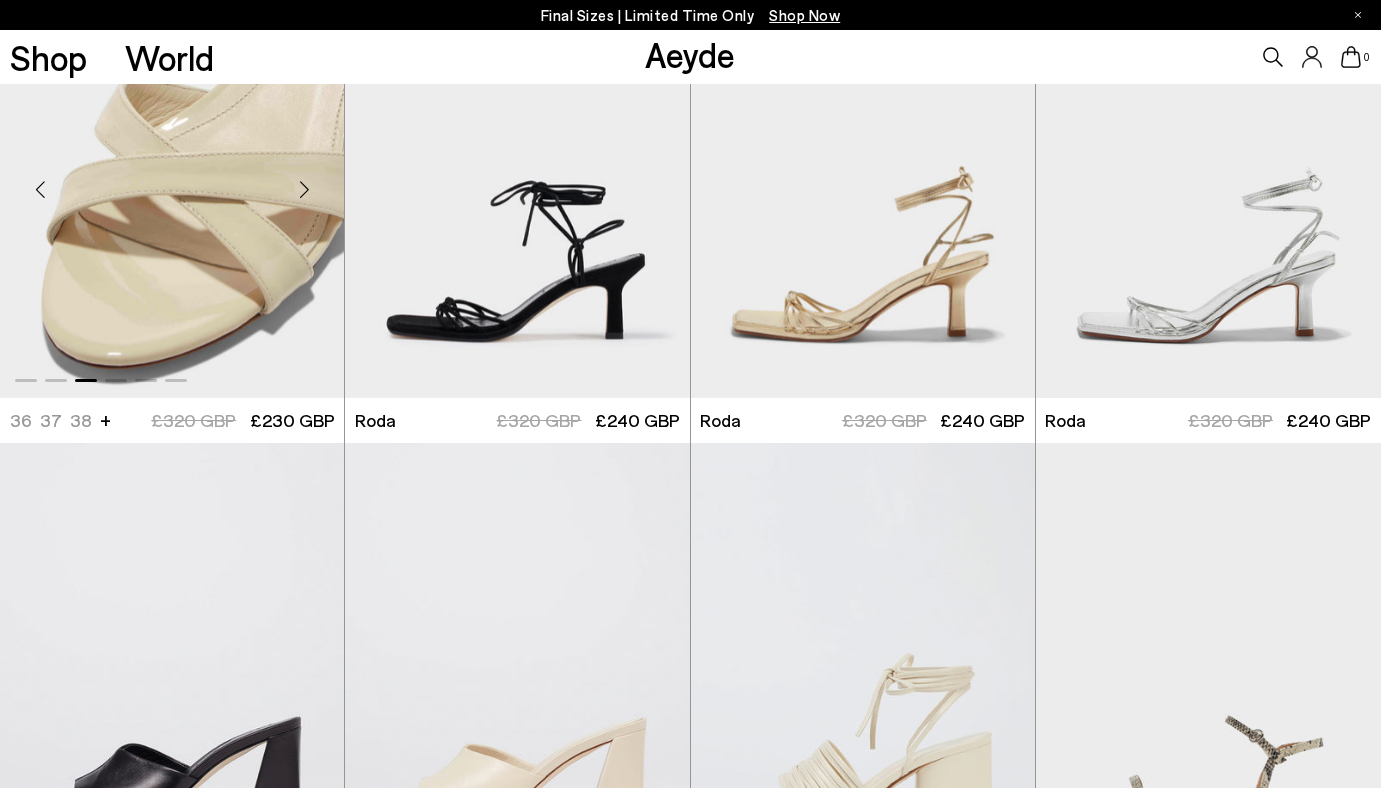 click at bounding box center (304, 190) 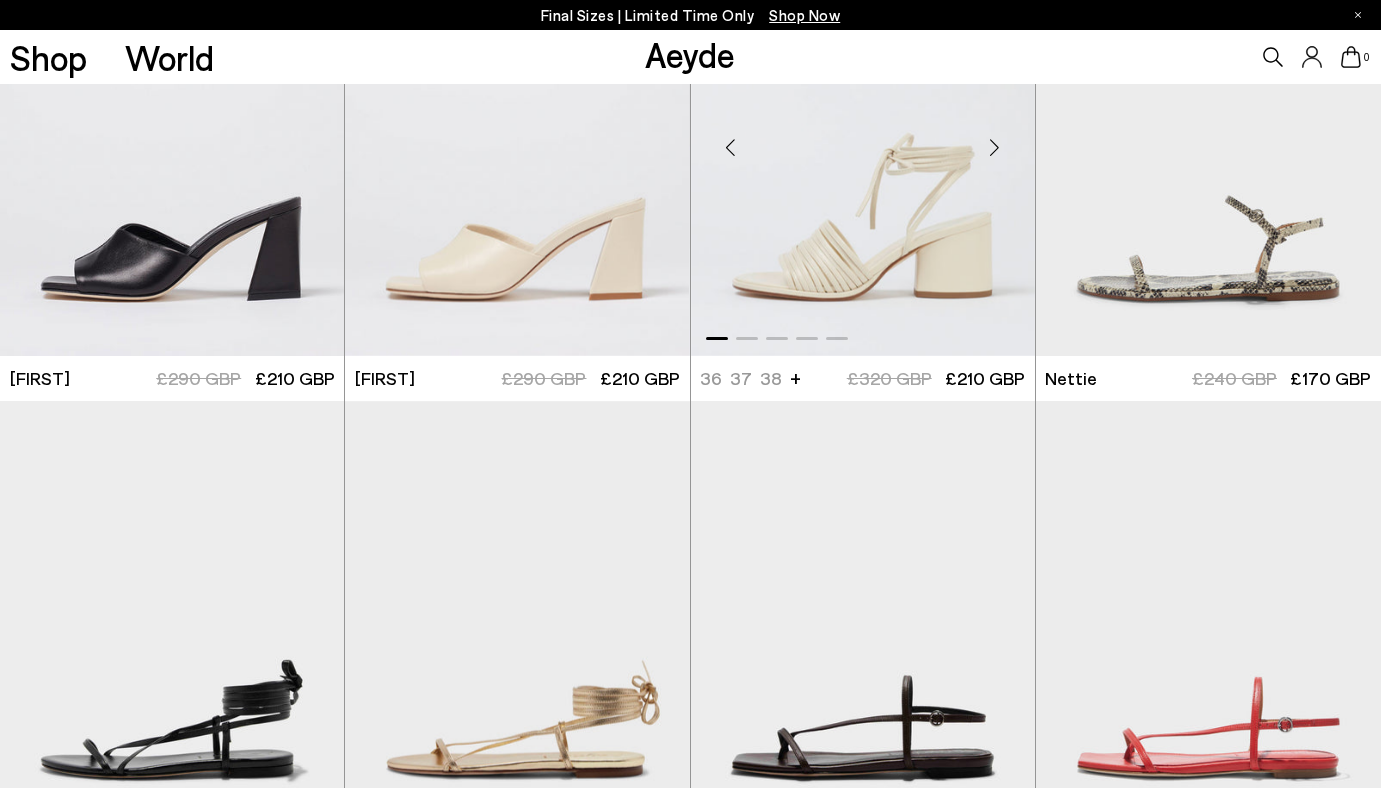 scroll, scrollTop: 8750, scrollLeft: 0, axis: vertical 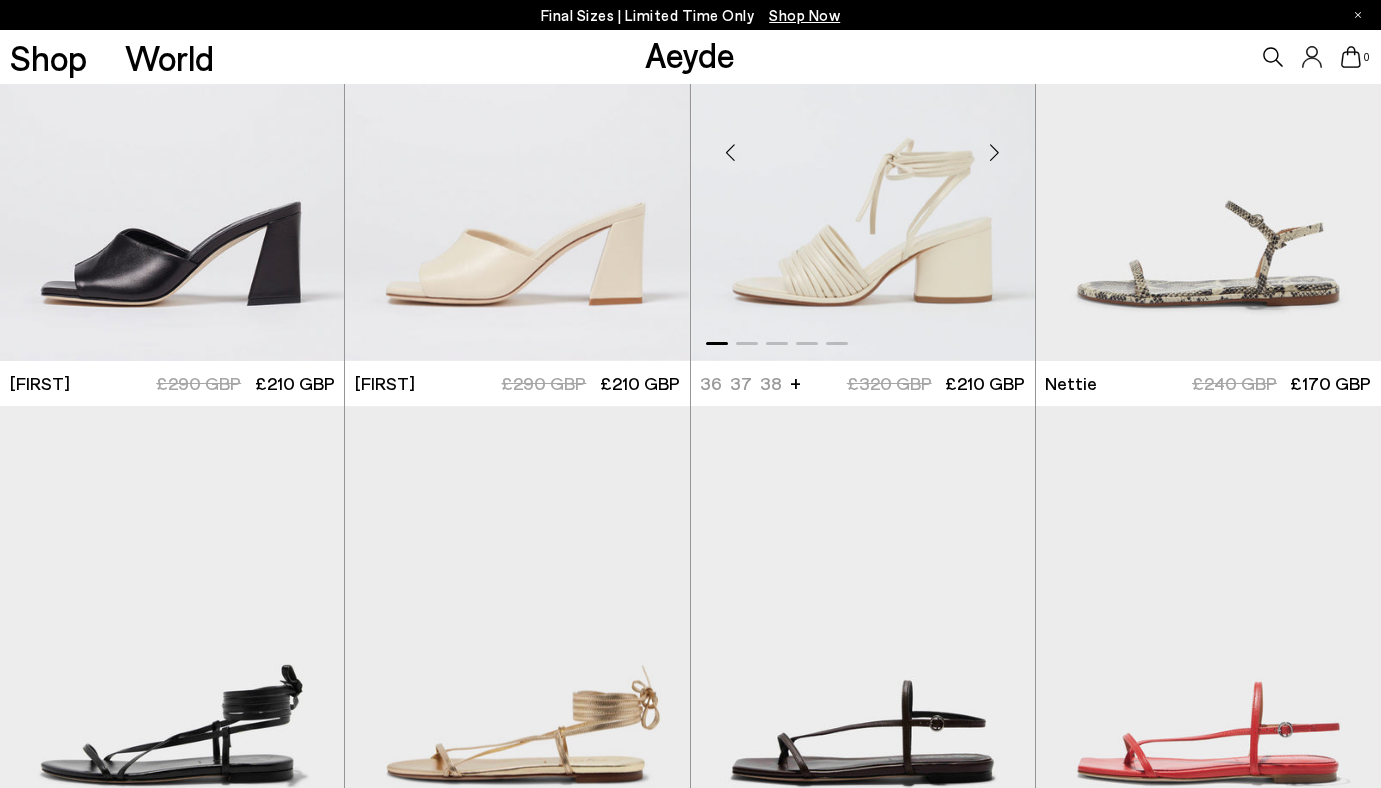 click at bounding box center (995, 153) 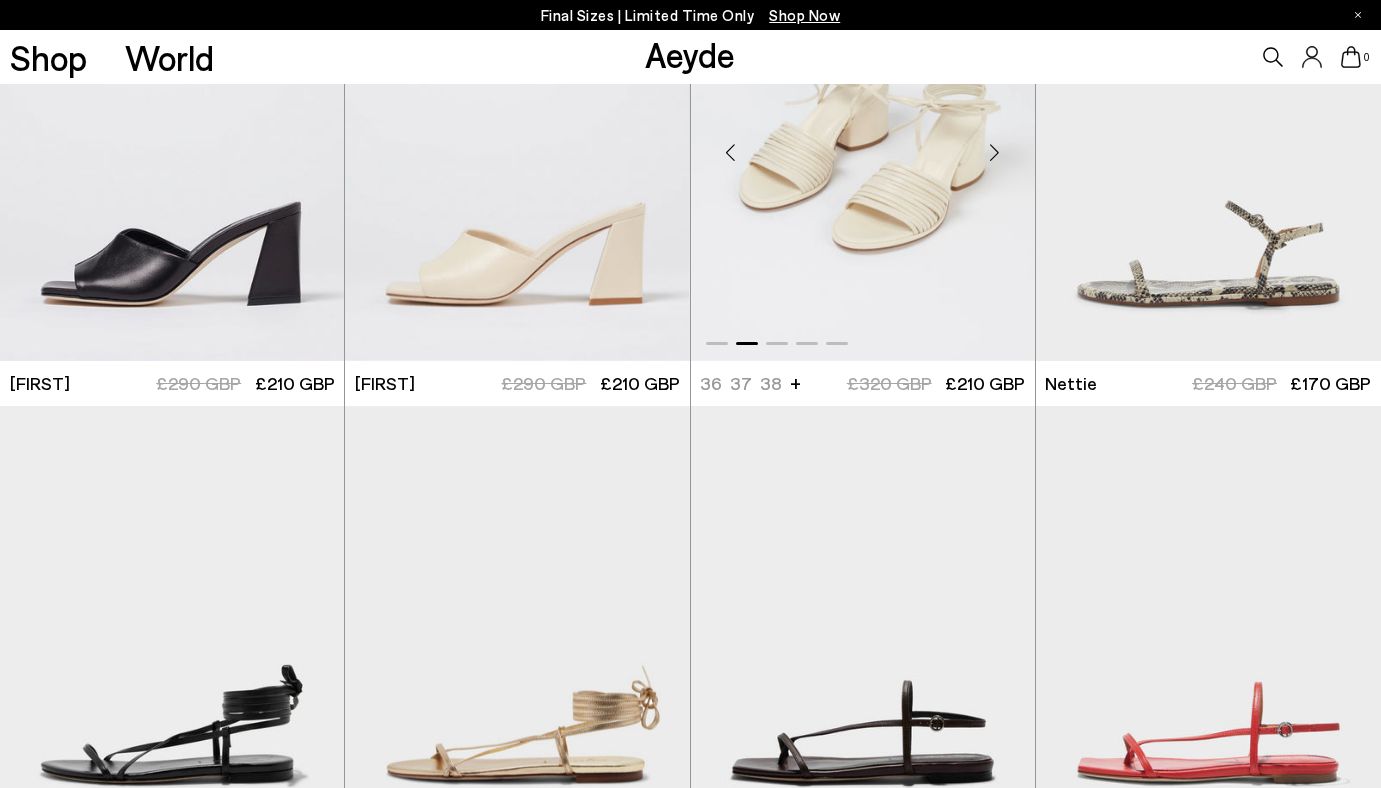 click at bounding box center [995, 153] 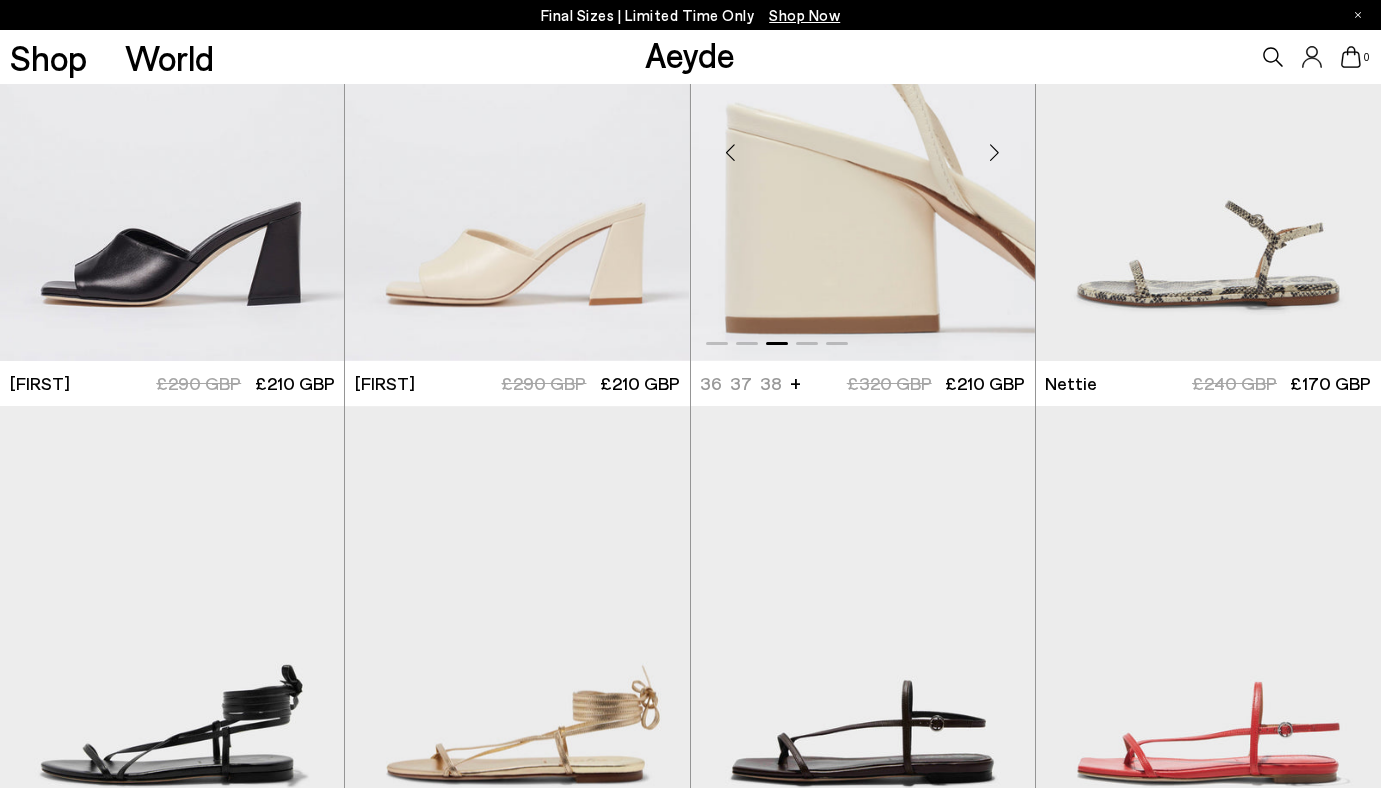 click at bounding box center (995, 153) 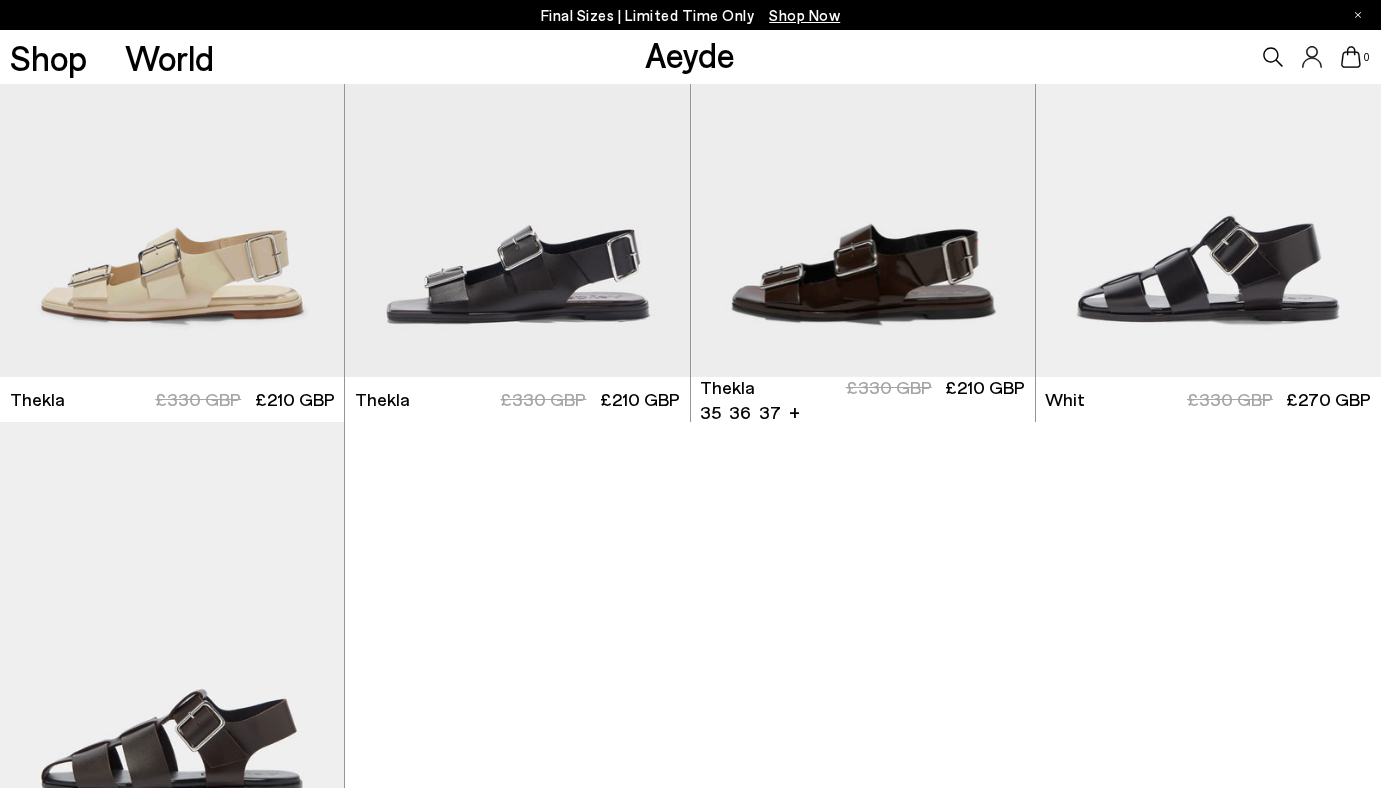 scroll, scrollTop: 12552, scrollLeft: 0, axis: vertical 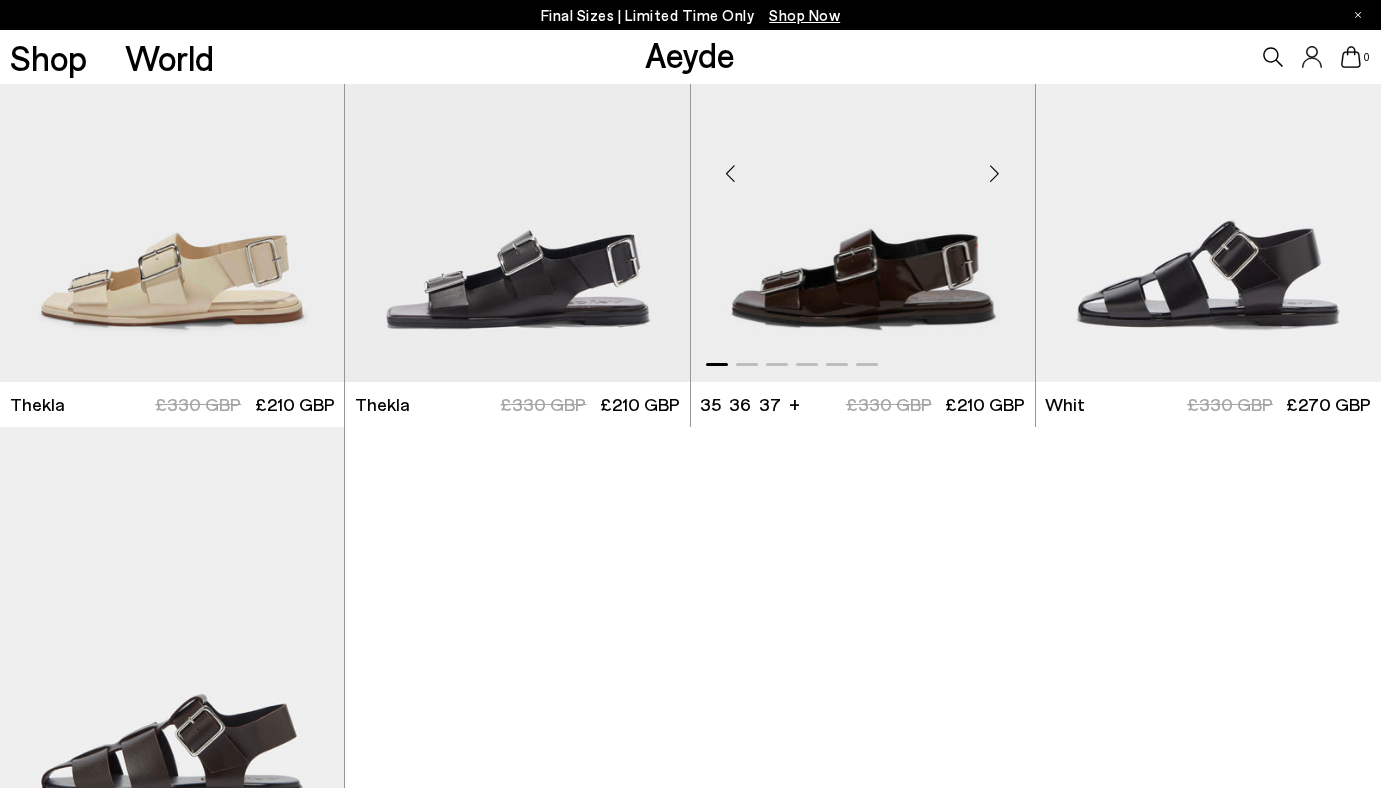 click at bounding box center (995, 174) 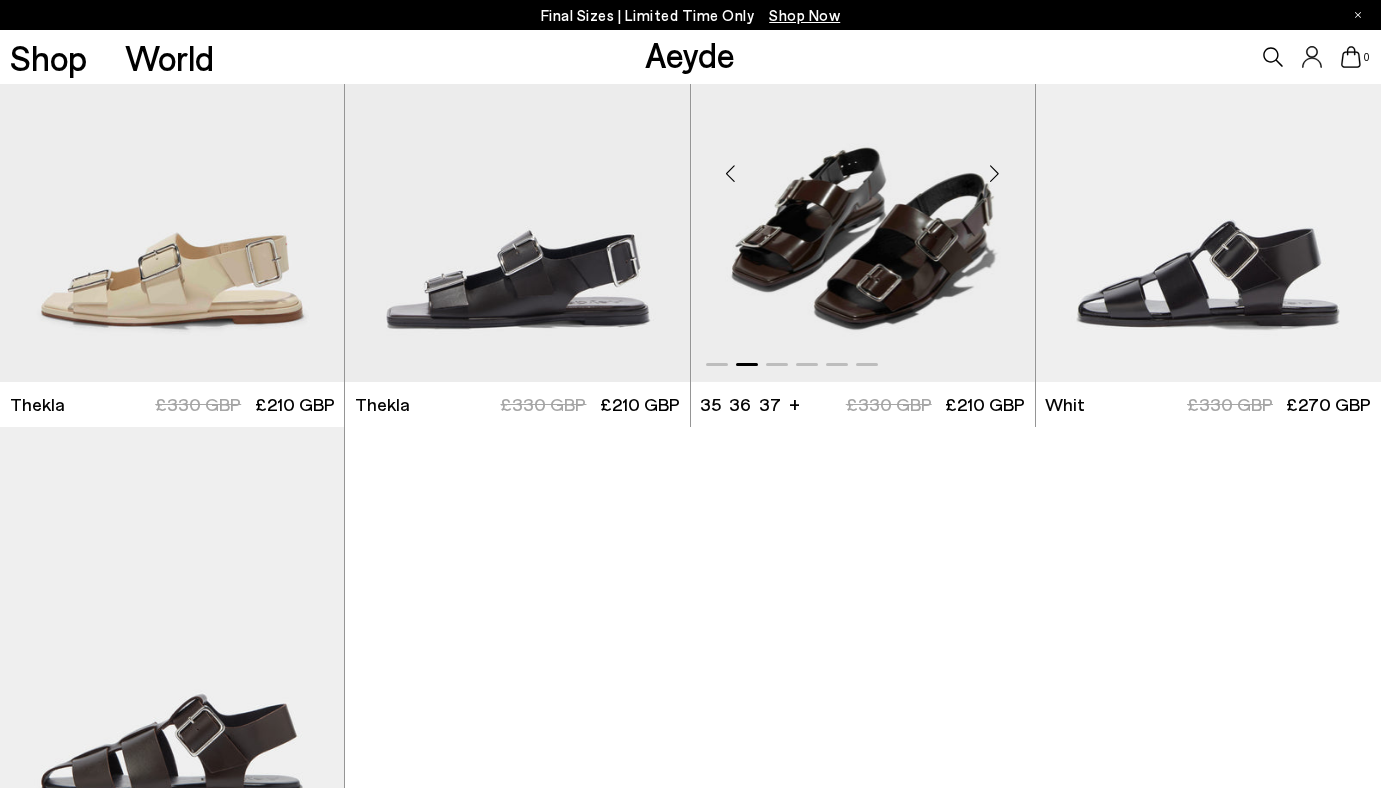 click at bounding box center (995, 174) 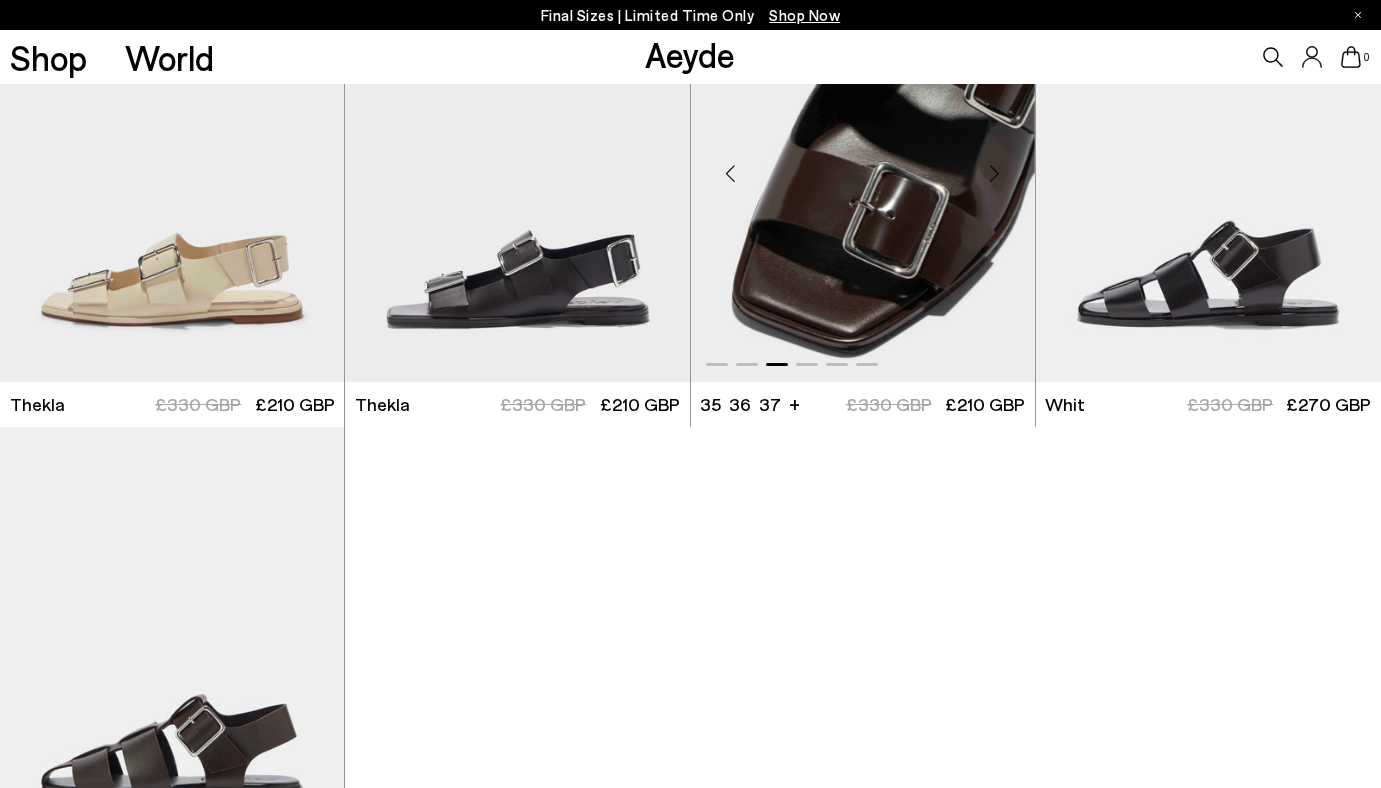 click at bounding box center [995, 174] 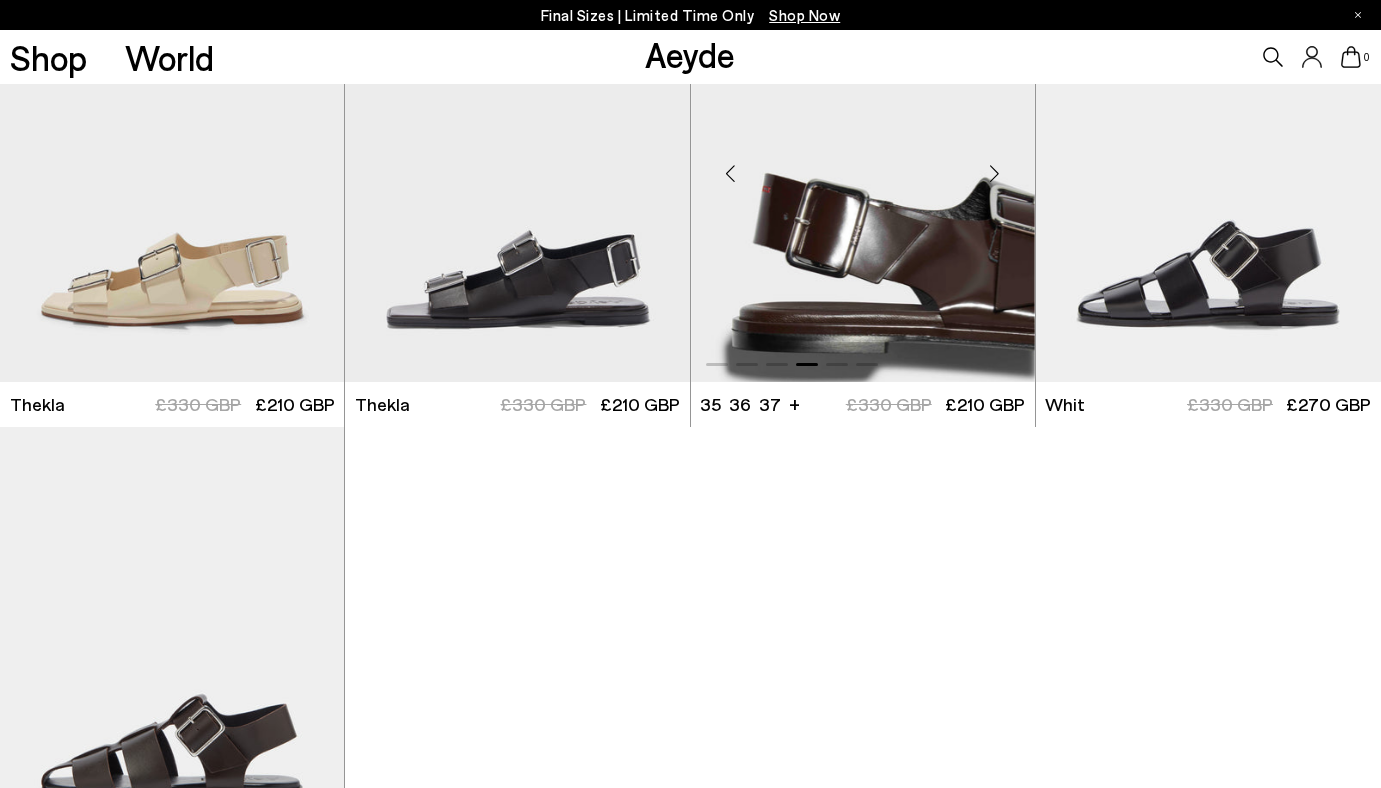 click at bounding box center (995, 174) 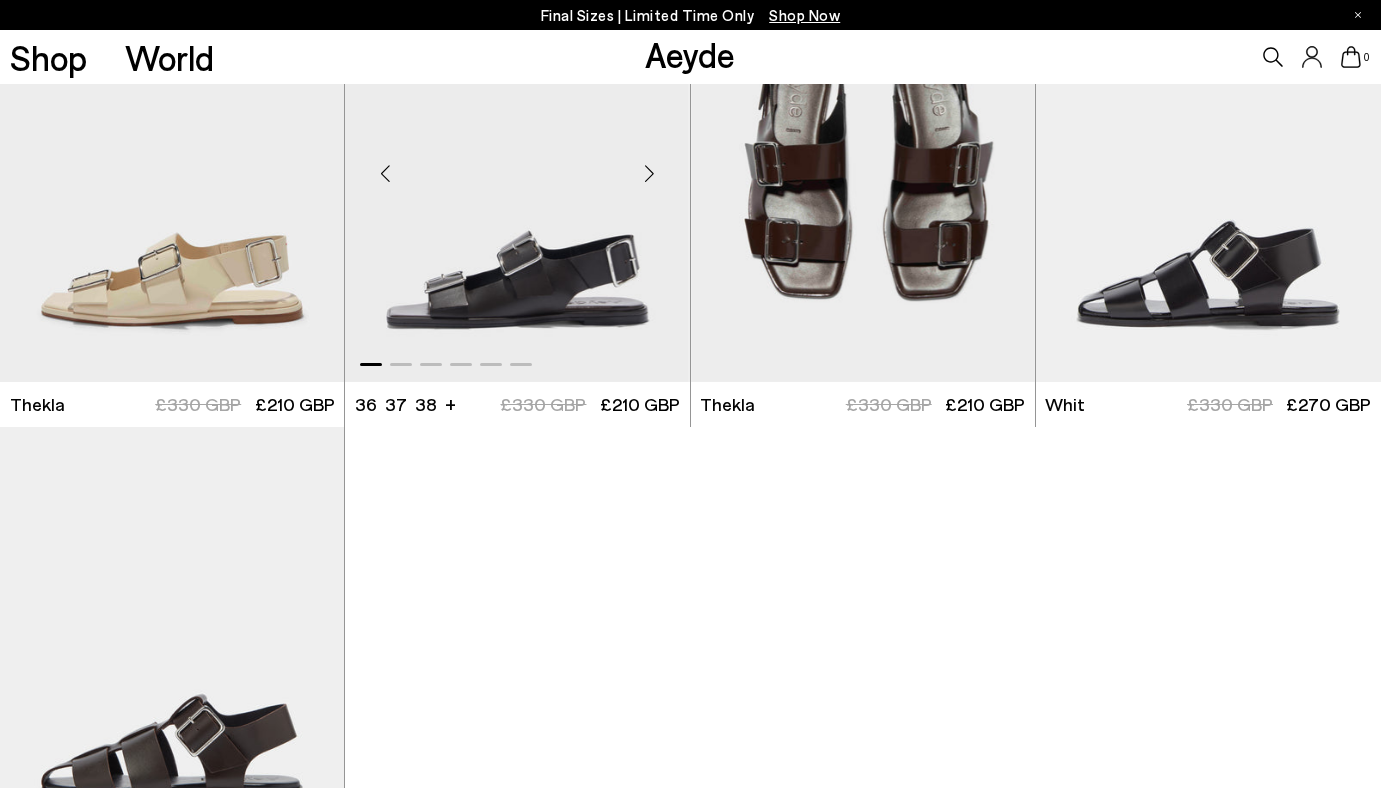 click at bounding box center (650, 174) 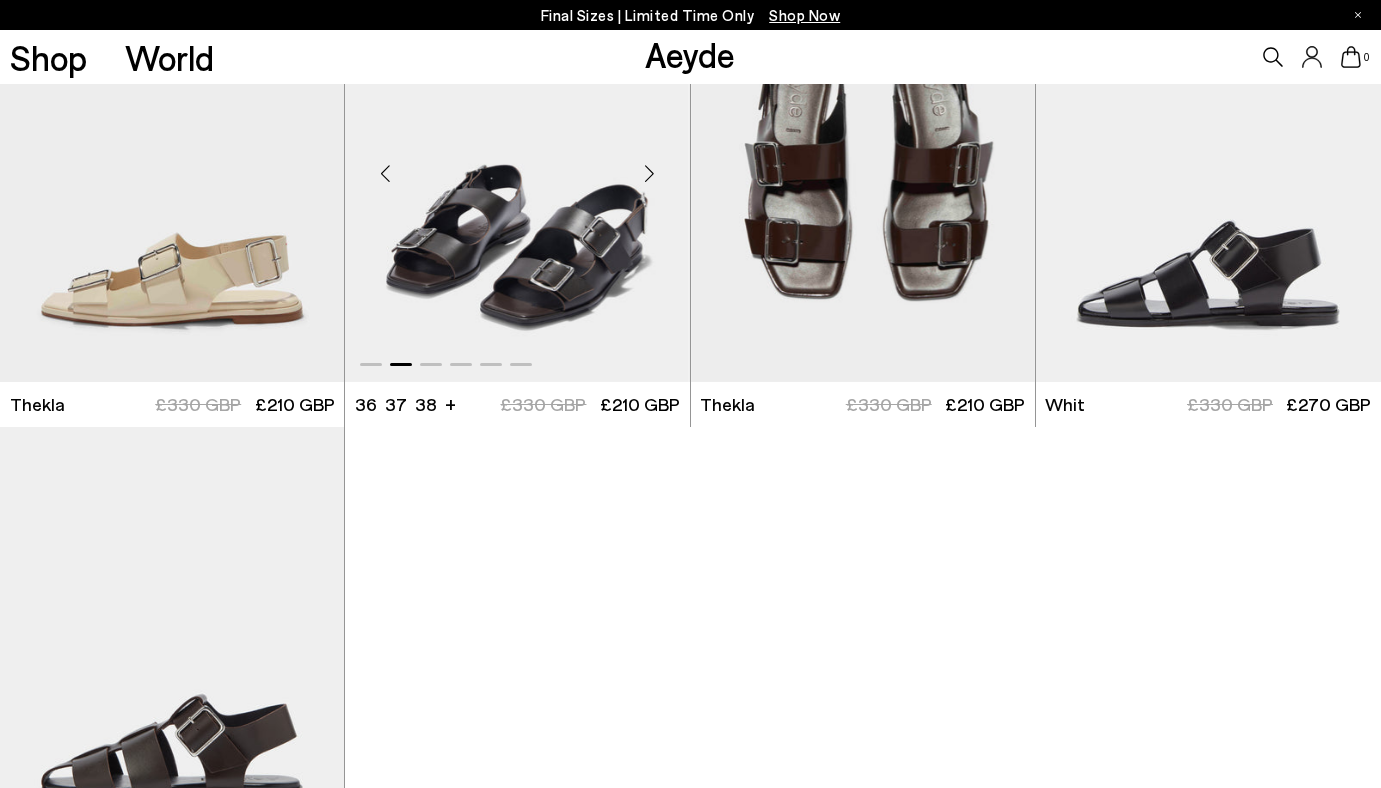 click at bounding box center [650, 174] 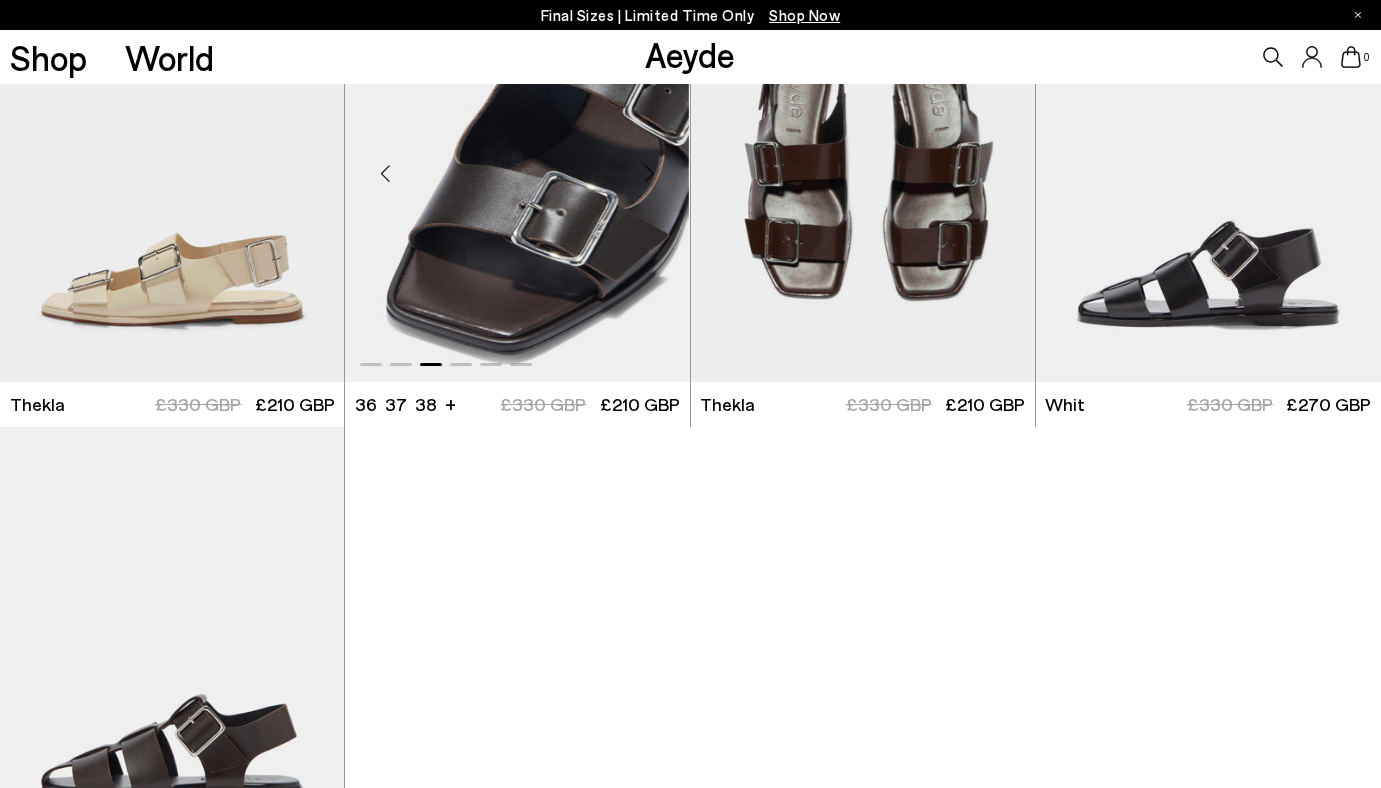 click at bounding box center (650, 174) 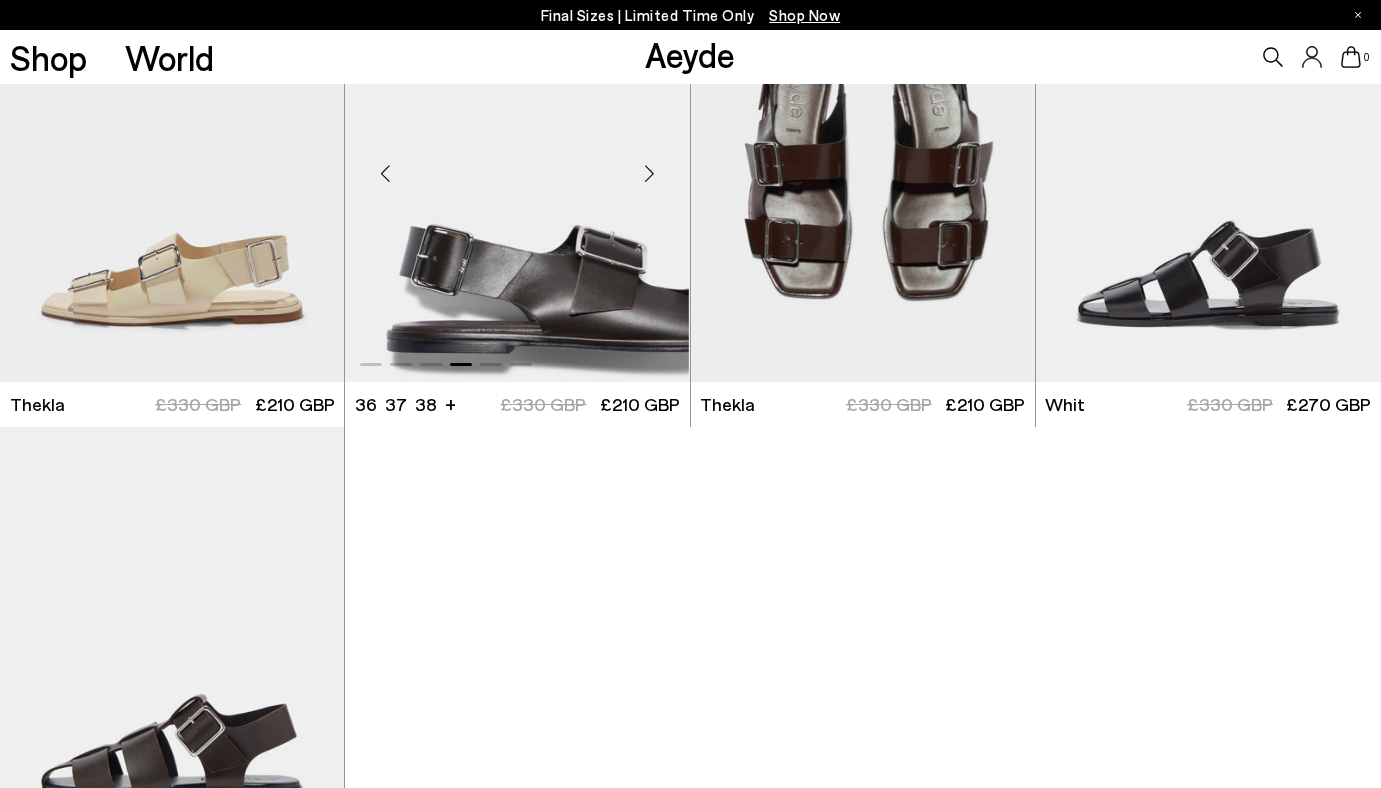 click at bounding box center [650, 174] 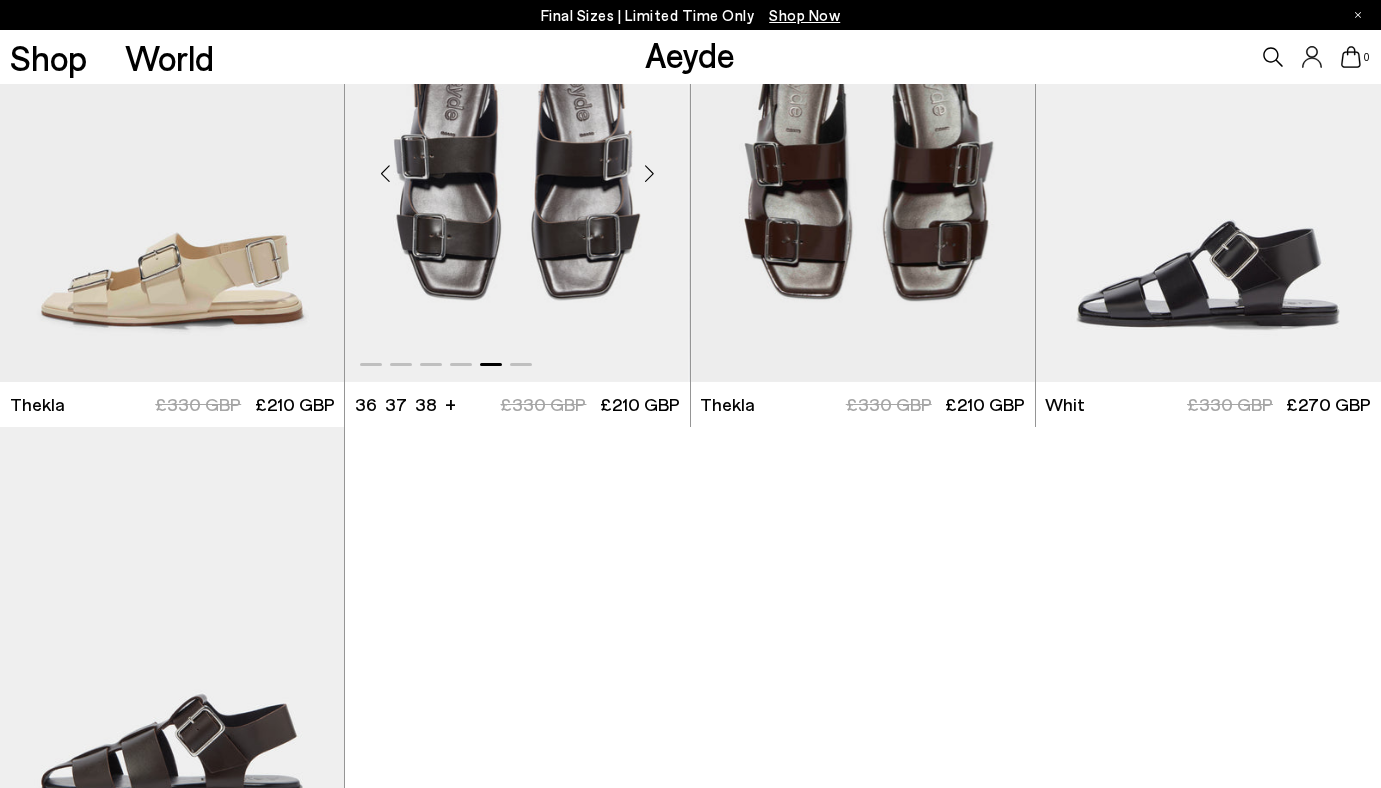 click at bounding box center [650, 174] 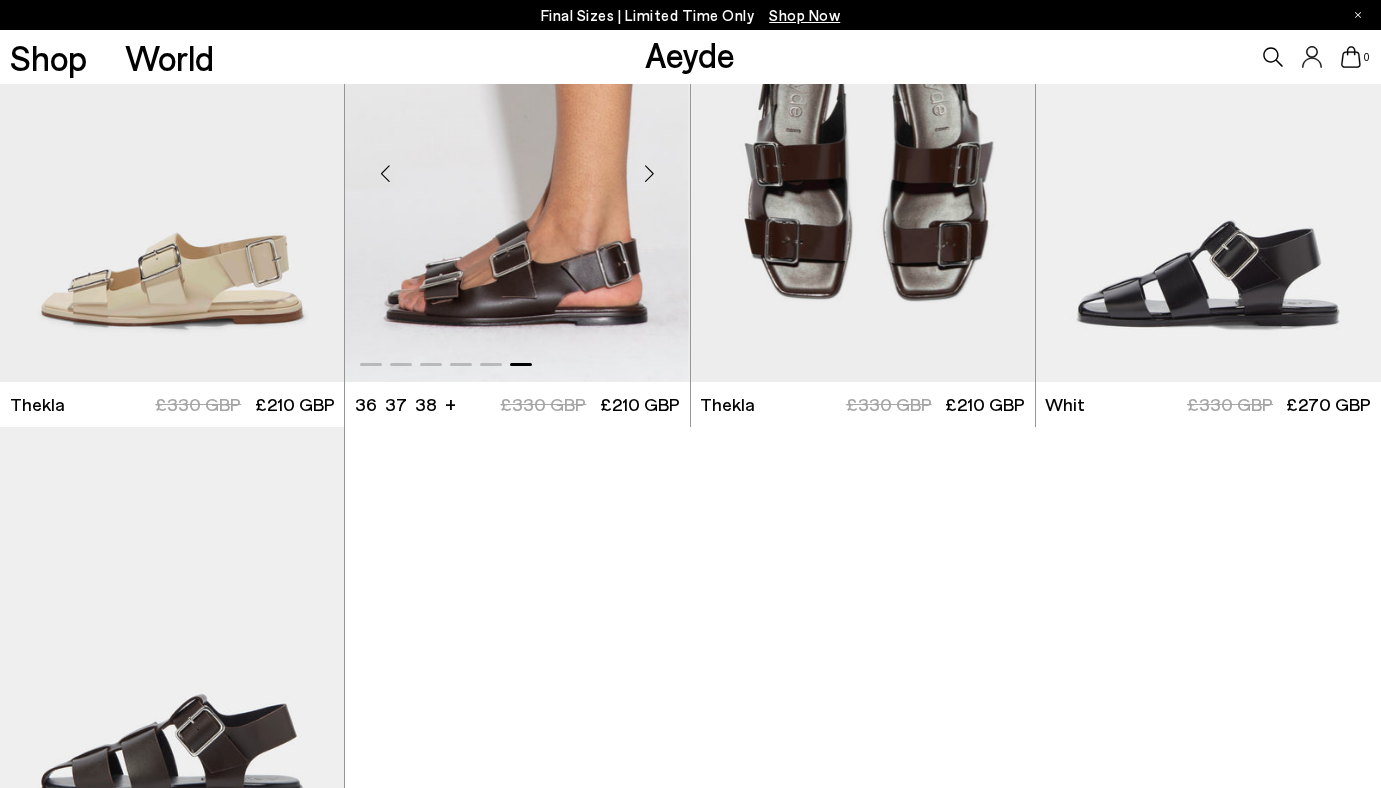 click at bounding box center [650, 174] 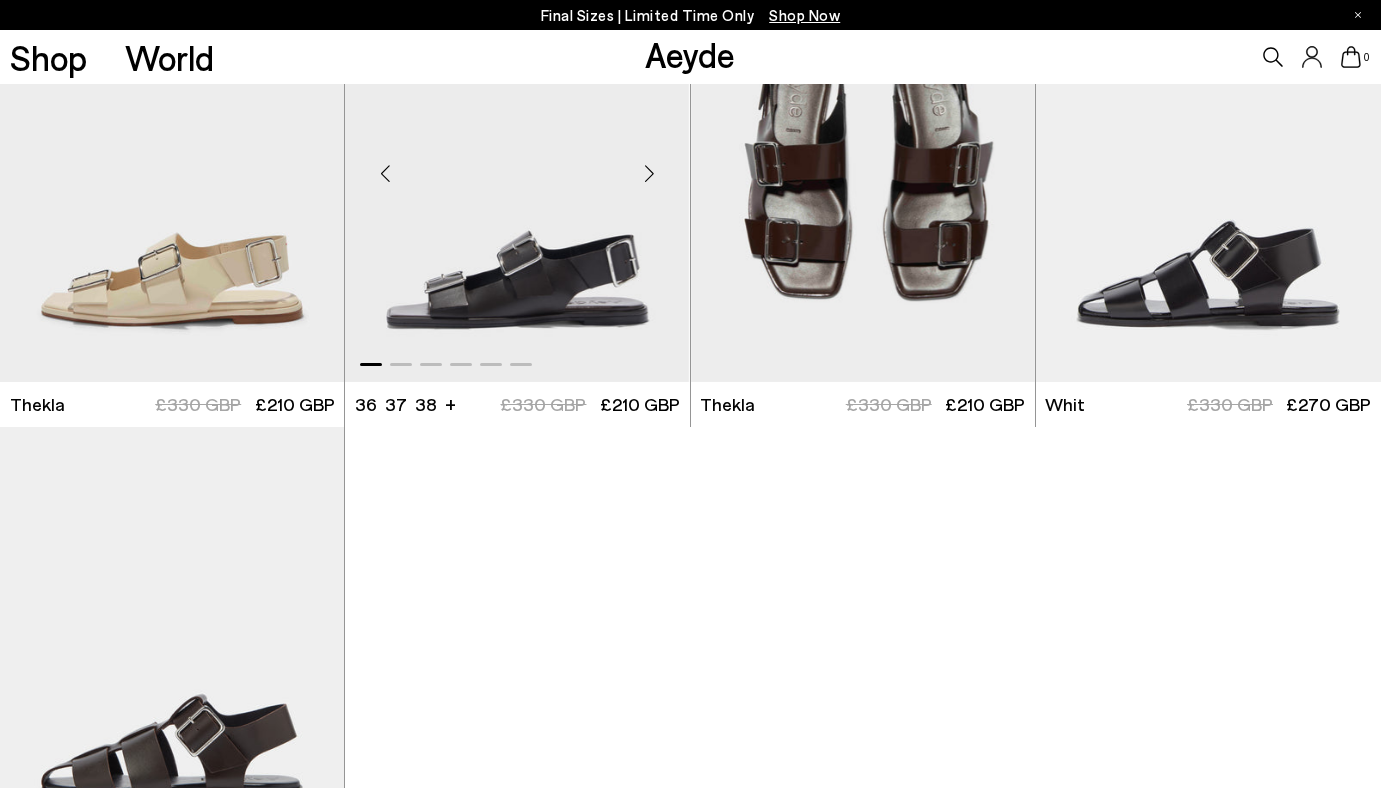 click at bounding box center (650, 174) 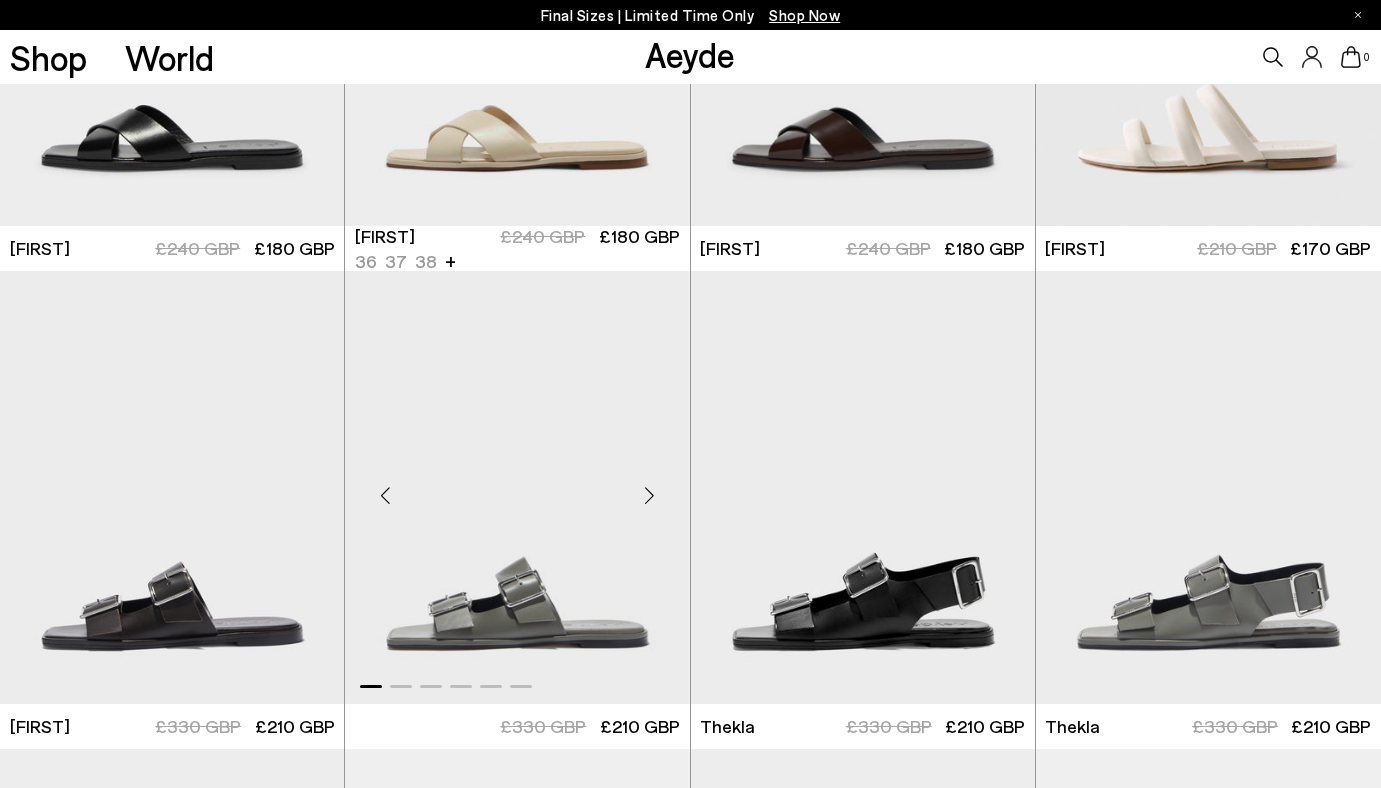 scroll, scrollTop: 11749, scrollLeft: 0, axis: vertical 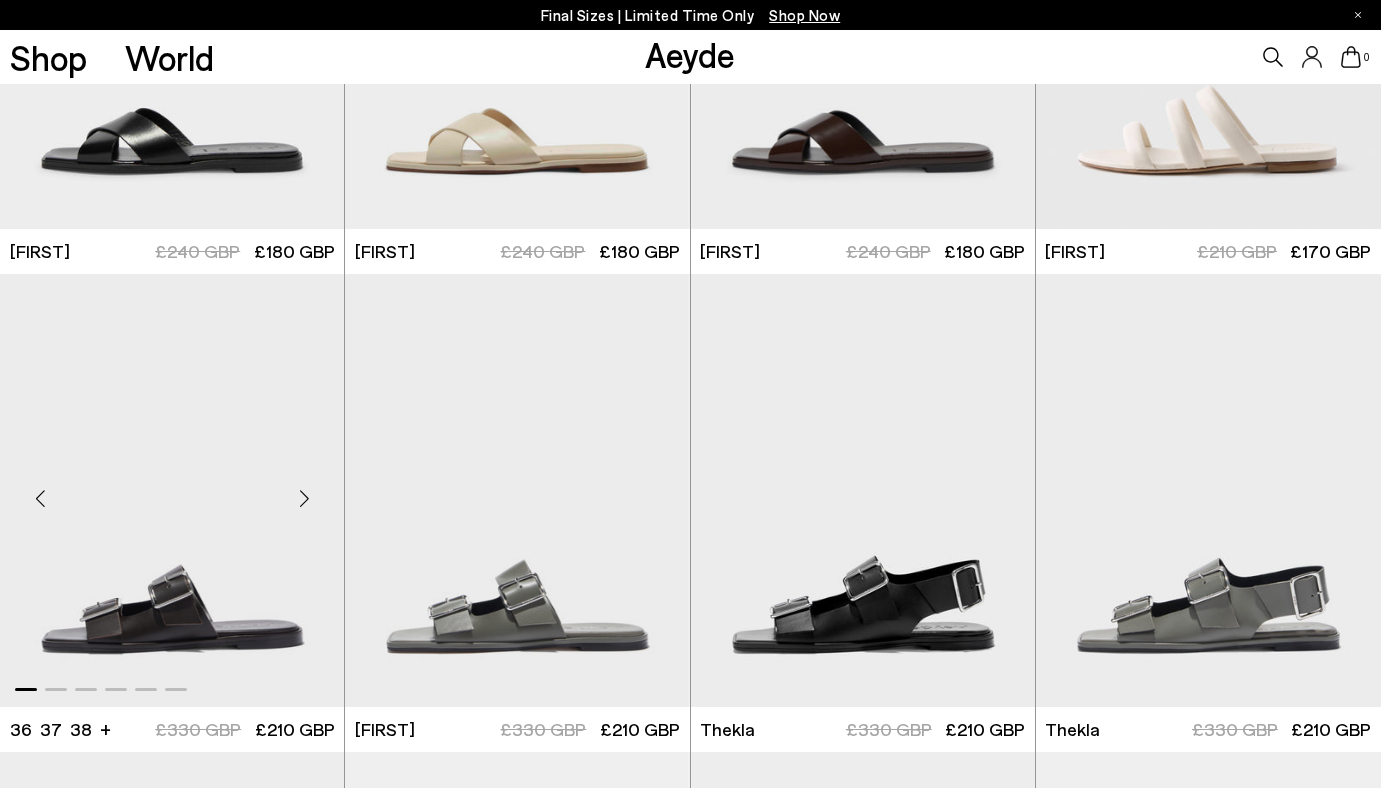 click at bounding box center (304, 499) 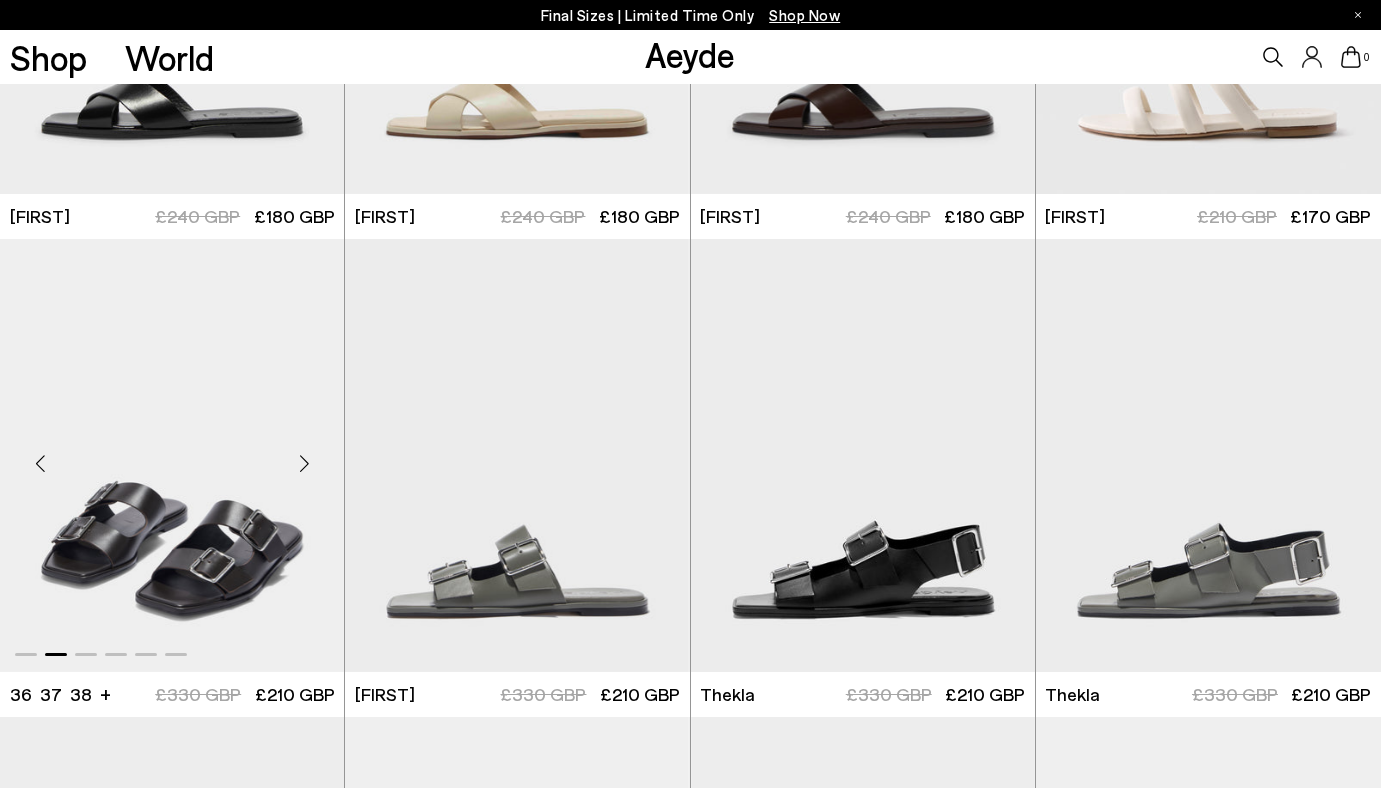 scroll, scrollTop: 11785, scrollLeft: 0, axis: vertical 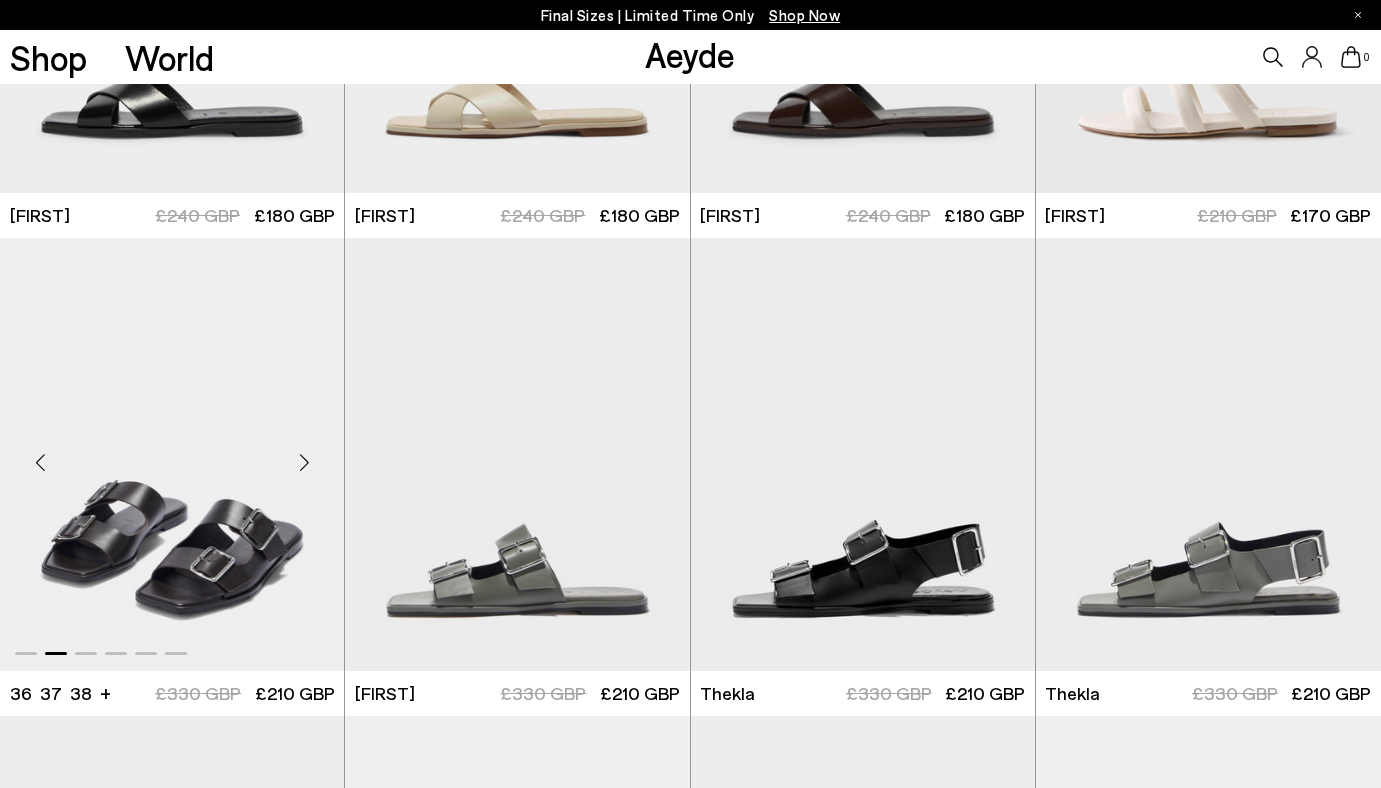 click at bounding box center [304, 463] 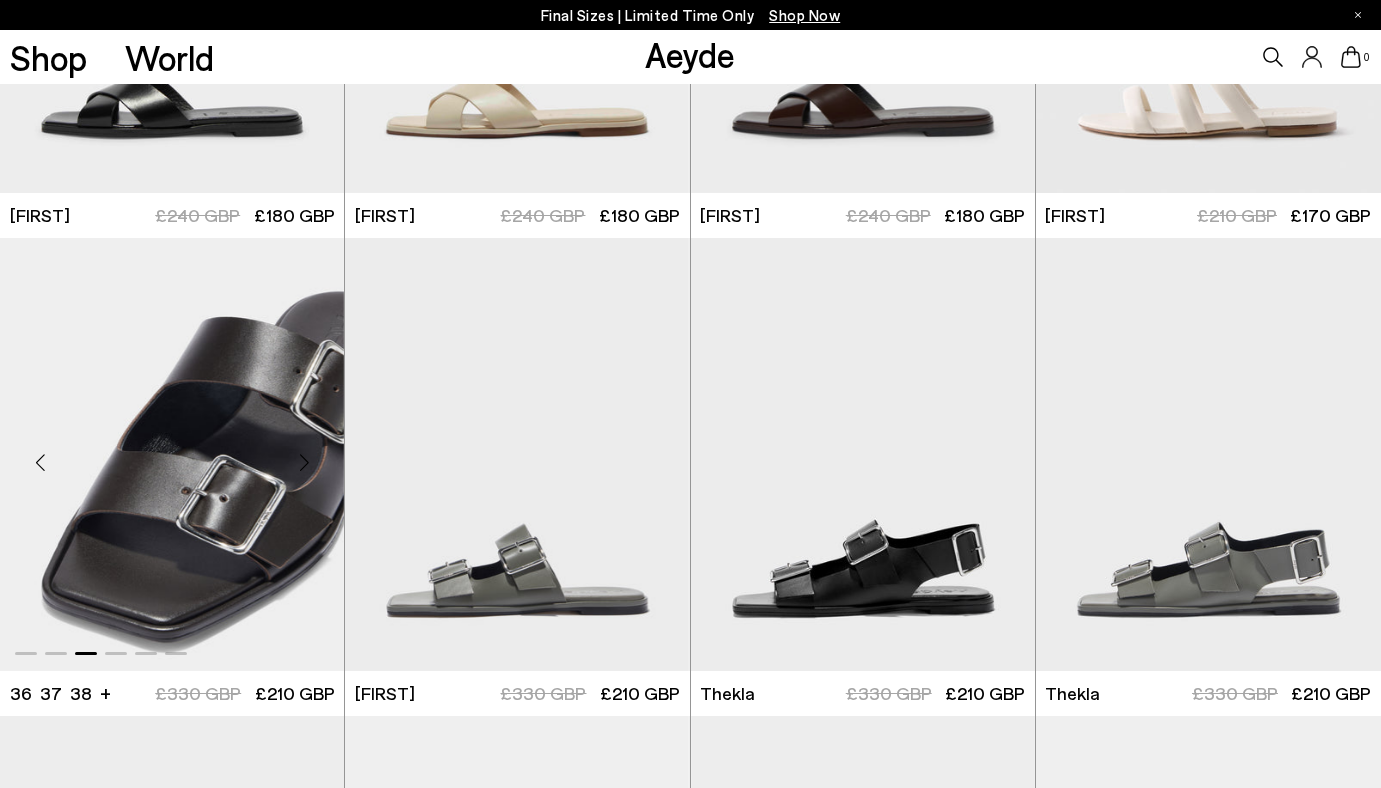 click at bounding box center [304, 463] 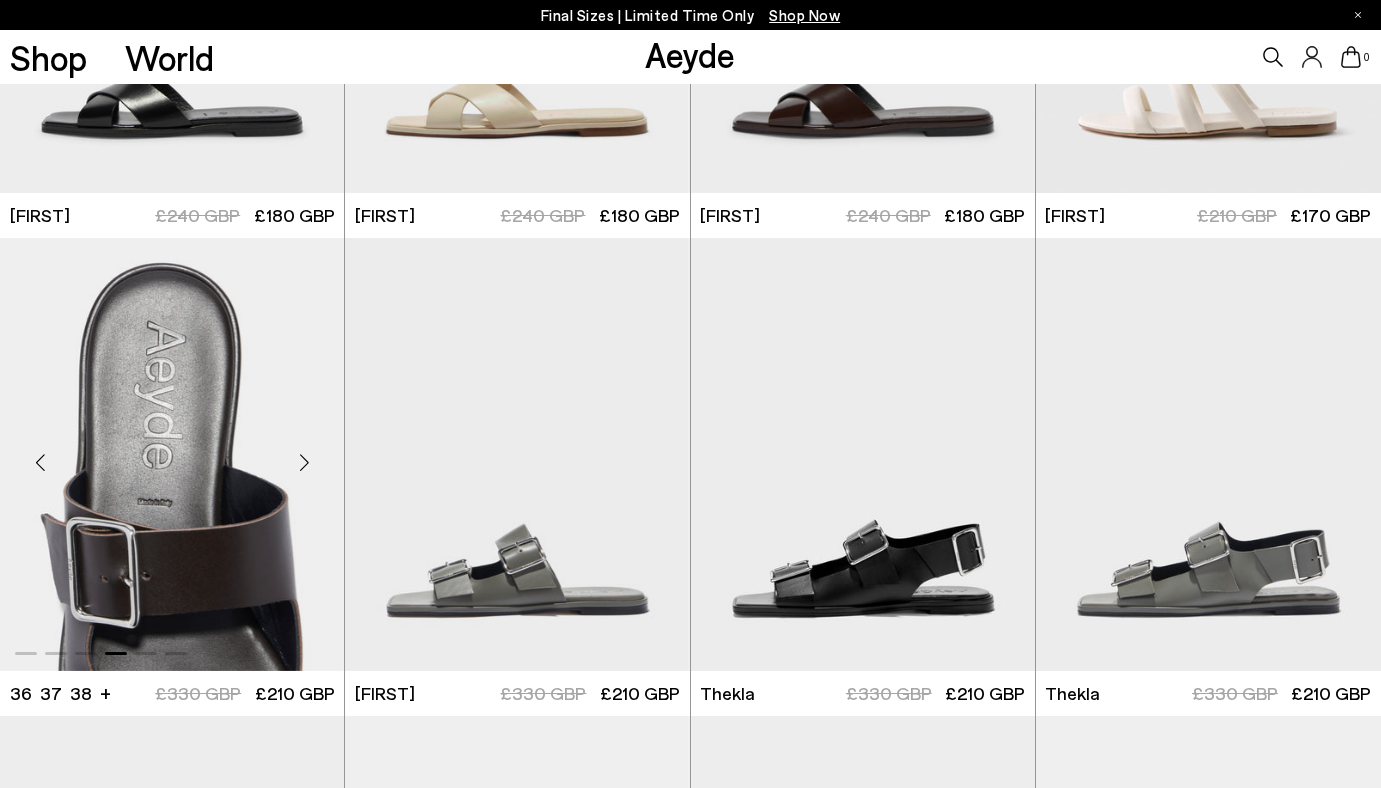 click at bounding box center [304, 463] 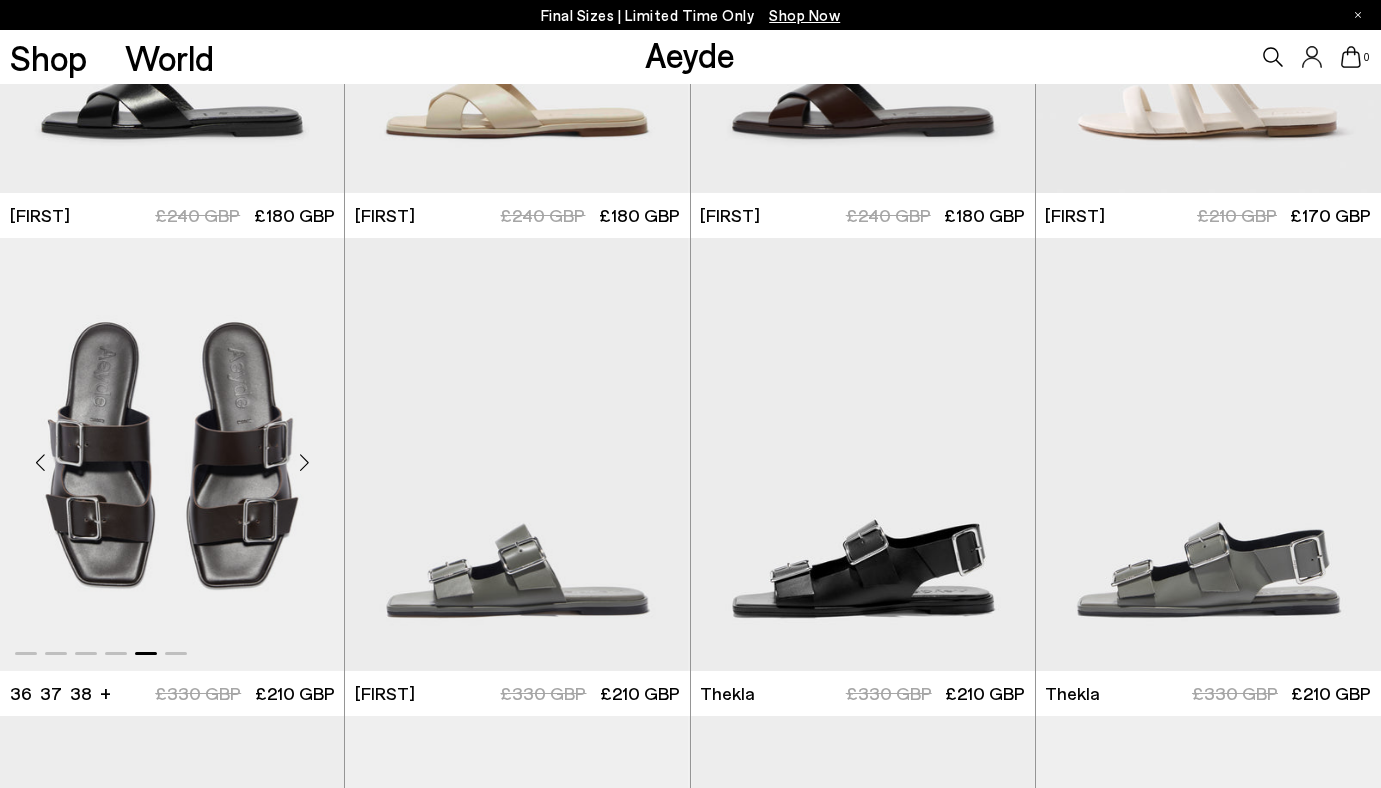 click at bounding box center (304, 463) 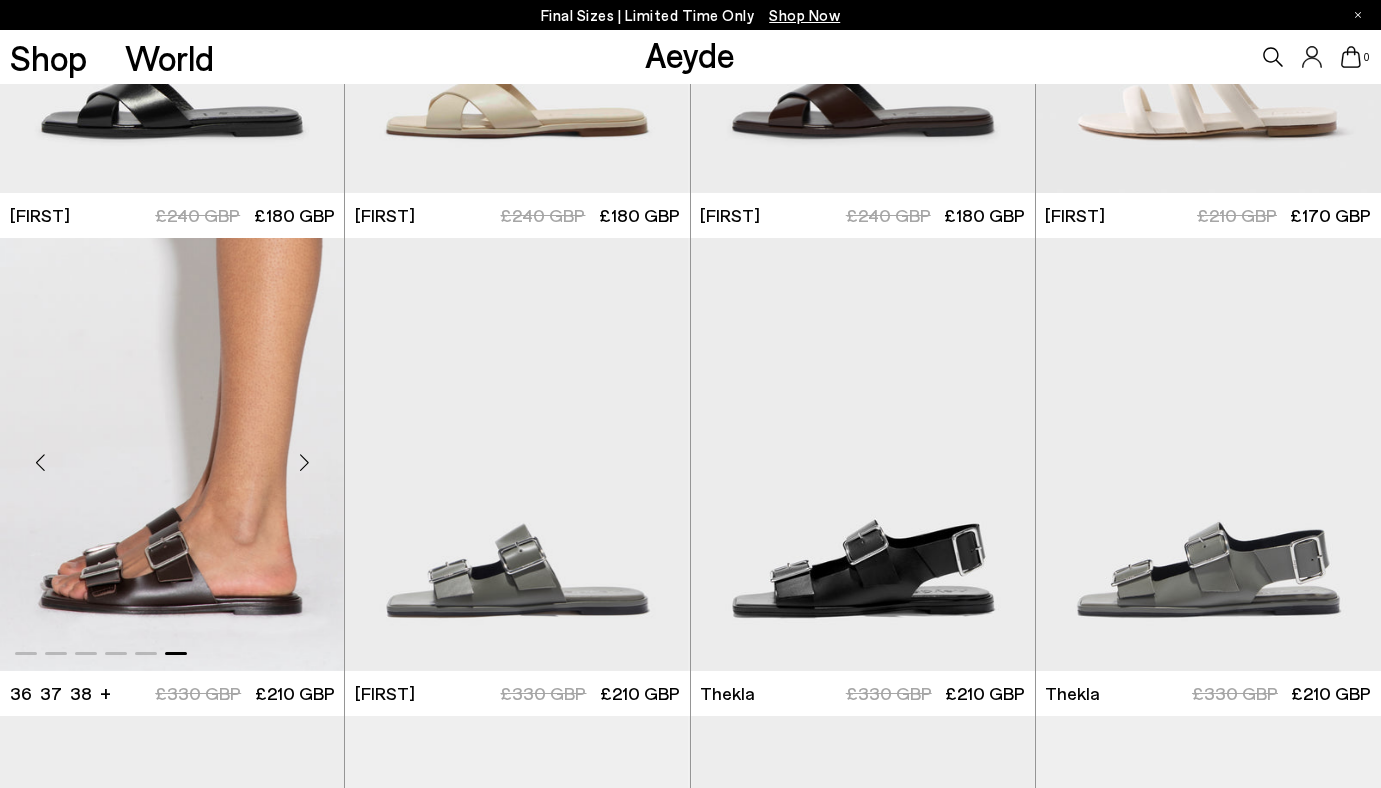 click at bounding box center (304, 463) 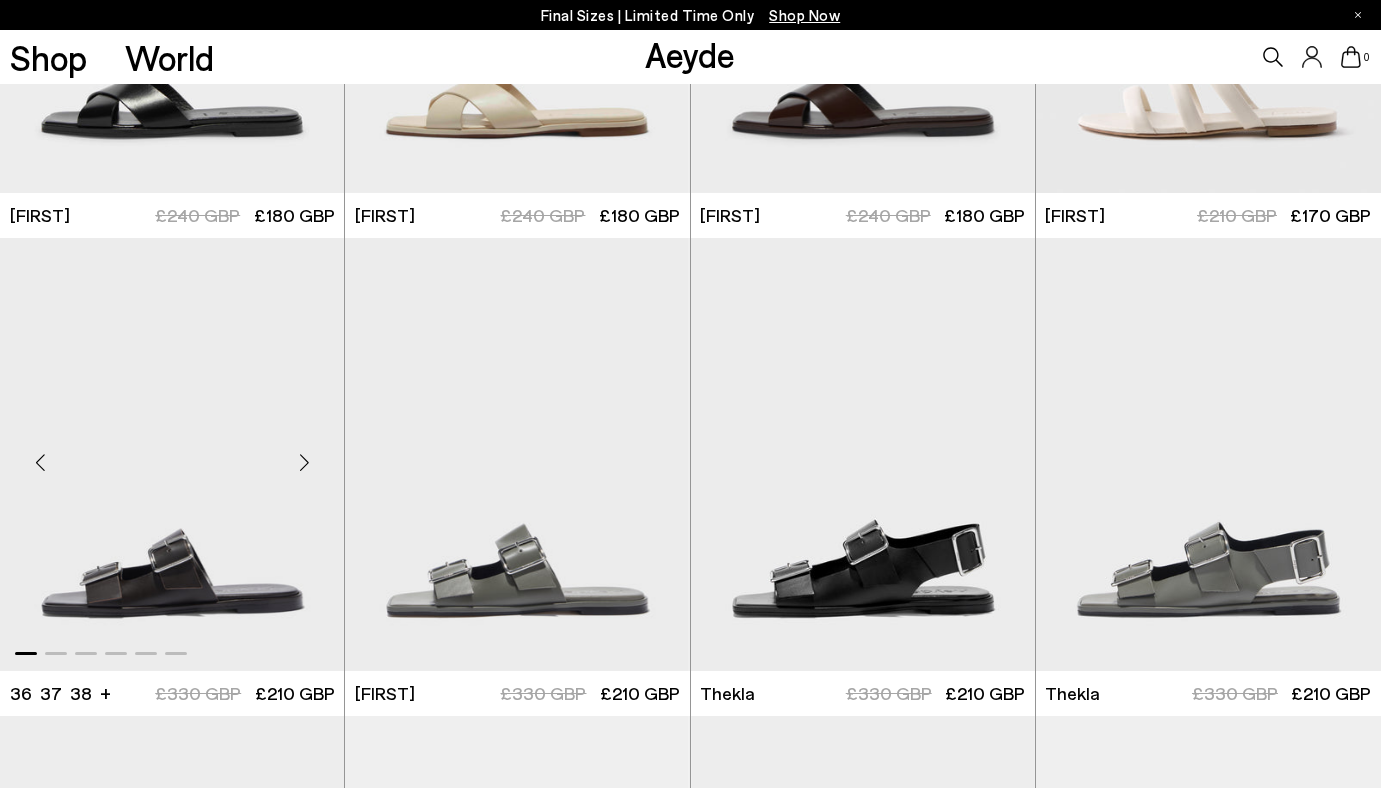 click at bounding box center [304, 463] 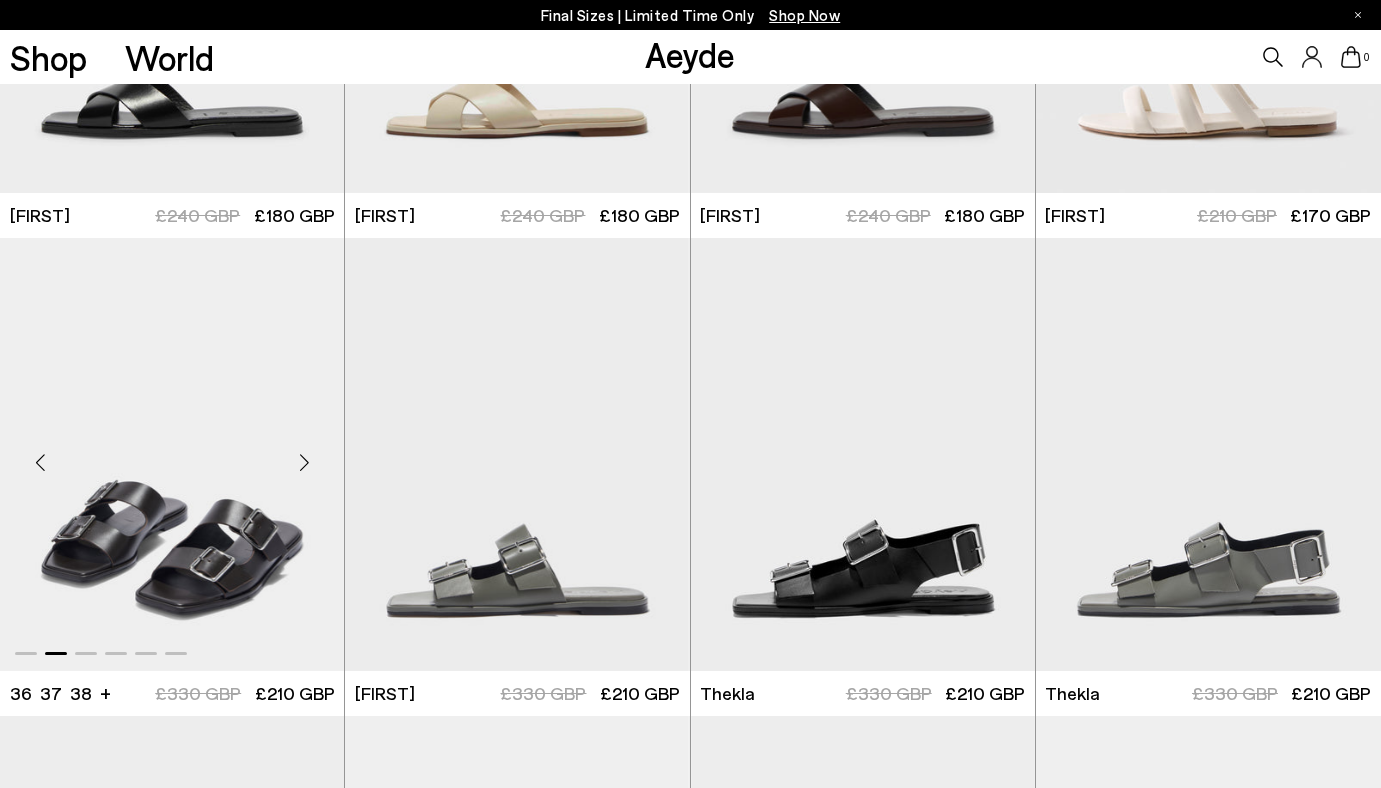 click at bounding box center [304, 463] 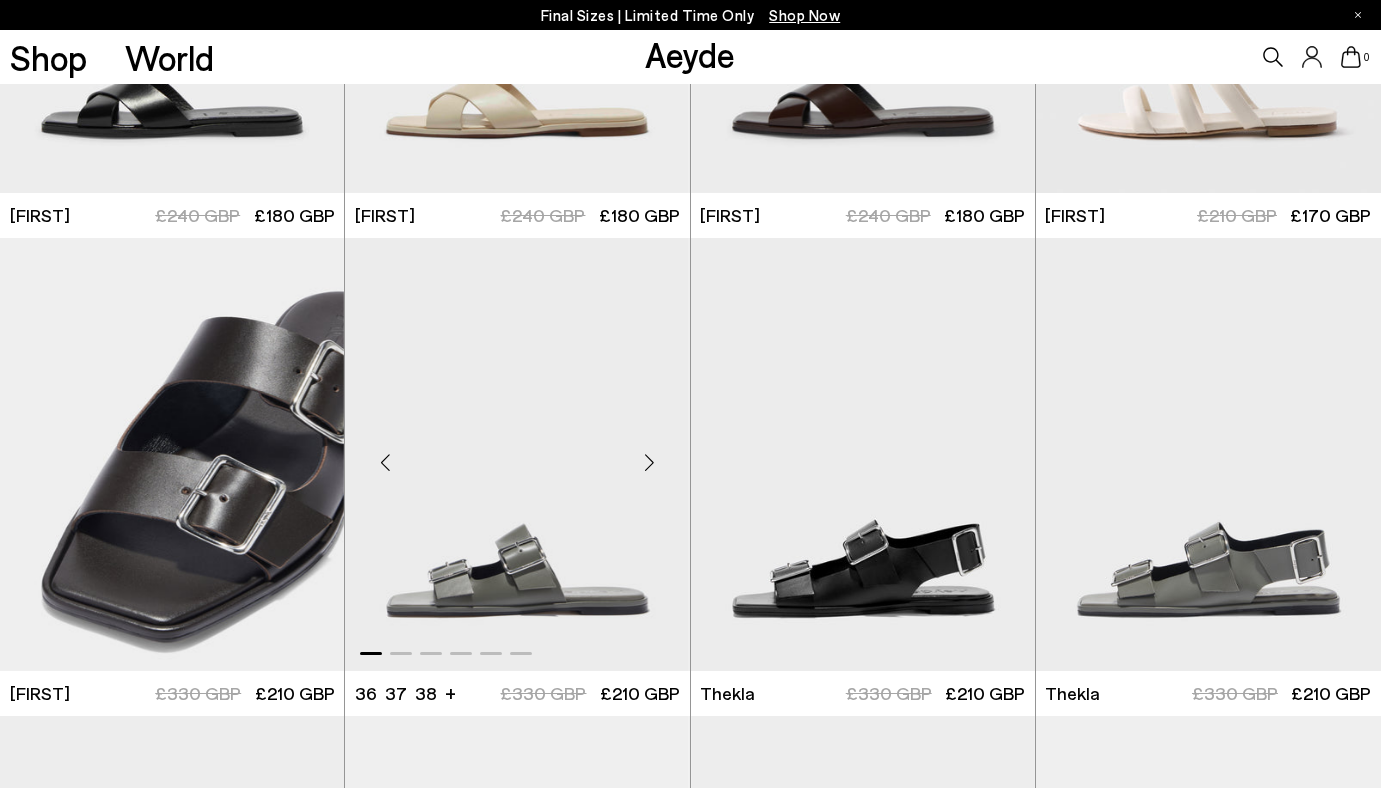 click at bounding box center (650, 463) 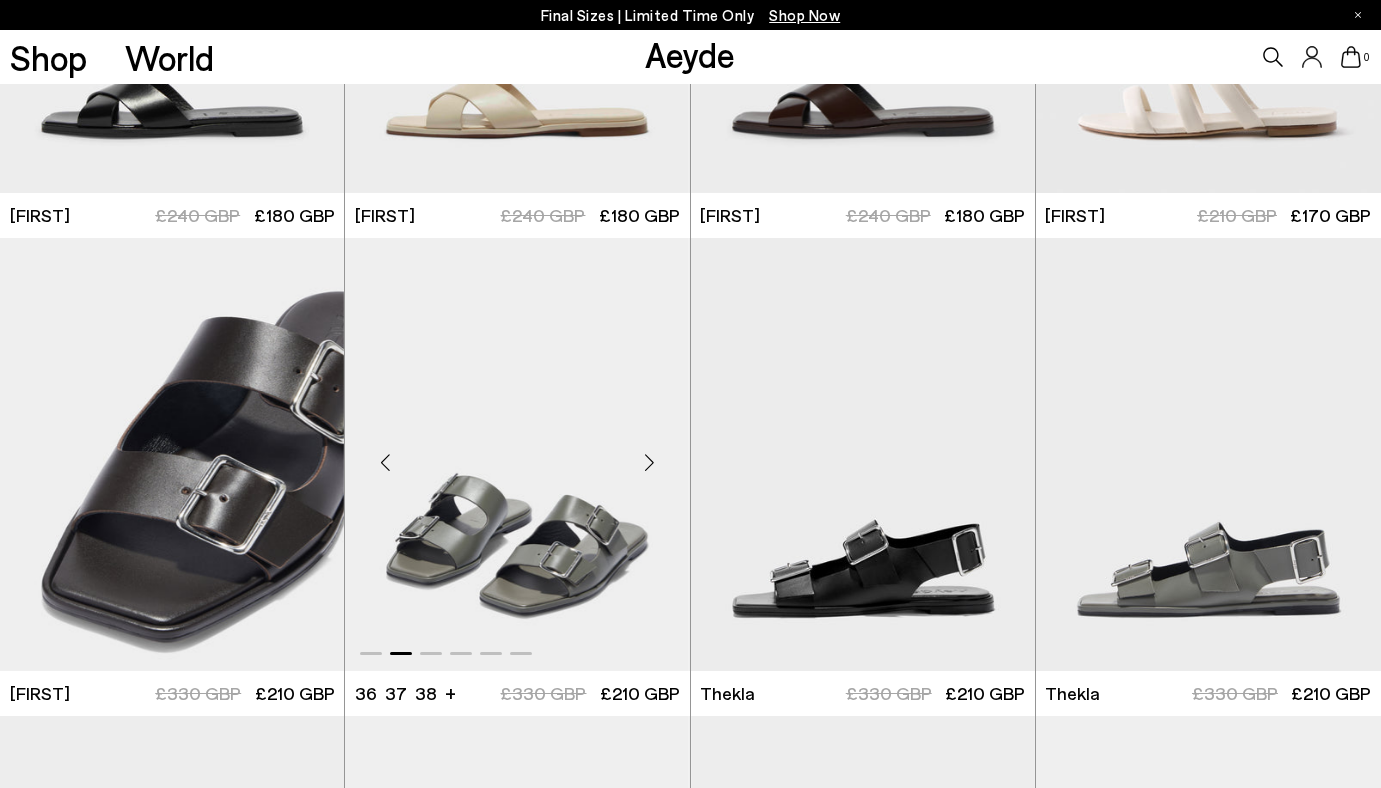 click at bounding box center [650, 463] 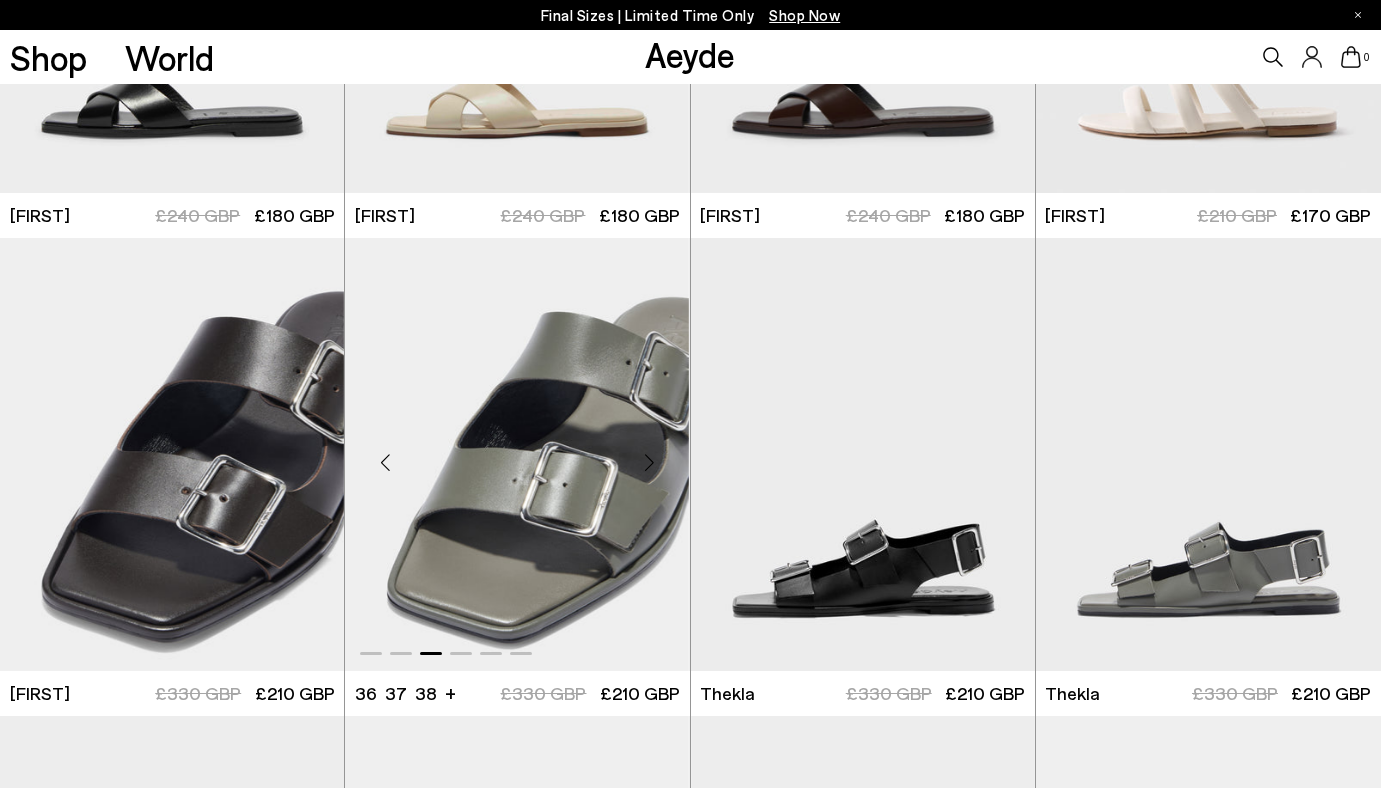 click at bounding box center (650, 463) 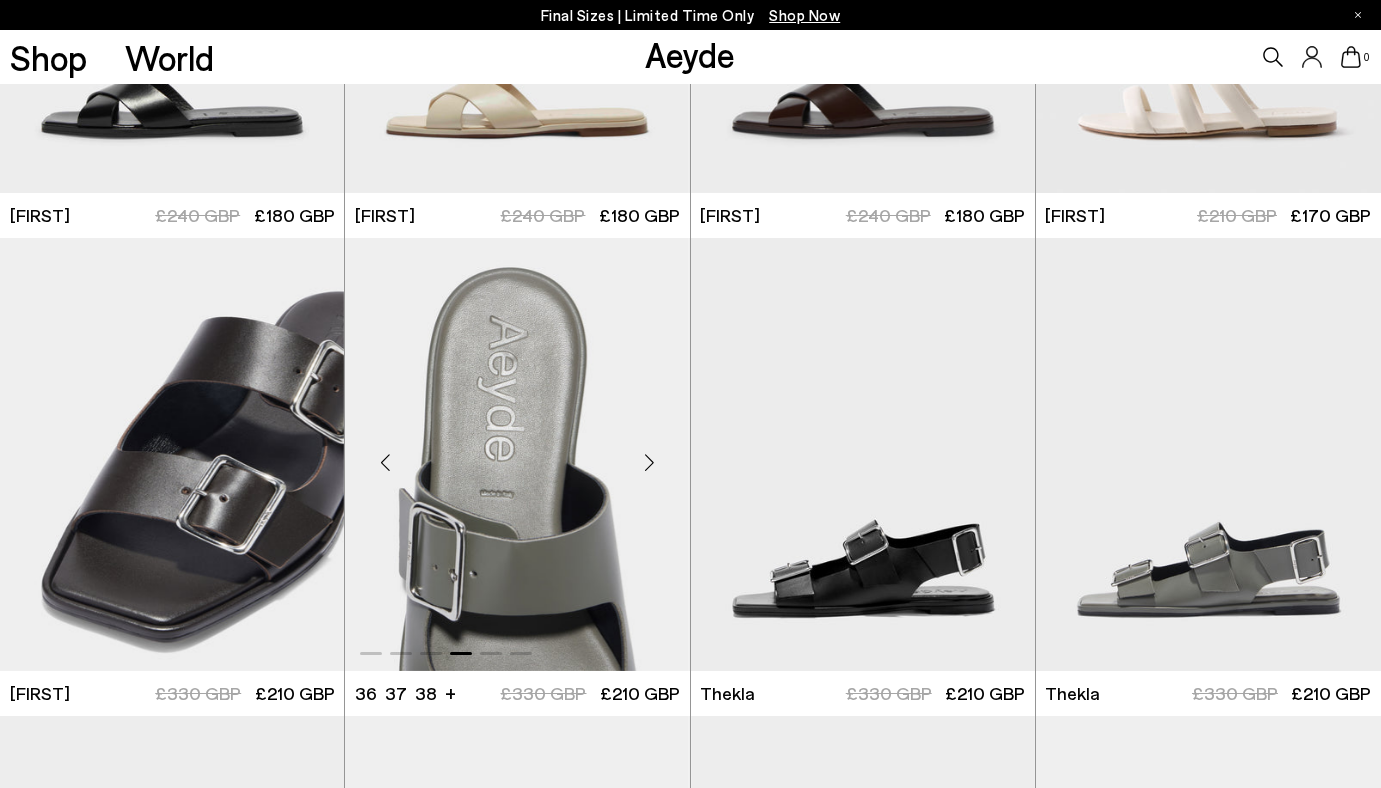 click at bounding box center [650, 463] 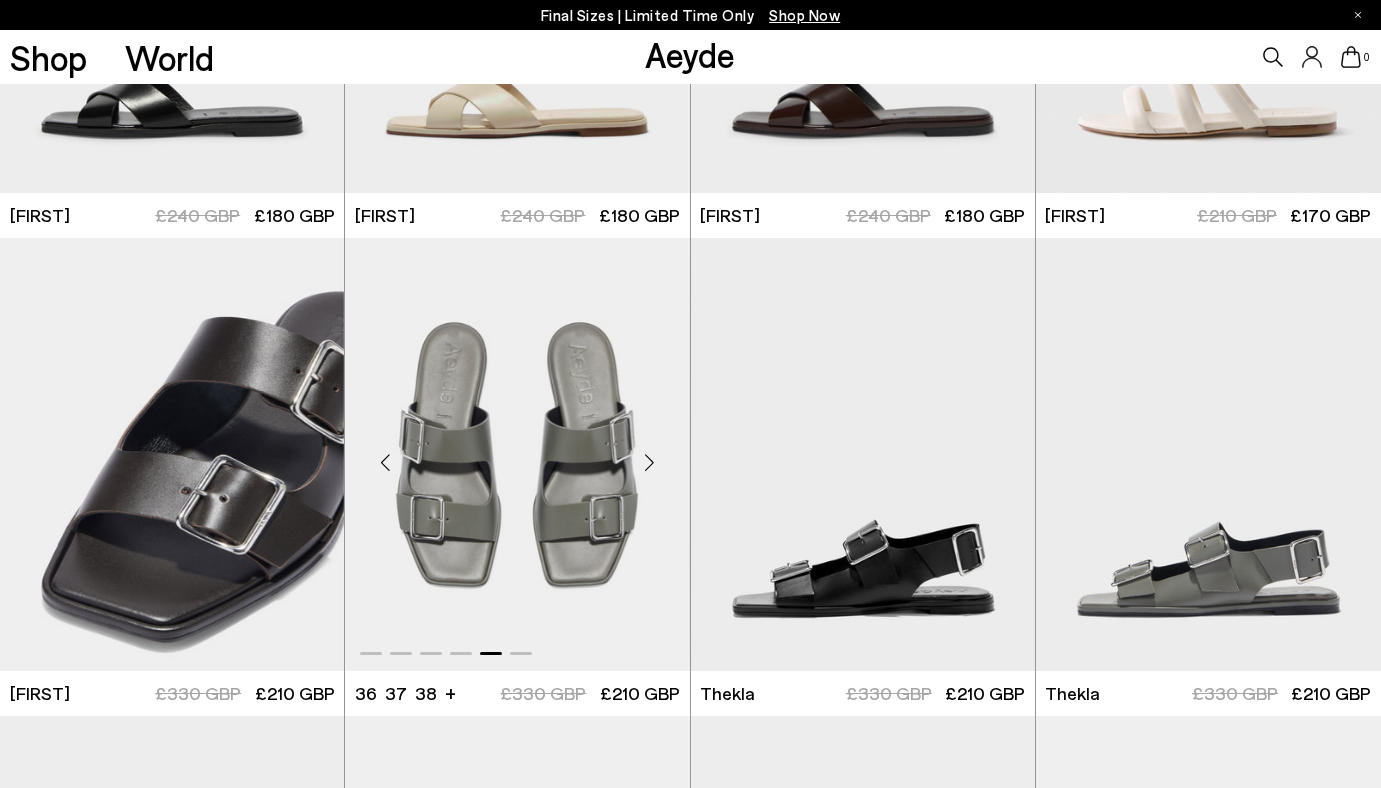 click at bounding box center (650, 463) 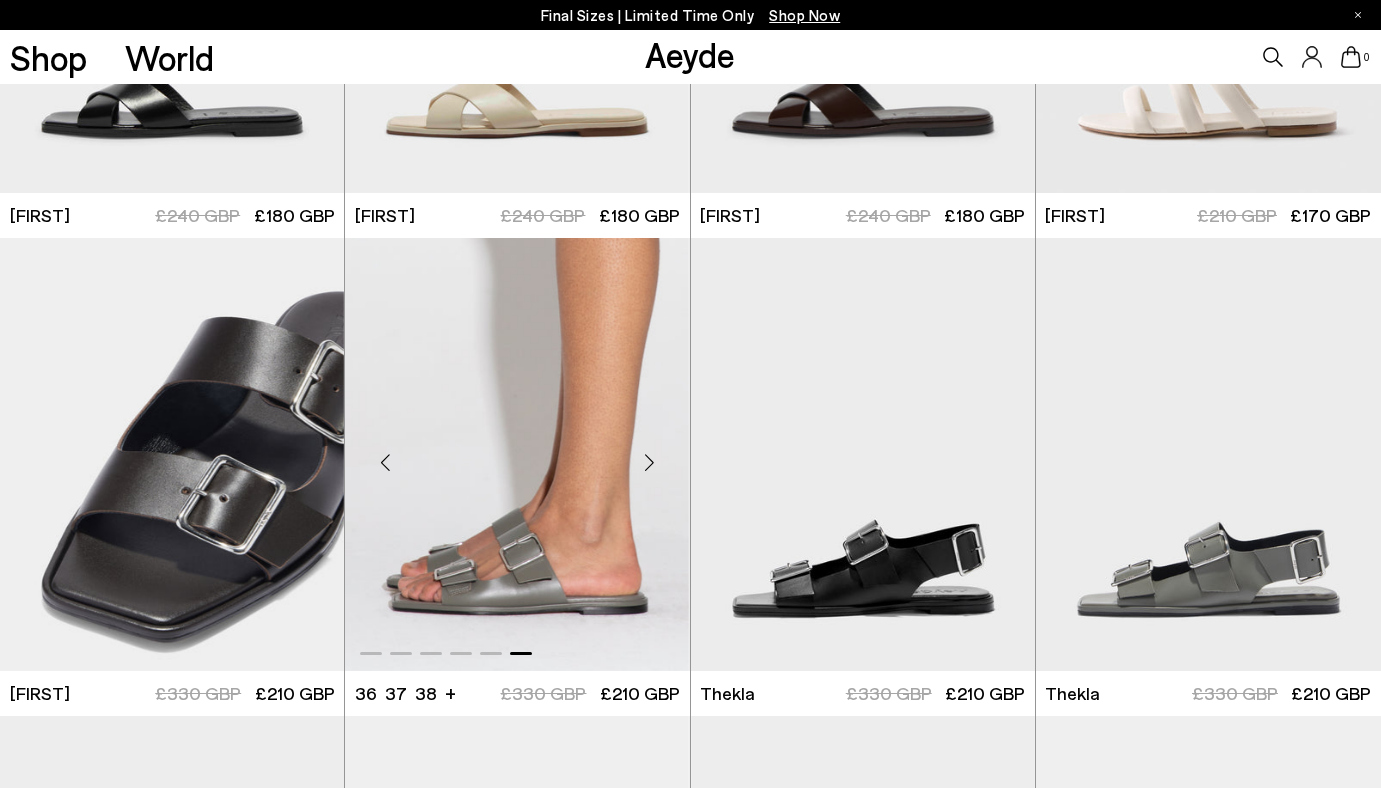 click at bounding box center (650, 463) 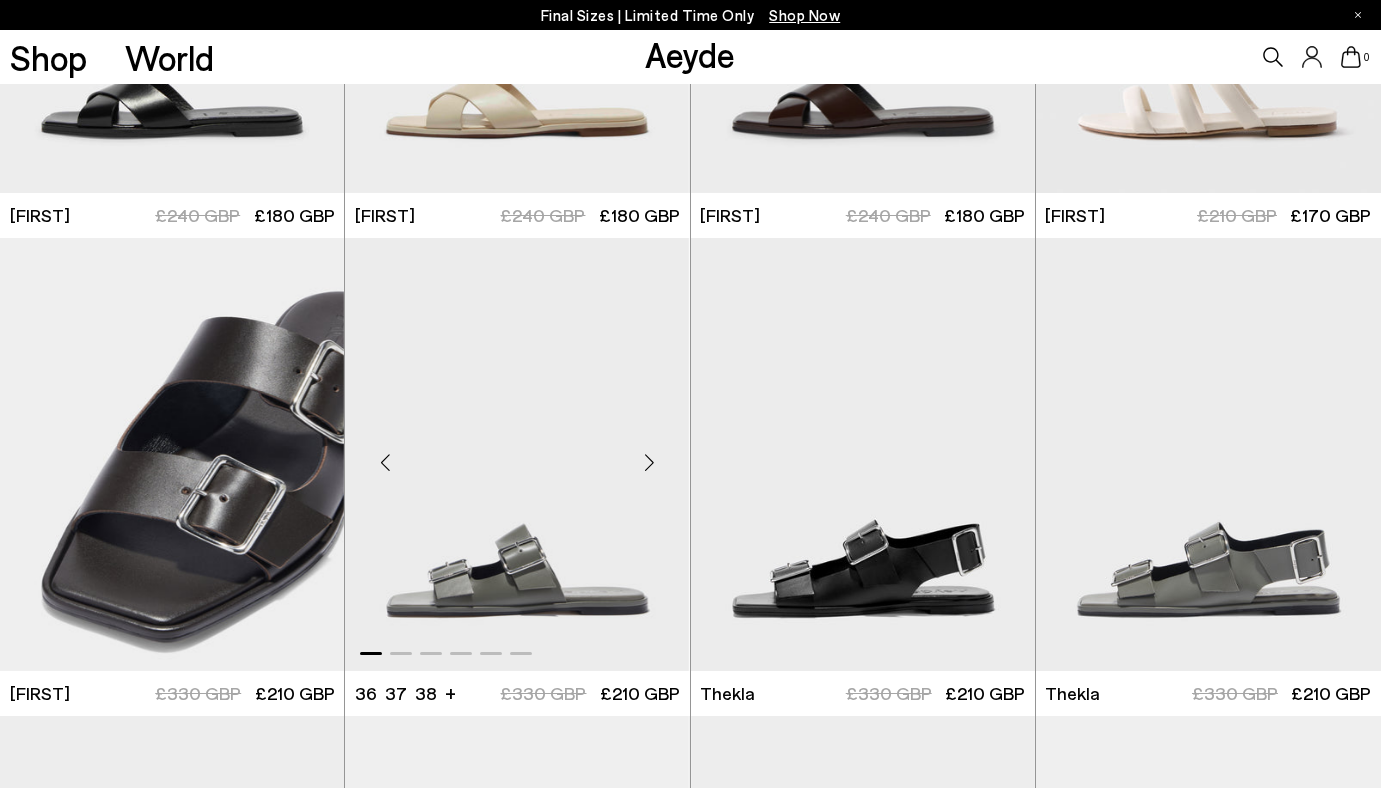 click at bounding box center [650, 463] 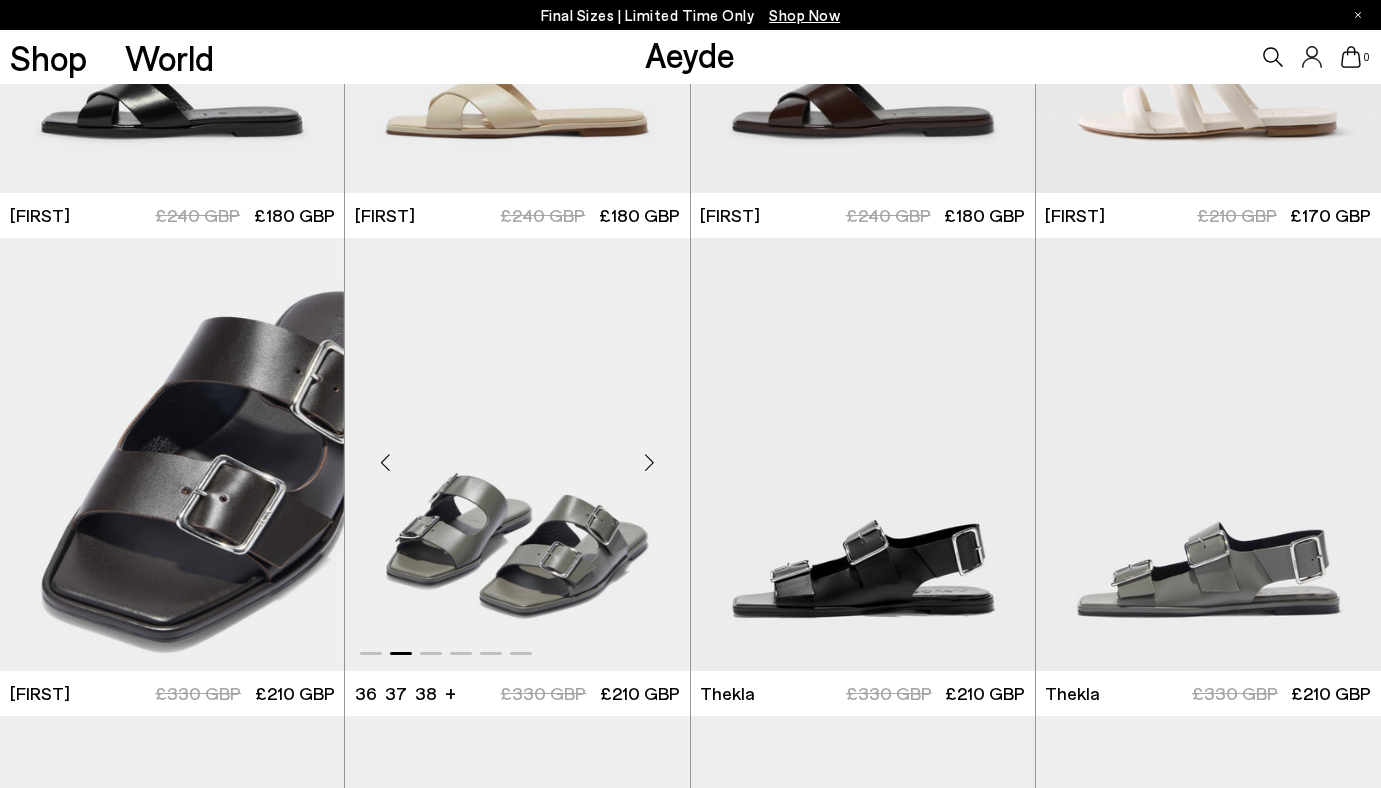 click at bounding box center [650, 463] 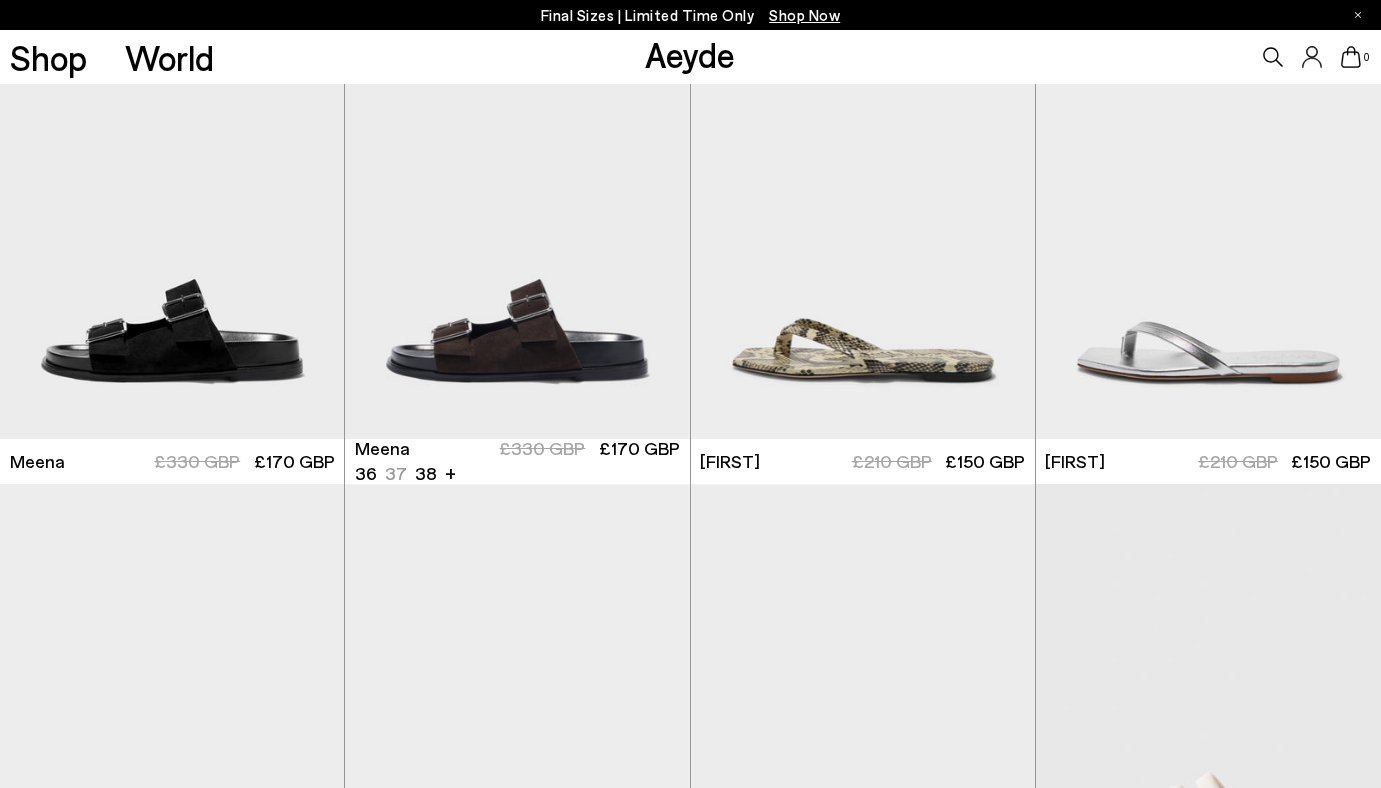 scroll, scrollTop: 11060, scrollLeft: 0, axis: vertical 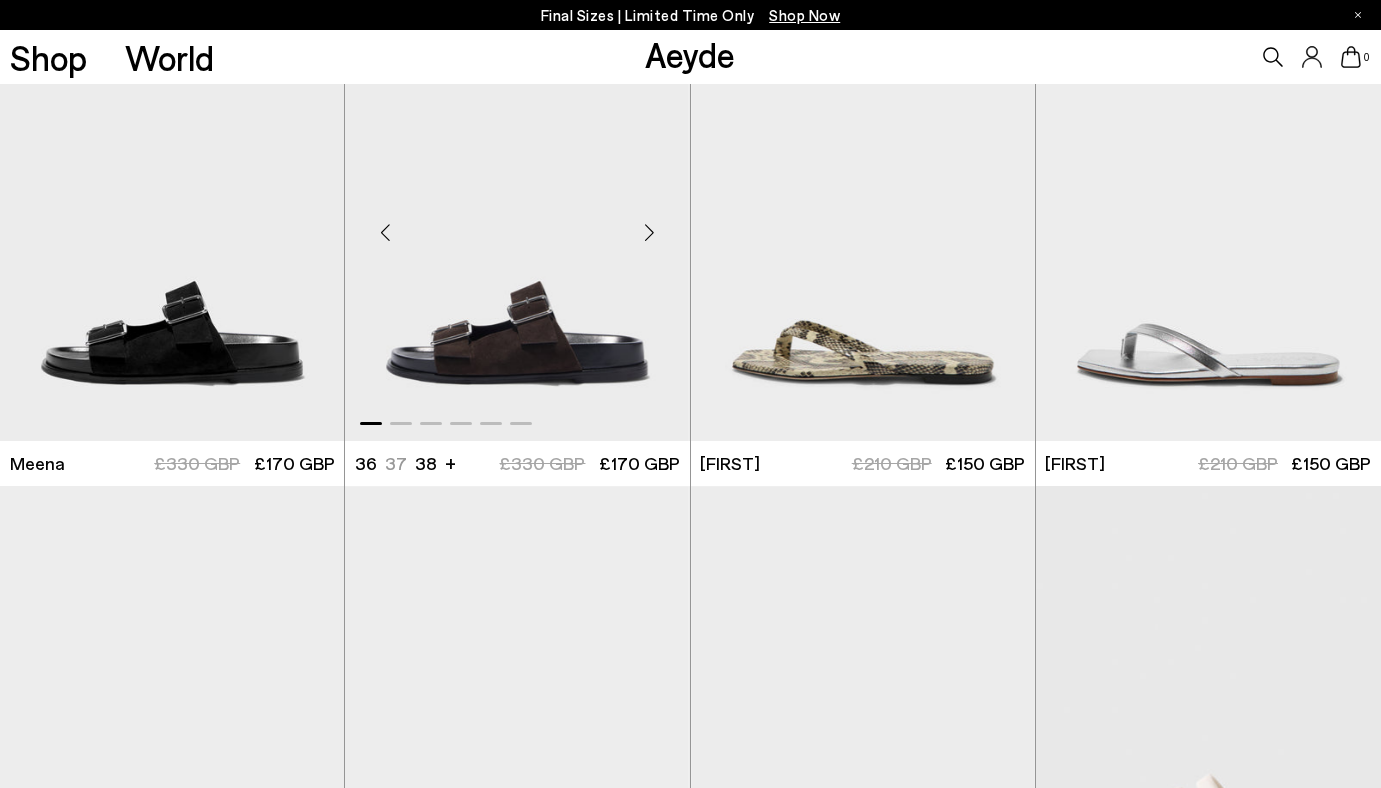 click at bounding box center [650, 232] 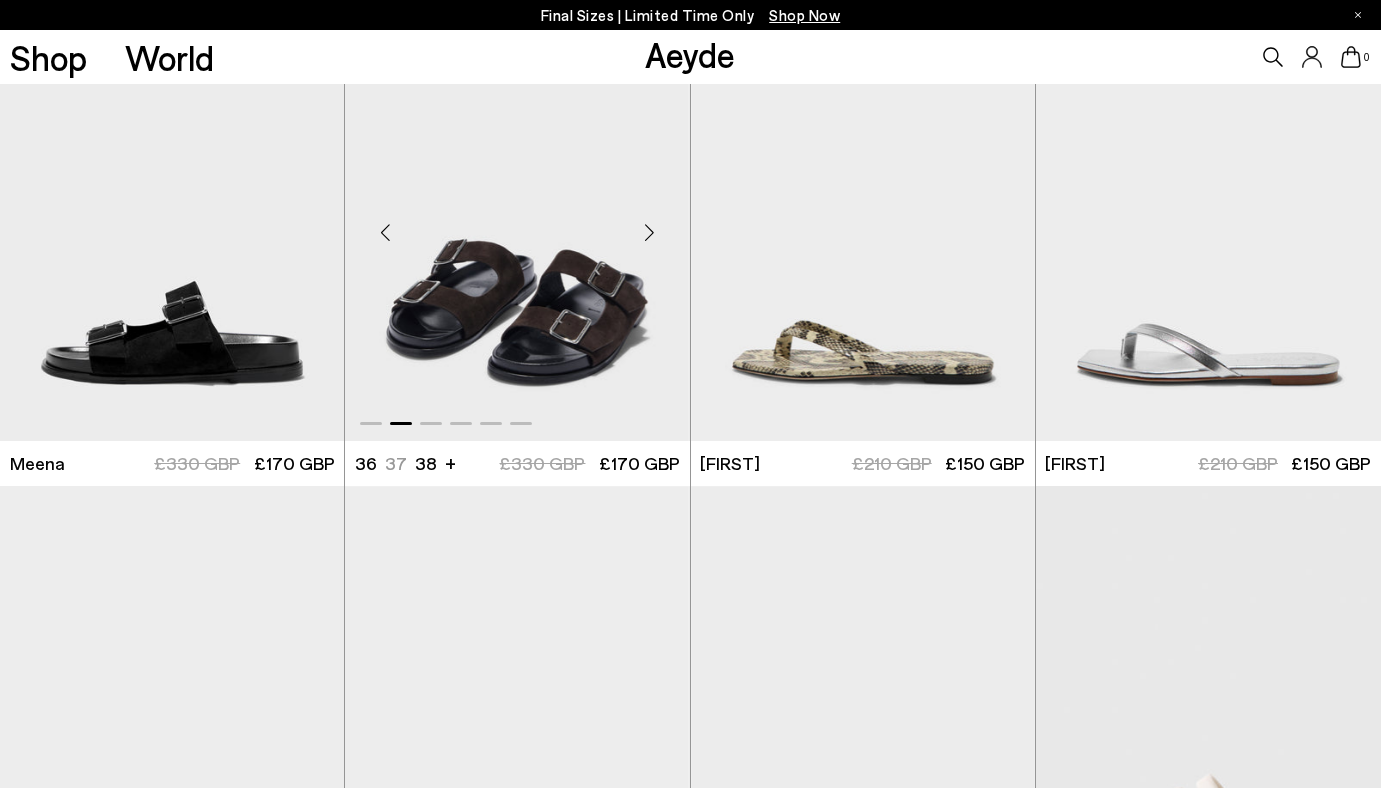 click at bounding box center [650, 232] 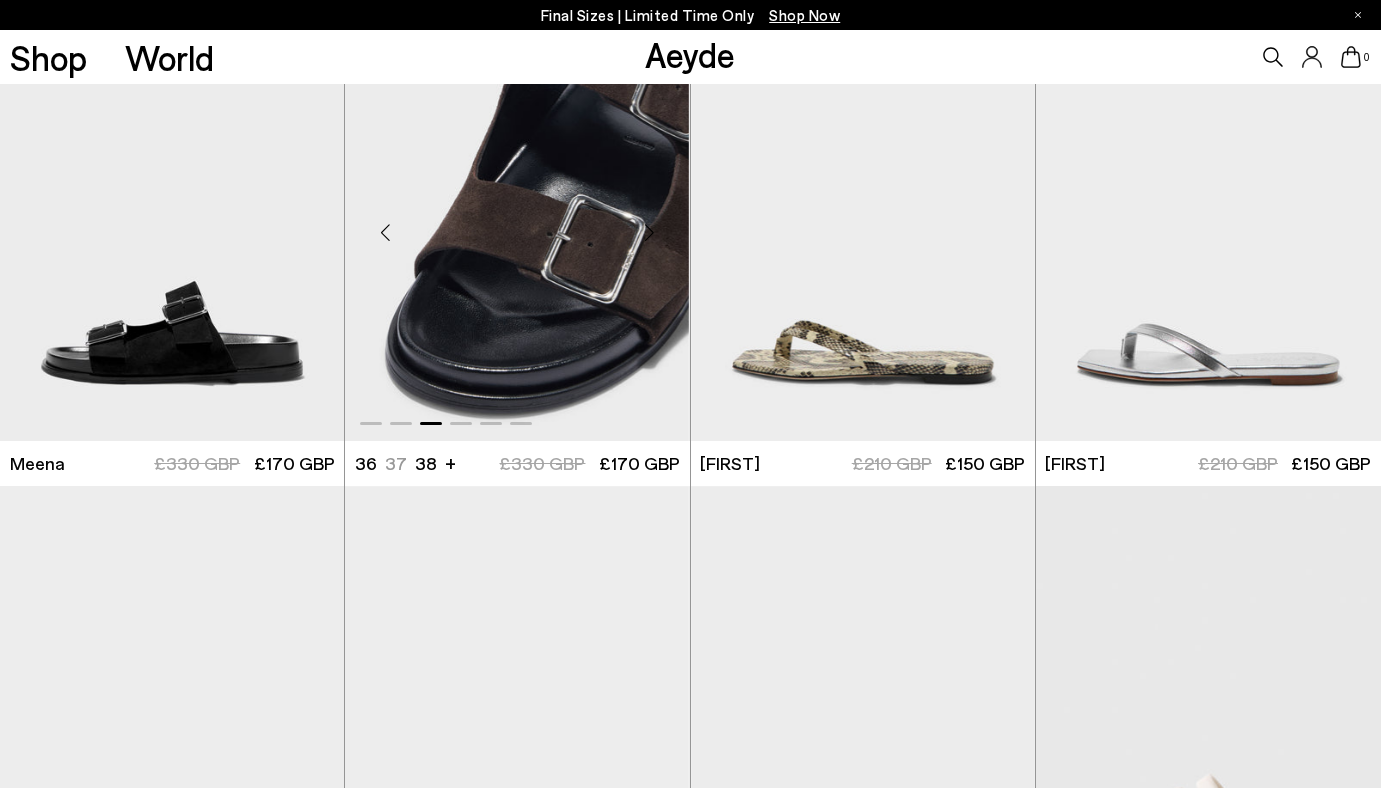 click at bounding box center [650, 232] 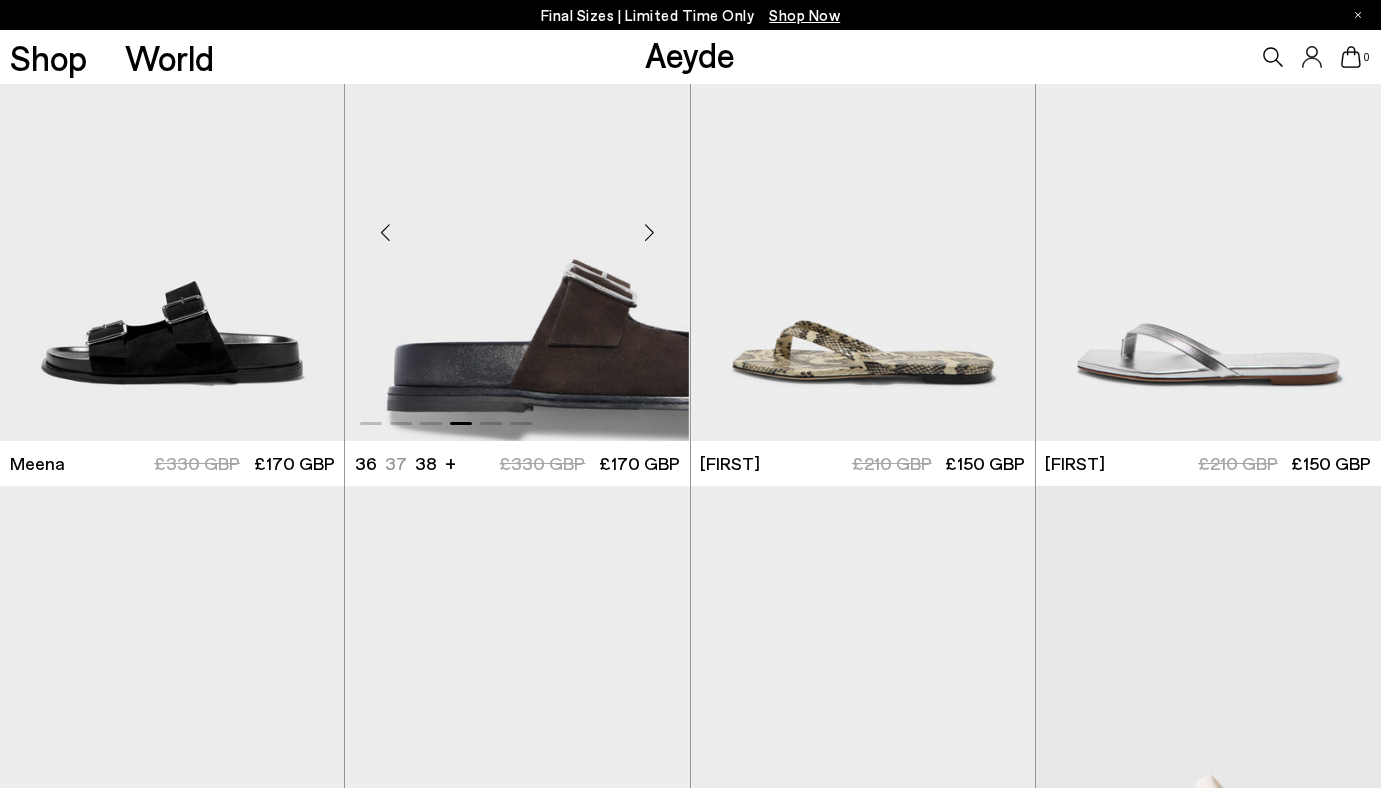click at bounding box center (650, 232) 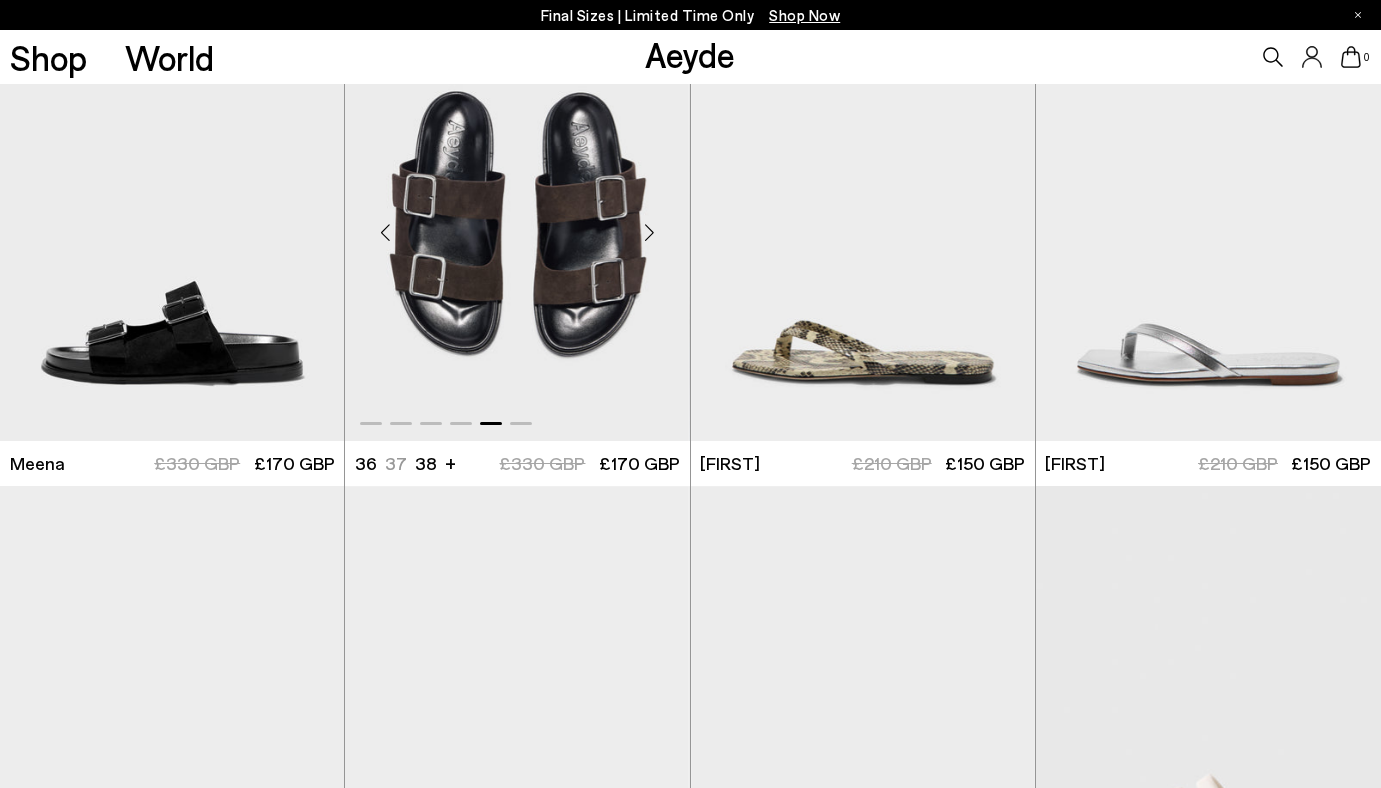 click at bounding box center [650, 232] 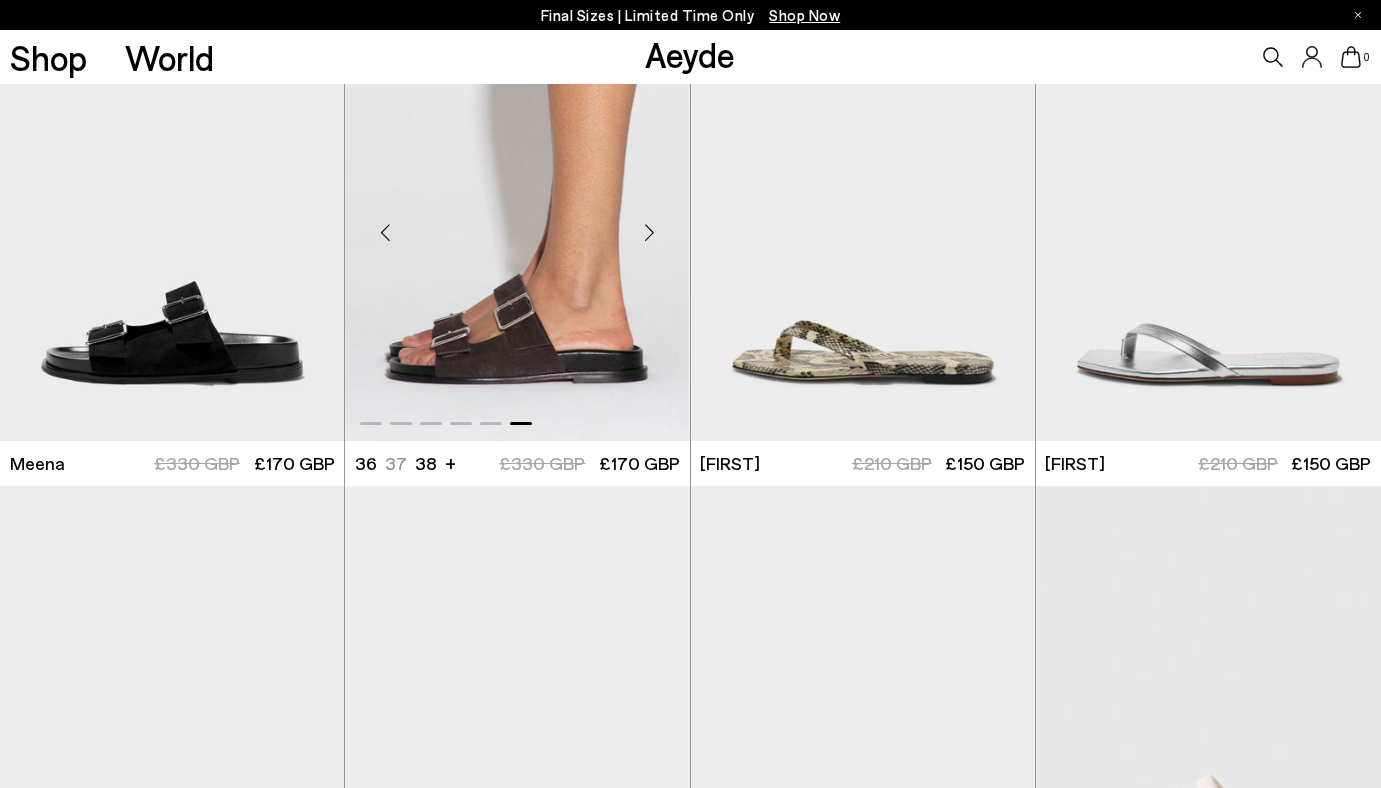 click at bounding box center [650, 232] 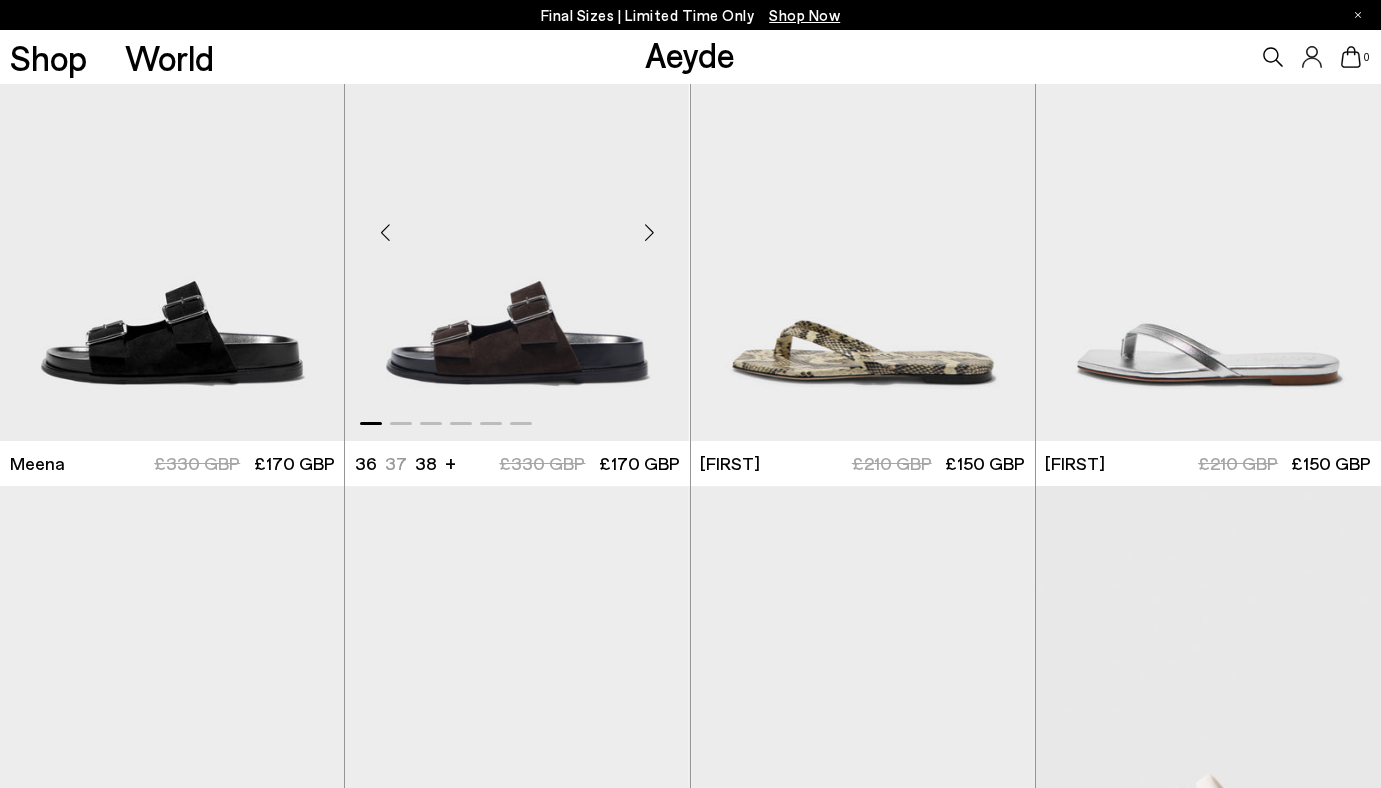 click at bounding box center [650, 232] 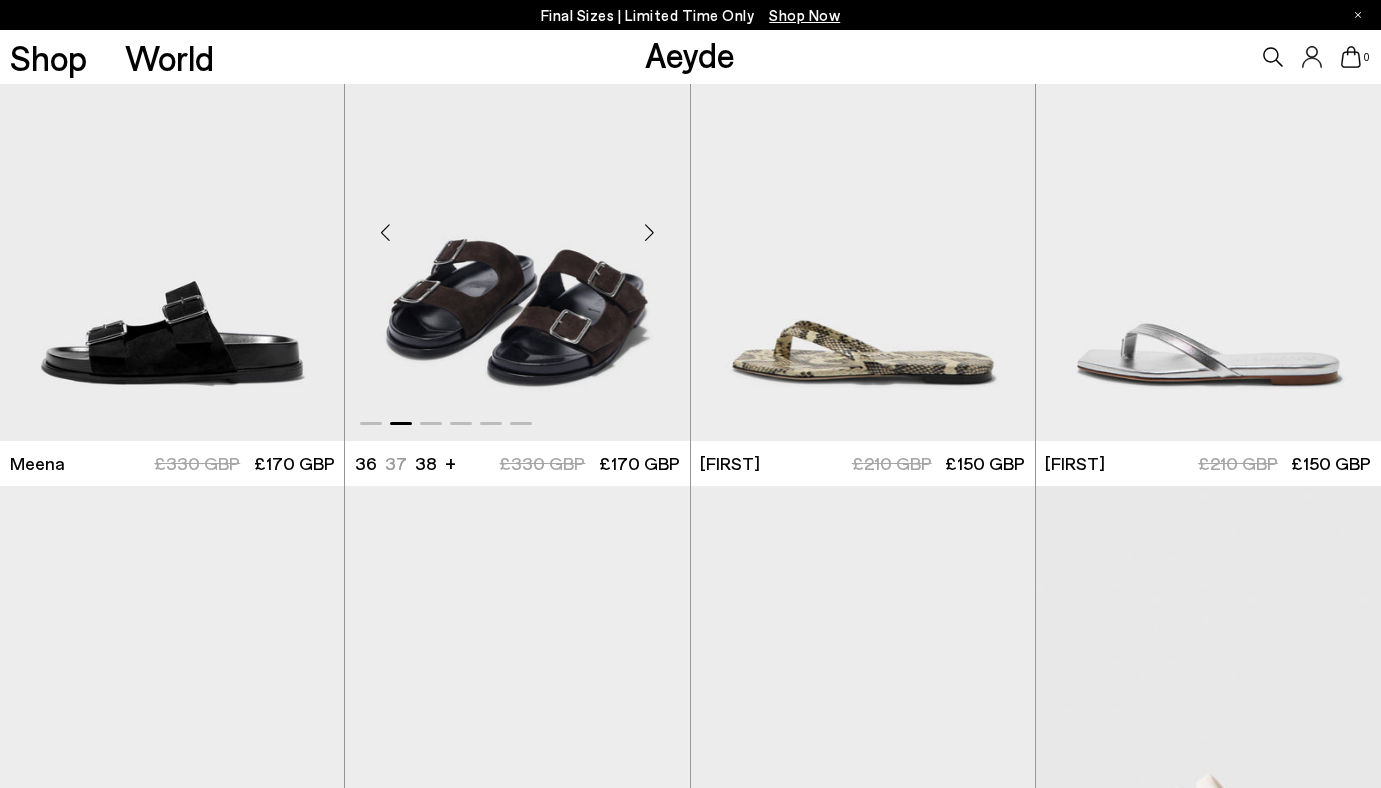 click at bounding box center [650, 232] 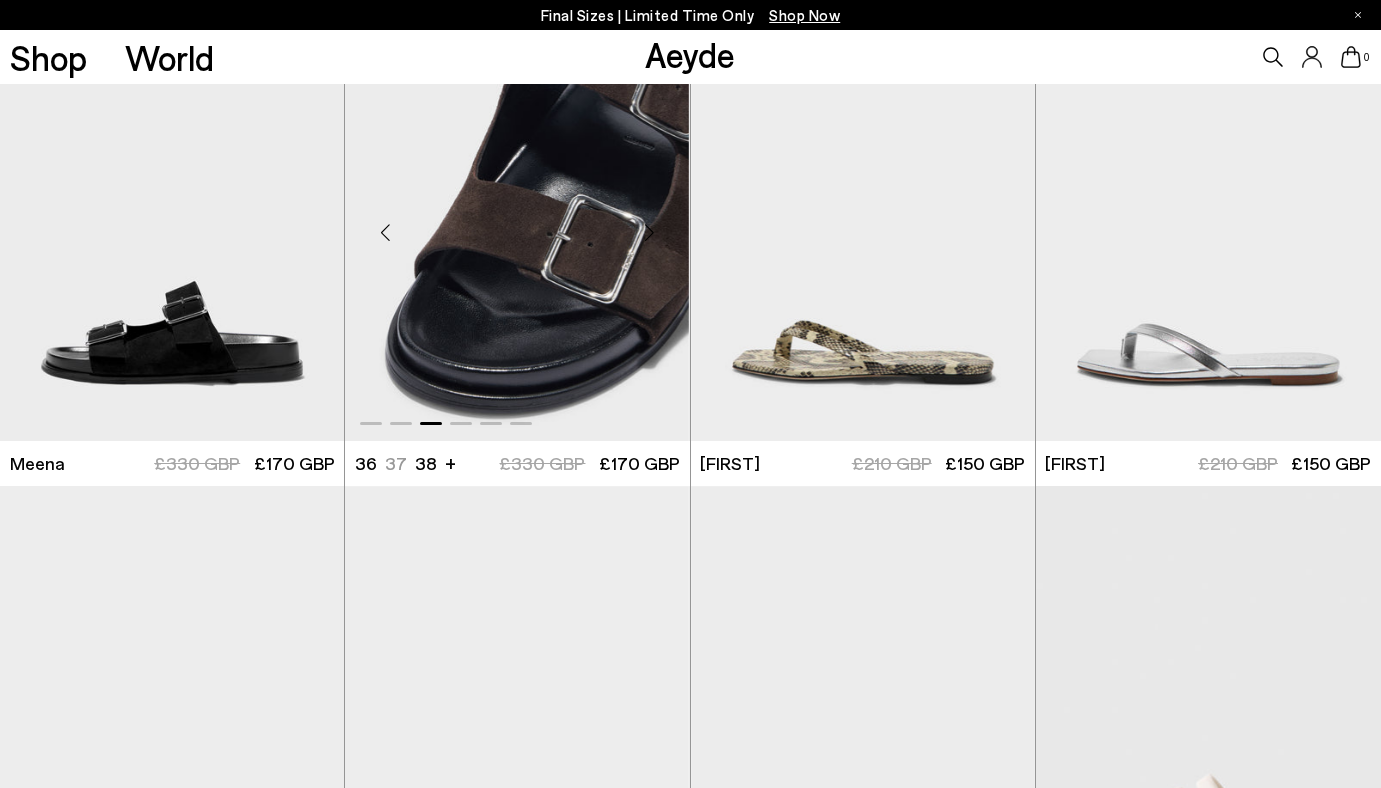 click at bounding box center (650, 232) 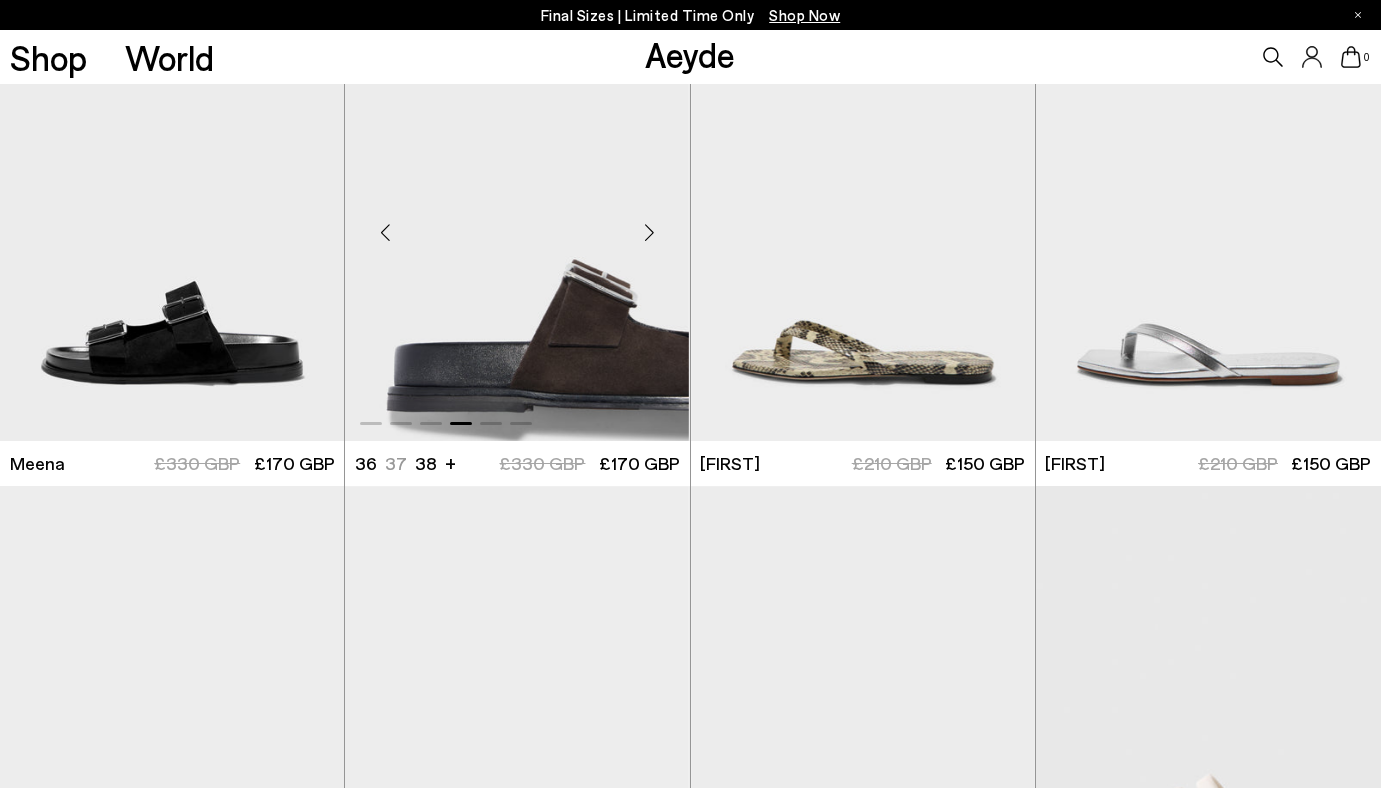 click at bounding box center (650, 232) 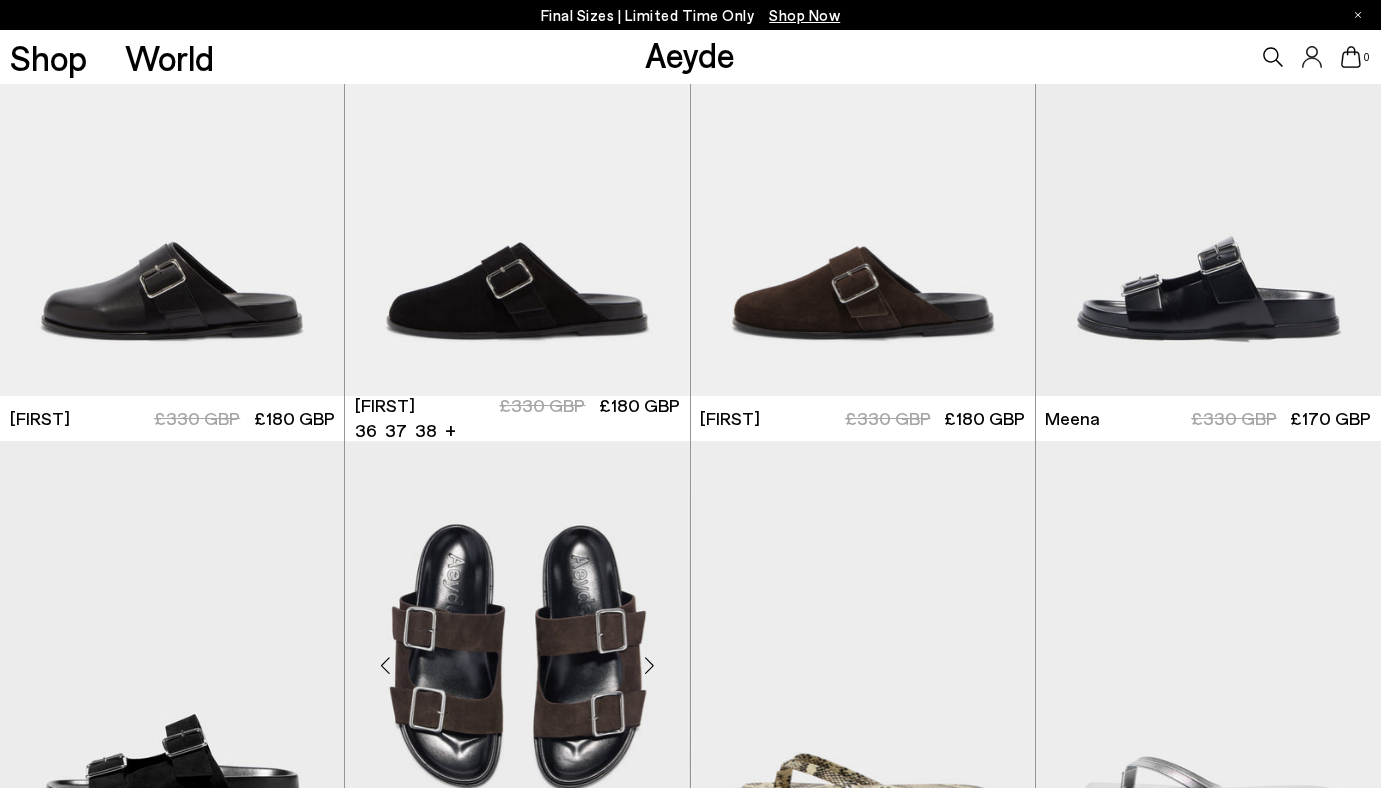 scroll, scrollTop: 10551, scrollLeft: 0, axis: vertical 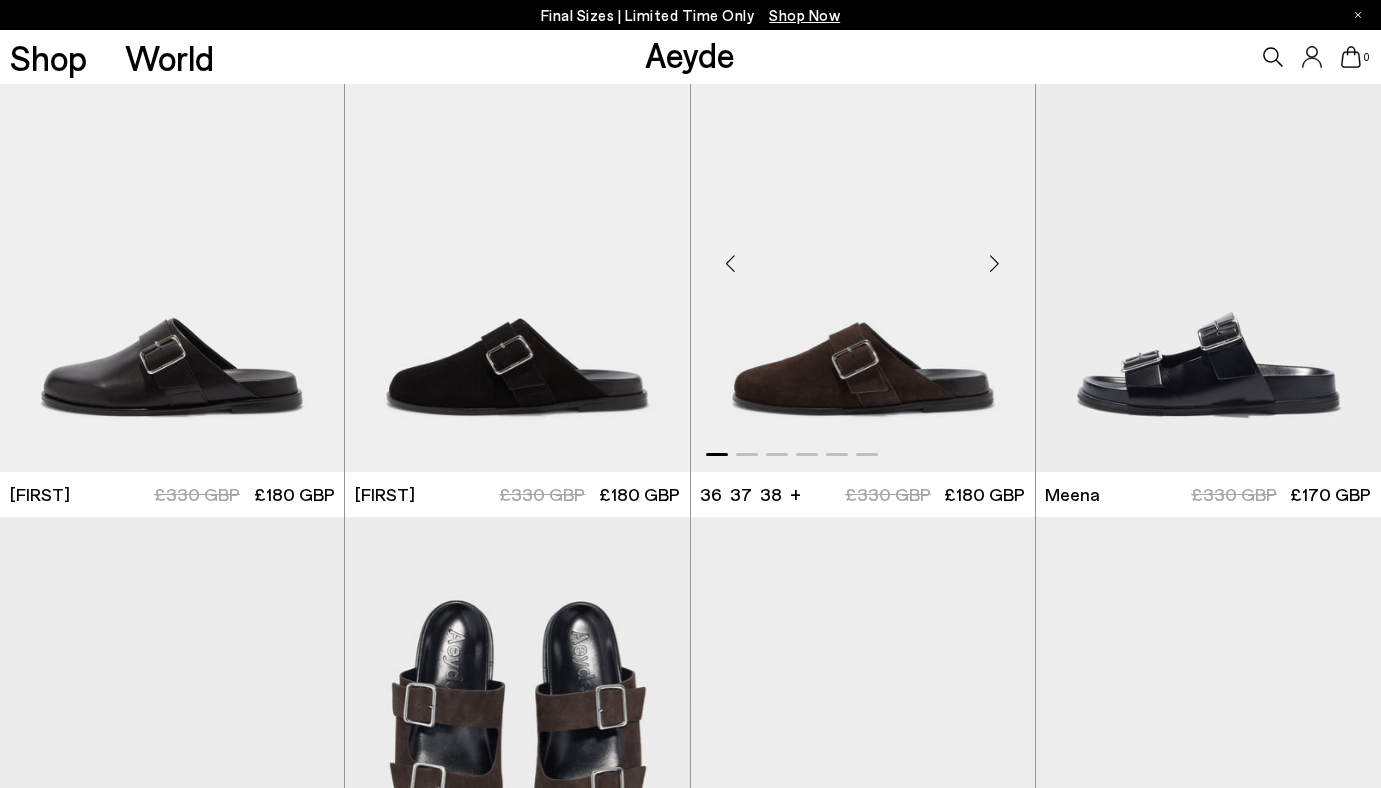 click at bounding box center [995, 263] 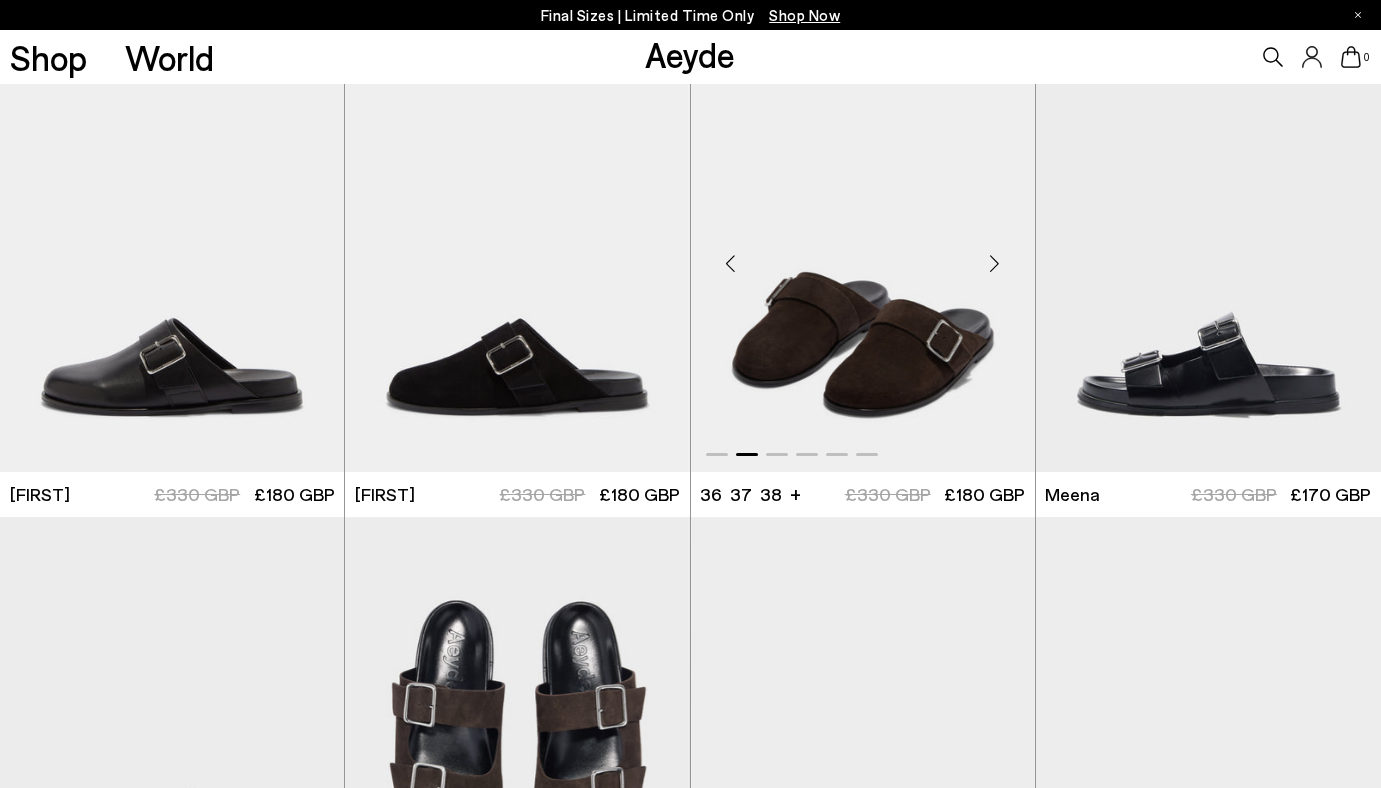 click at bounding box center [995, 263] 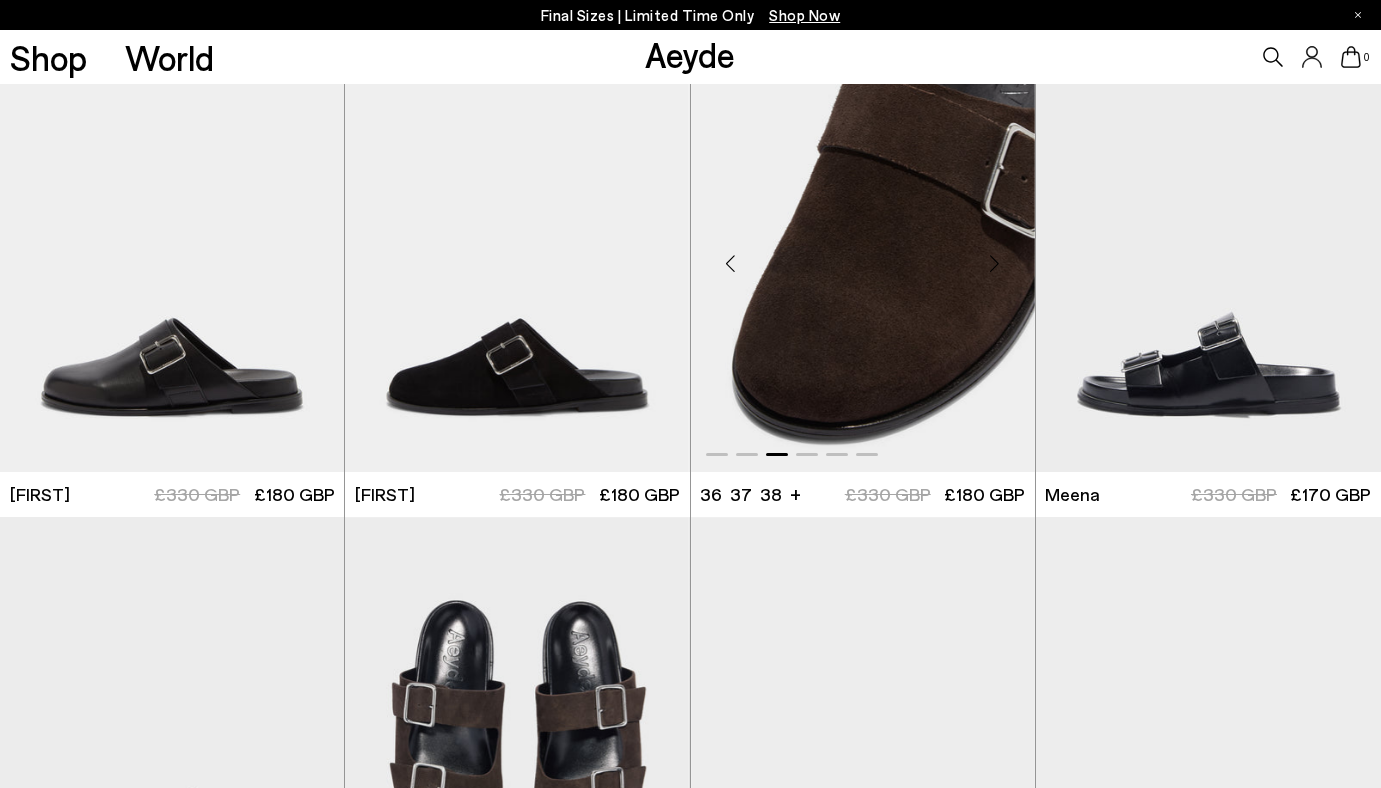 click at bounding box center (995, 263) 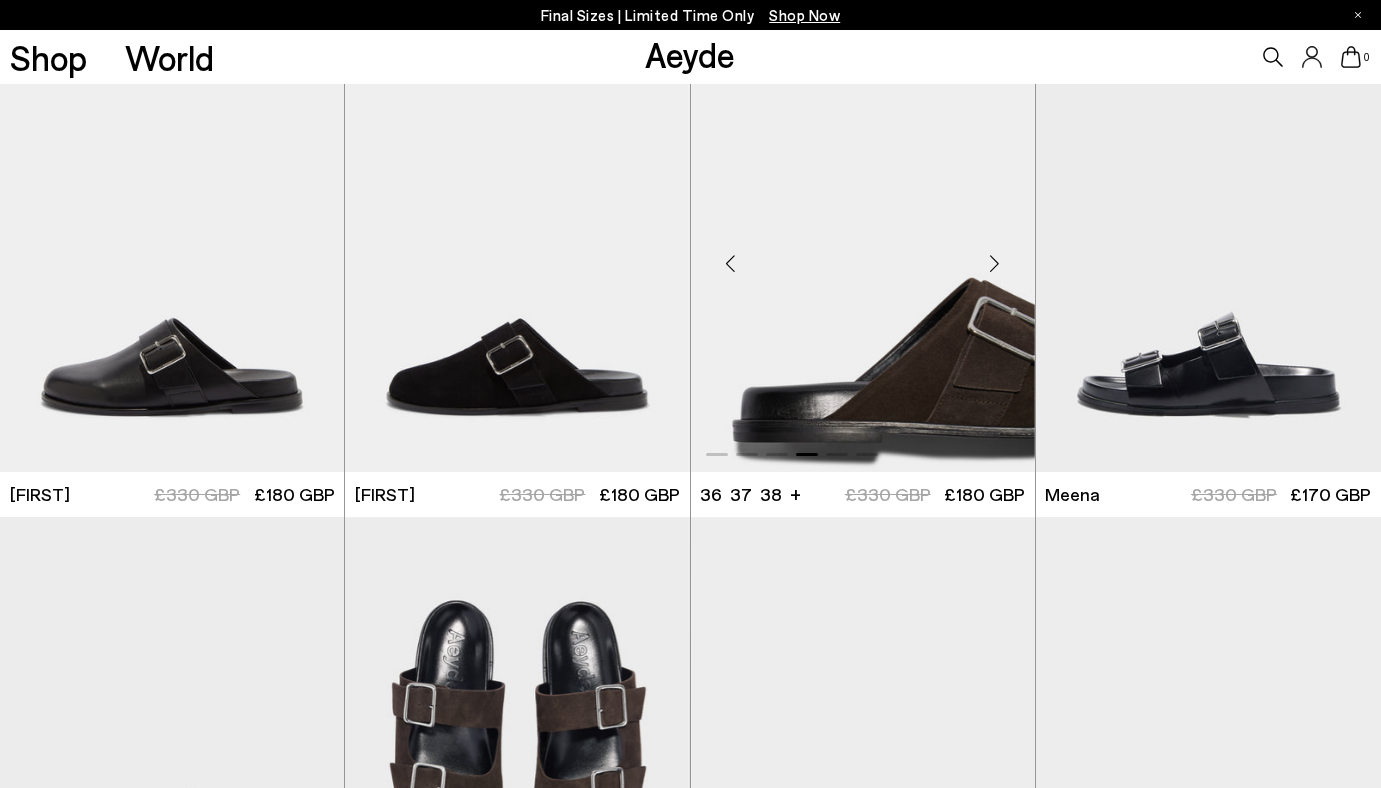 click at bounding box center (995, 263) 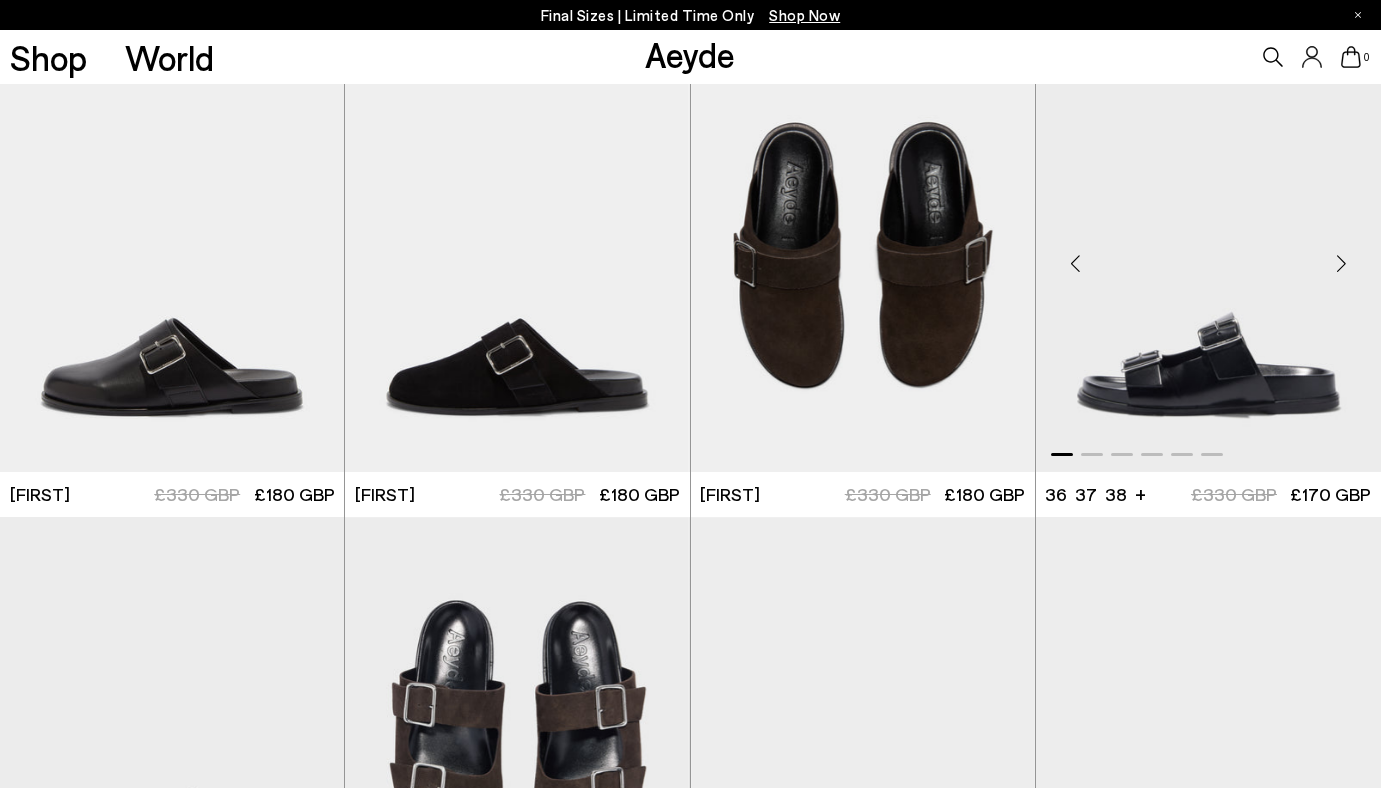 click at bounding box center (1341, 263) 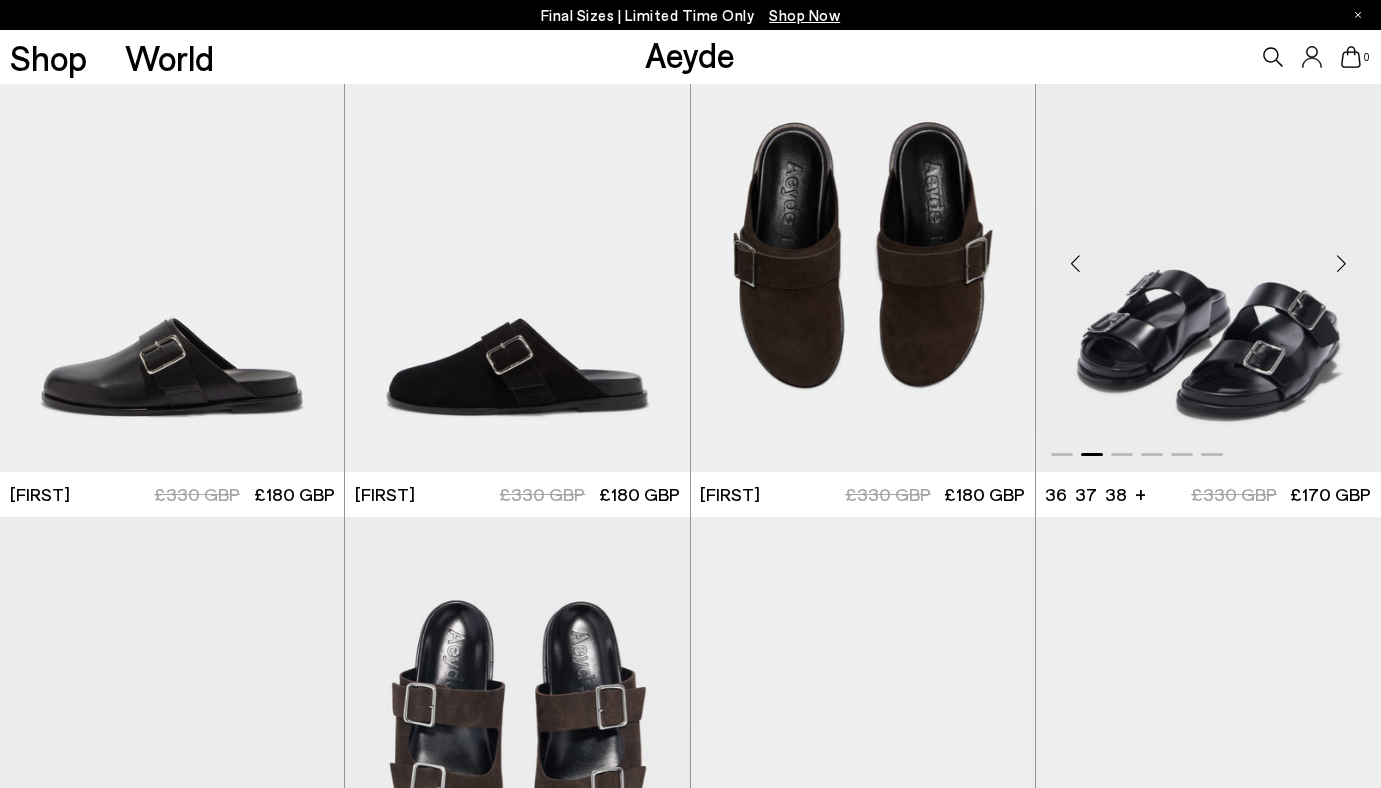 click at bounding box center (1341, 263) 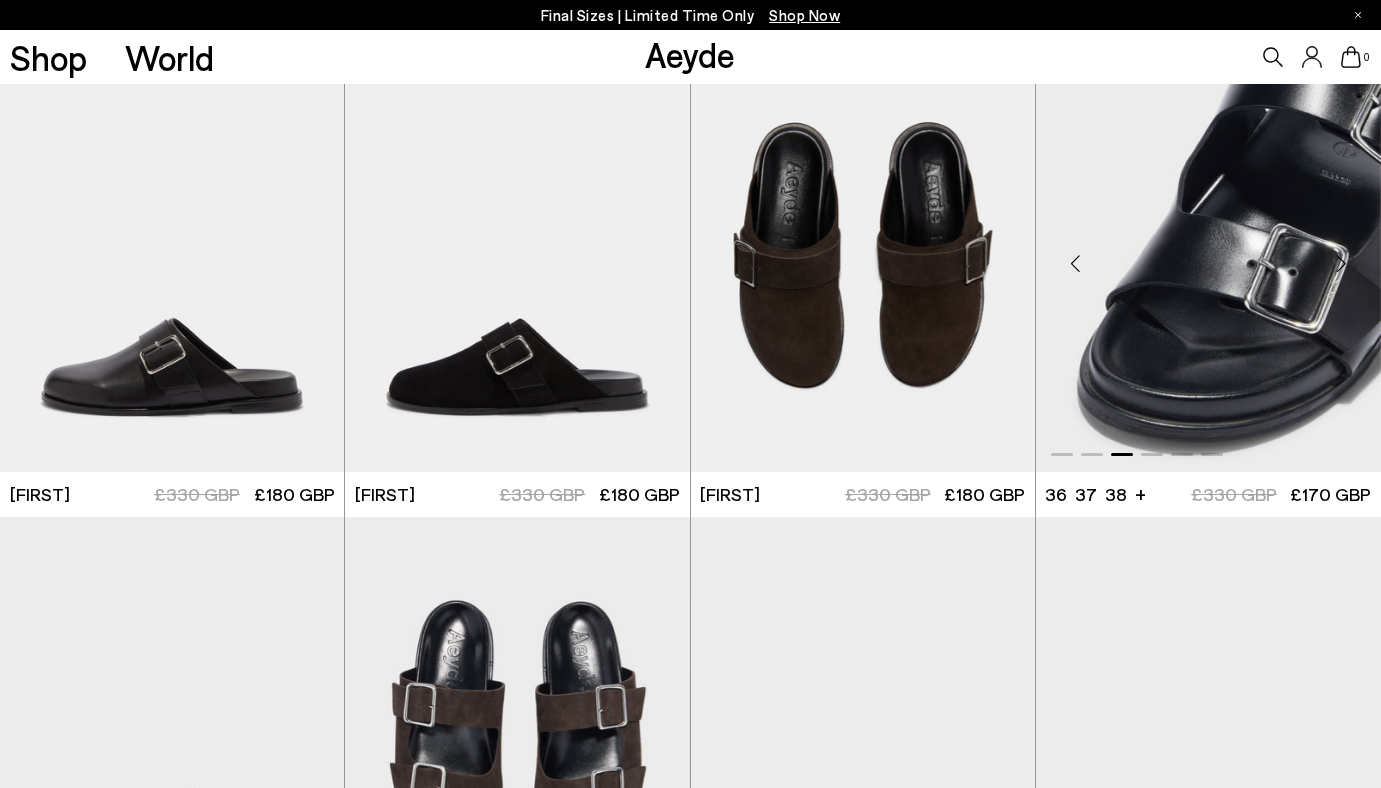 click at bounding box center [1341, 263] 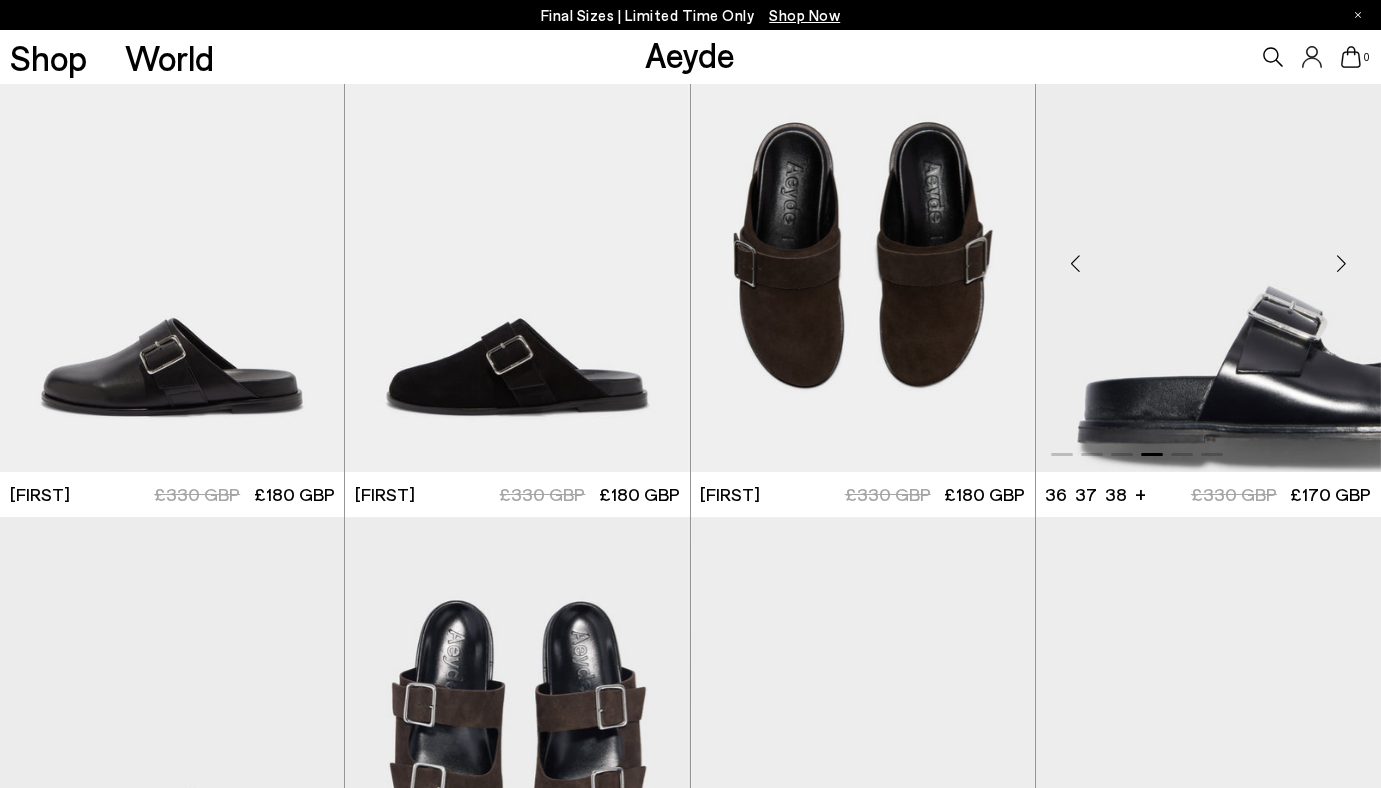 click at bounding box center [1341, 263] 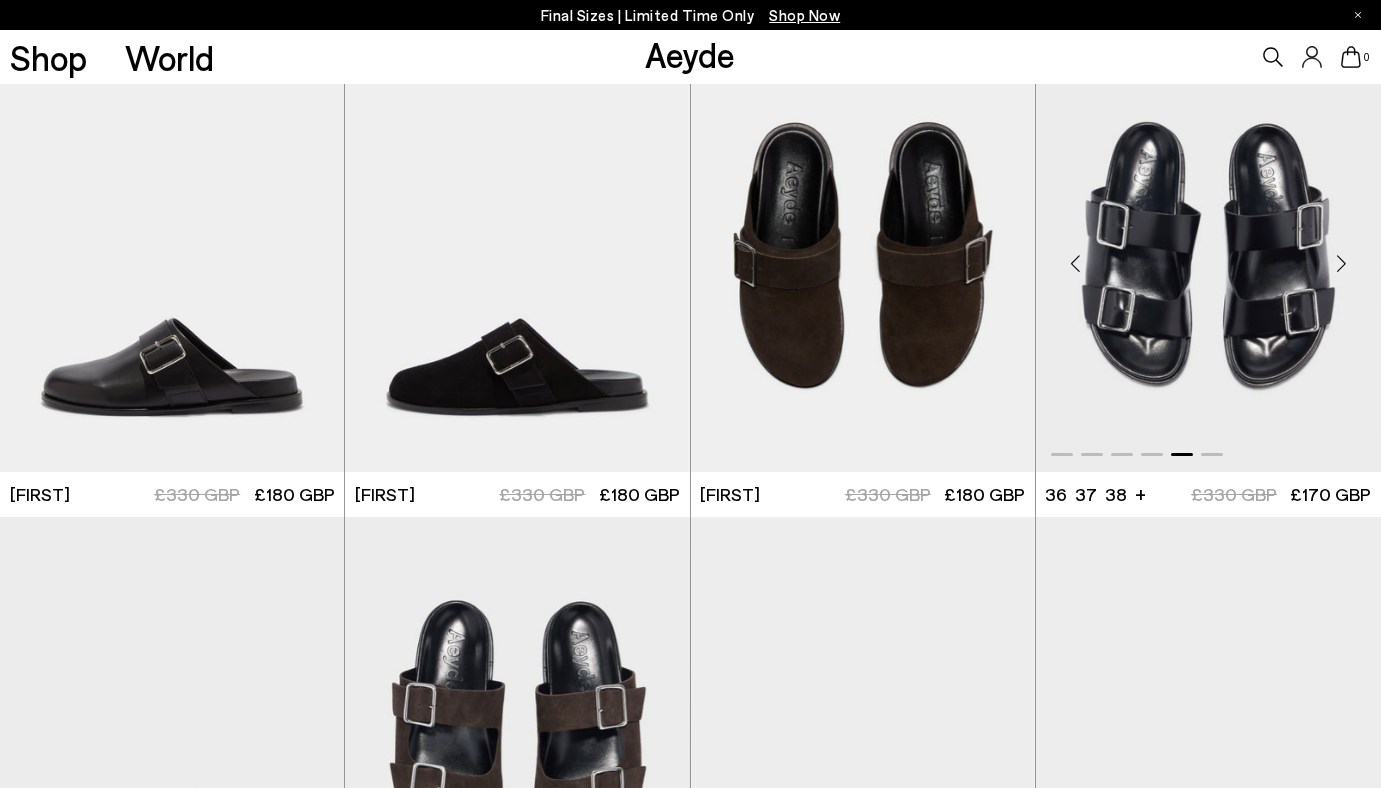 click at bounding box center [1341, 263] 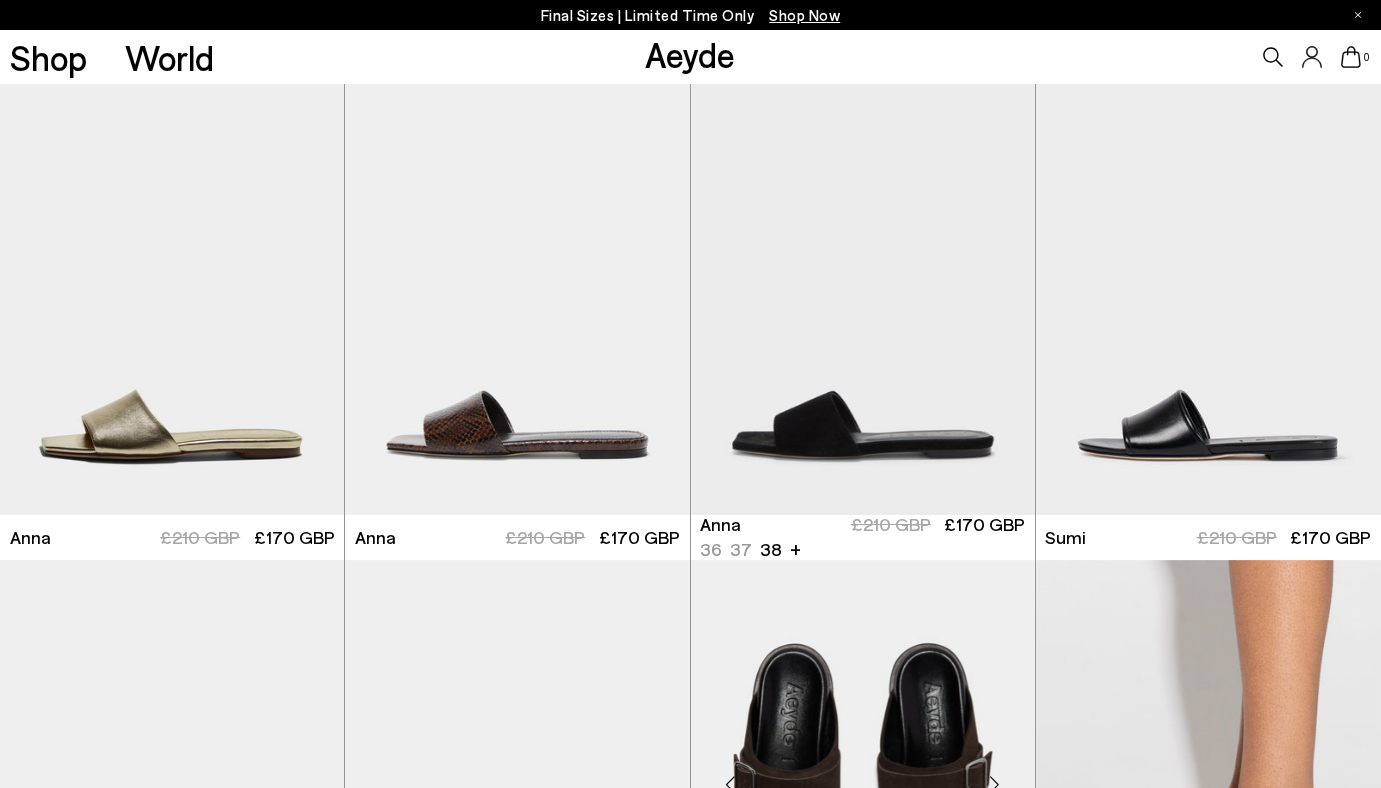 scroll, scrollTop: 10028, scrollLeft: 0, axis: vertical 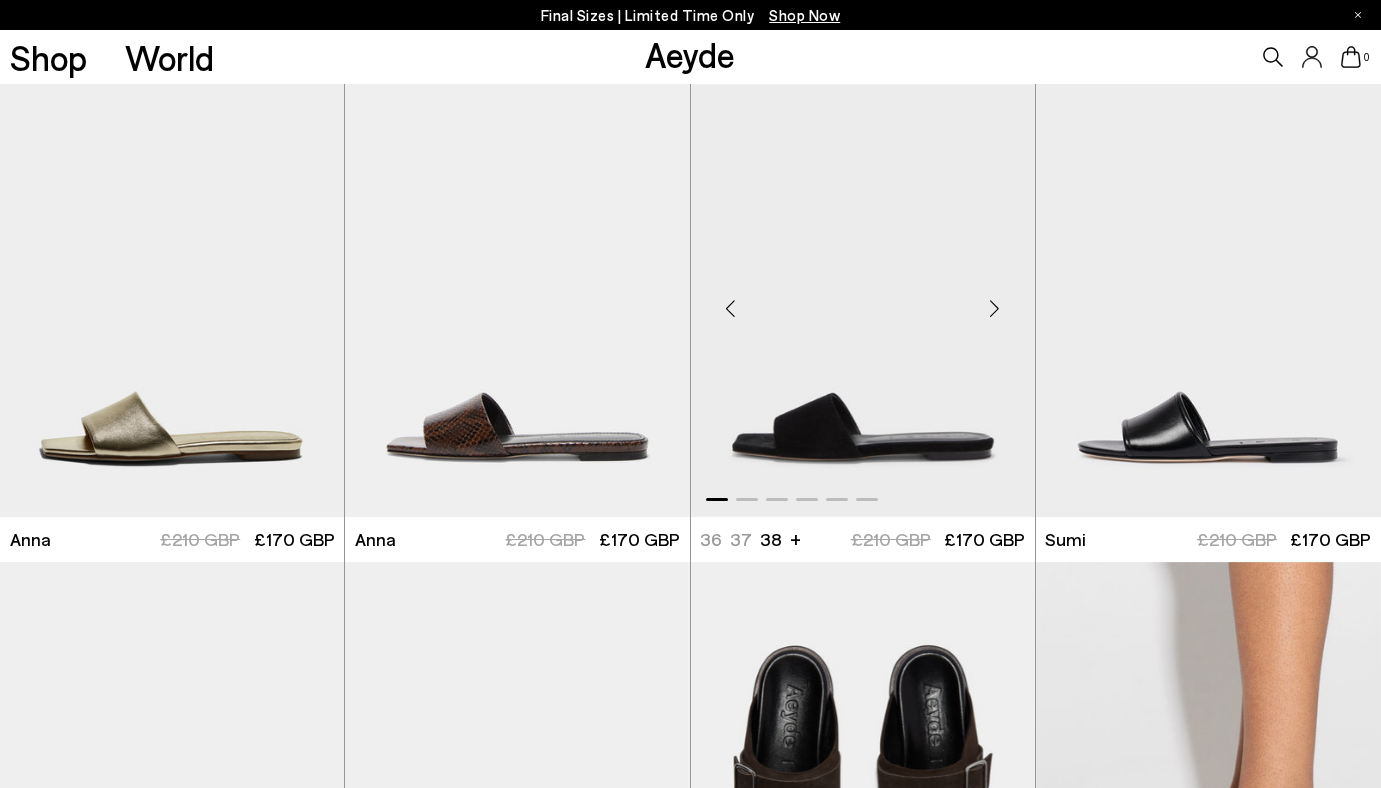 click at bounding box center (995, 308) 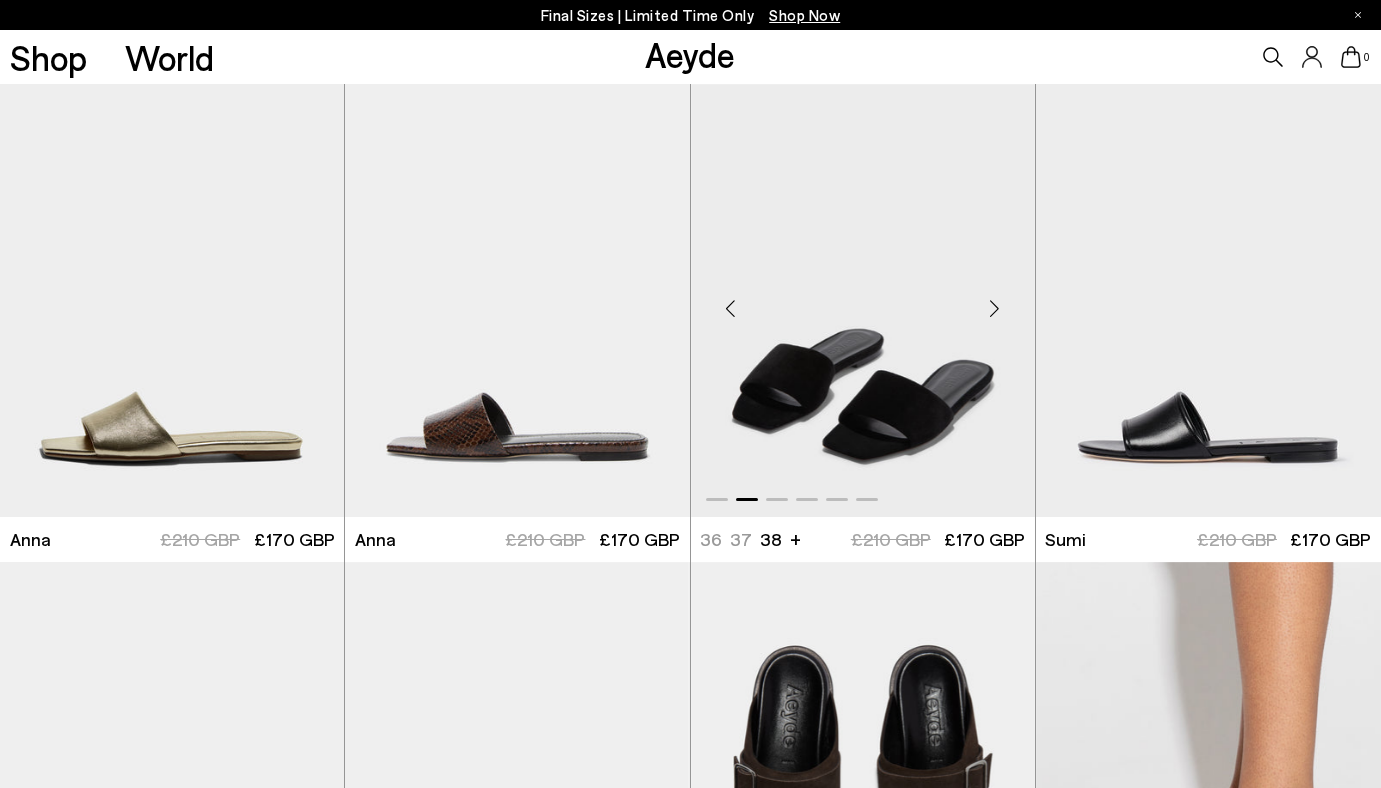 click at bounding box center (995, 308) 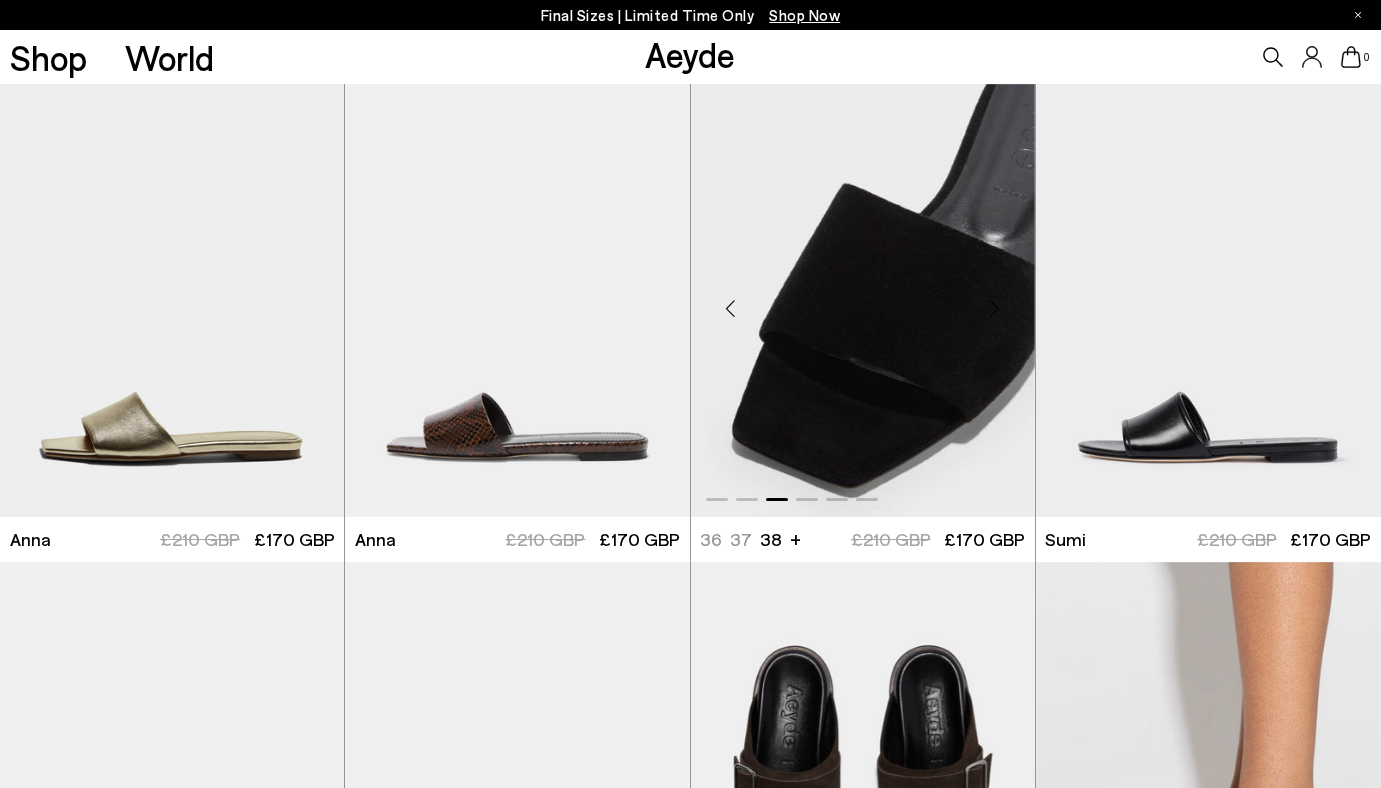 click at bounding box center (995, 308) 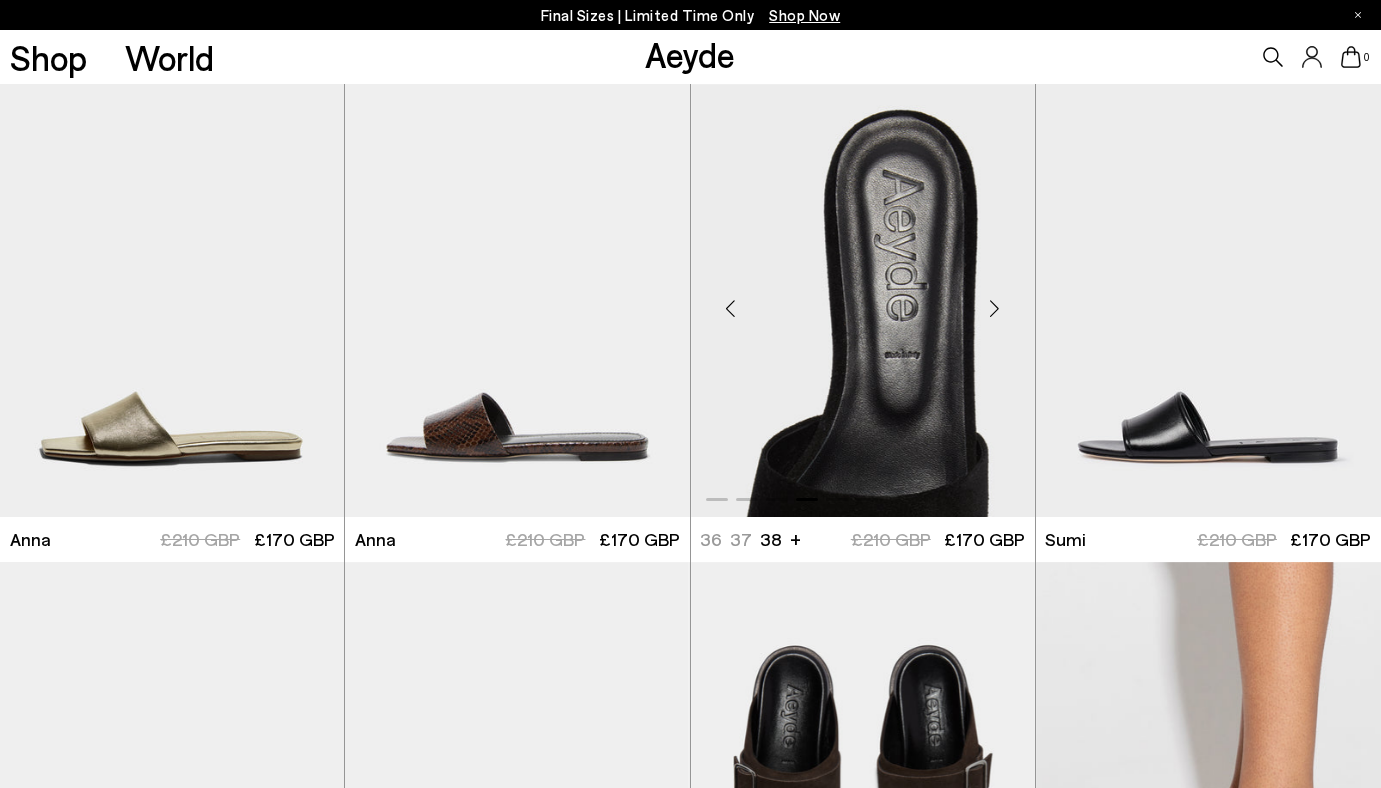 click at bounding box center (995, 308) 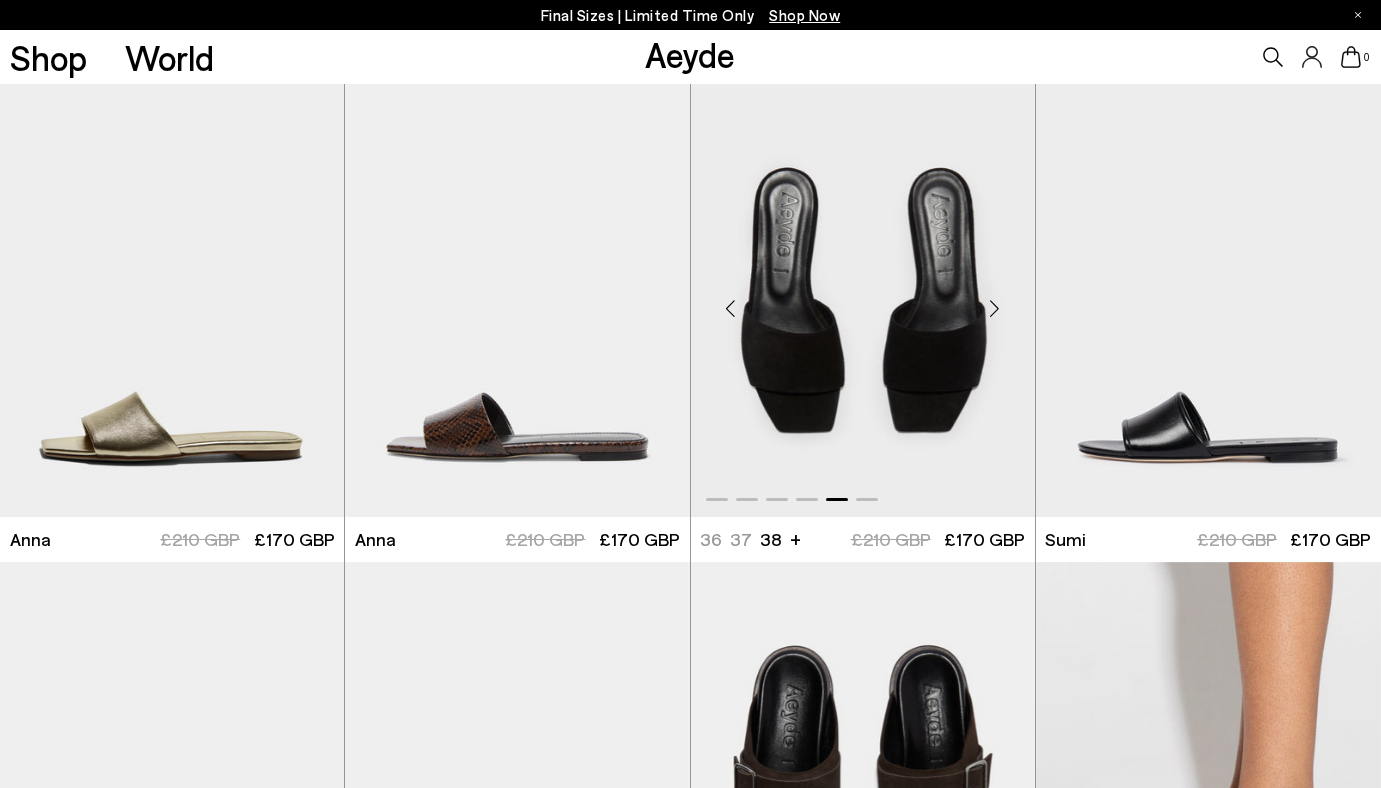 click at bounding box center (995, 308) 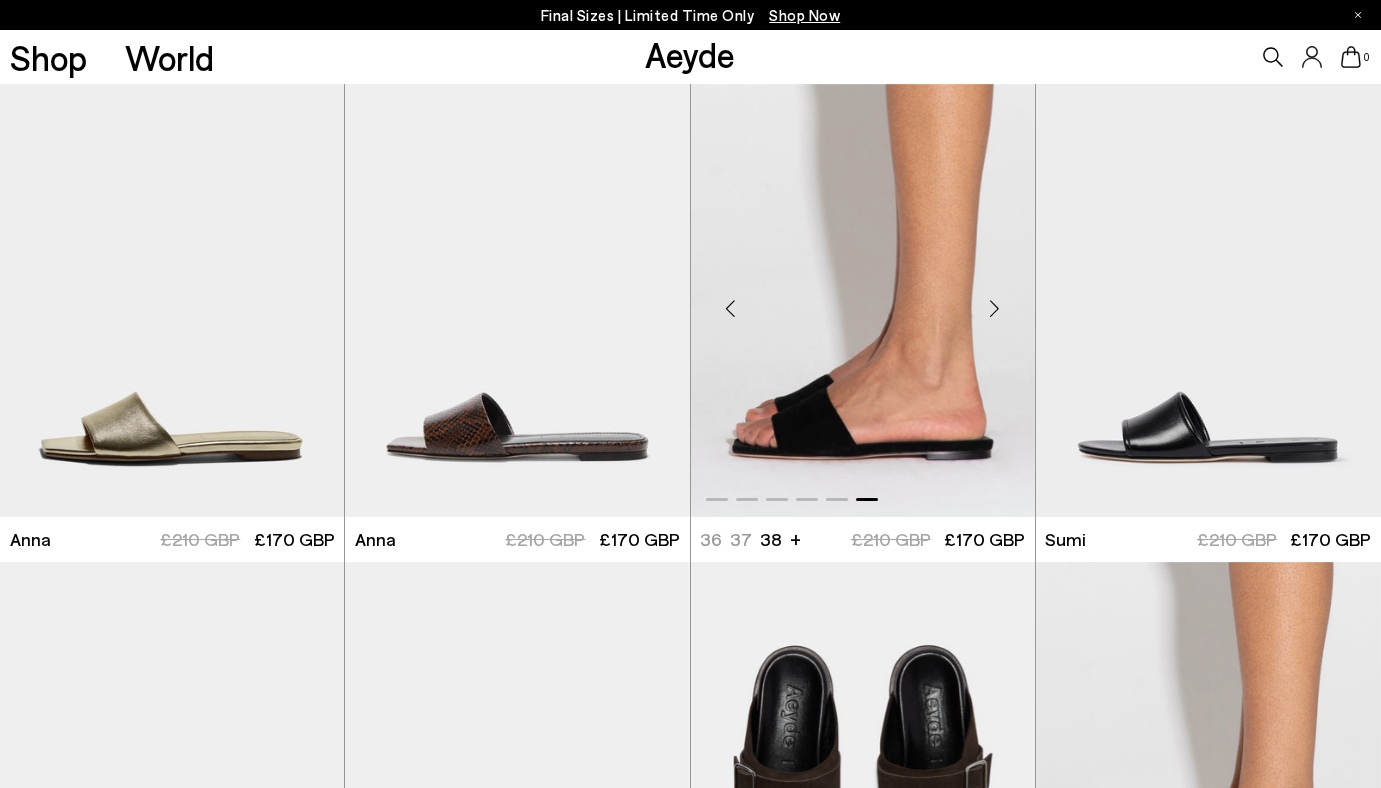 click at bounding box center [995, 308] 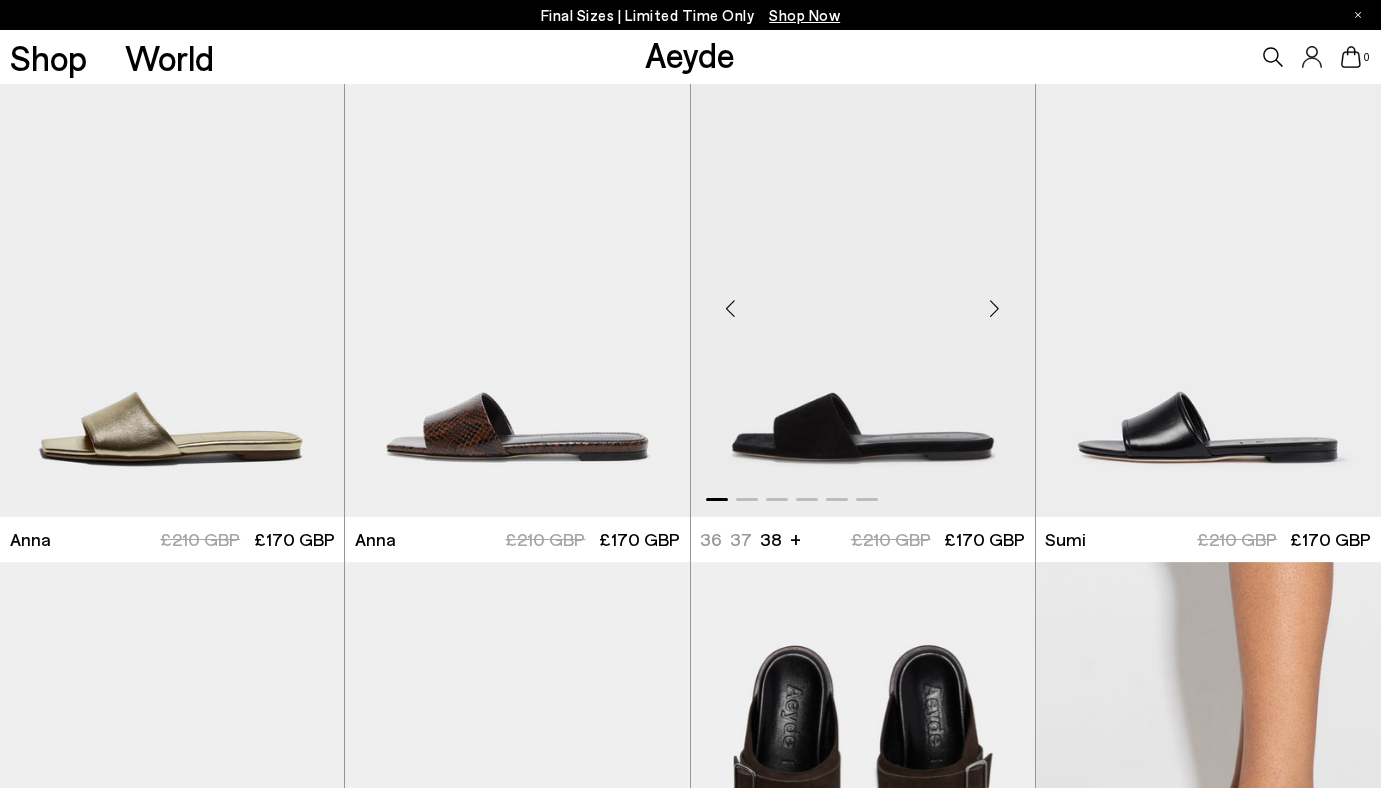 click at bounding box center (995, 308) 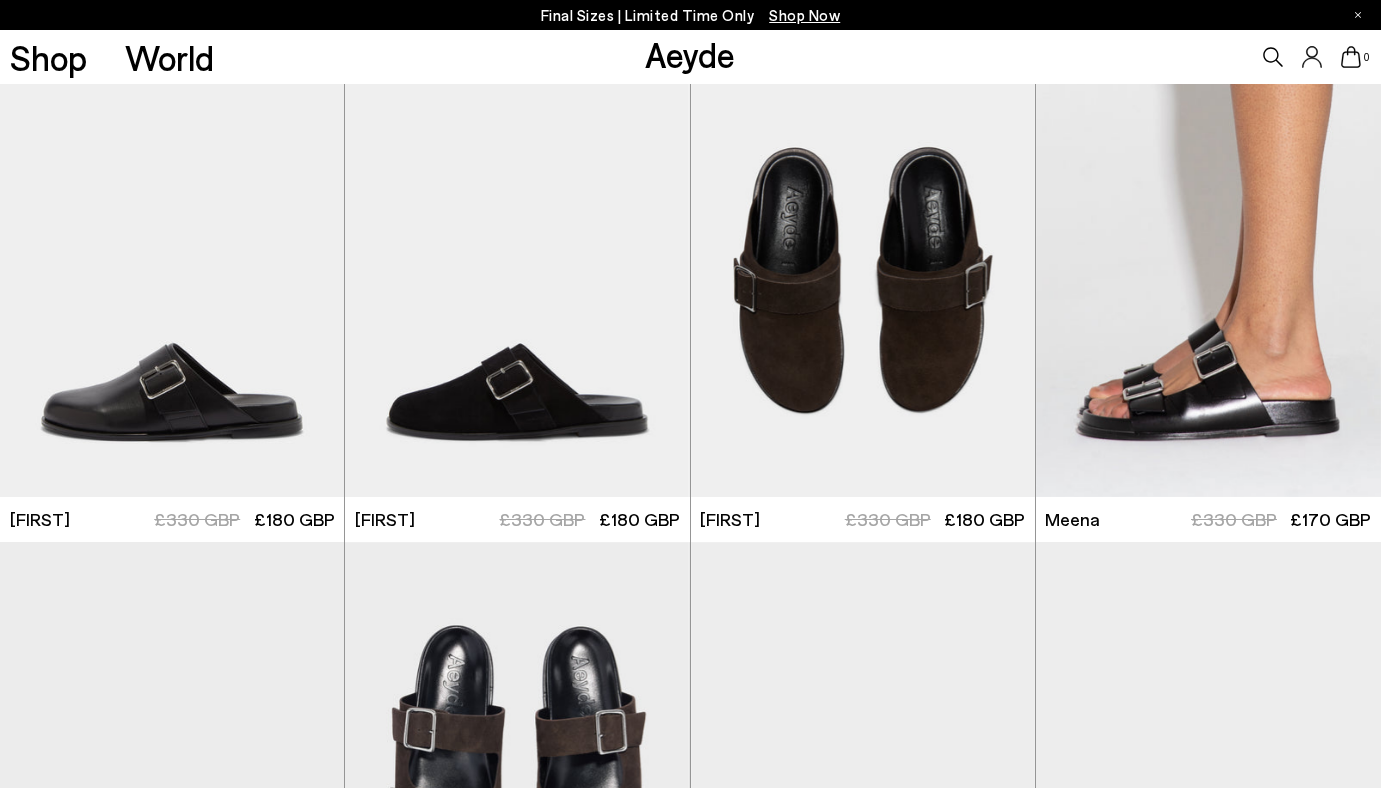 scroll, scrollTop: 10933, scrollLeft: 0, axis: vertical 